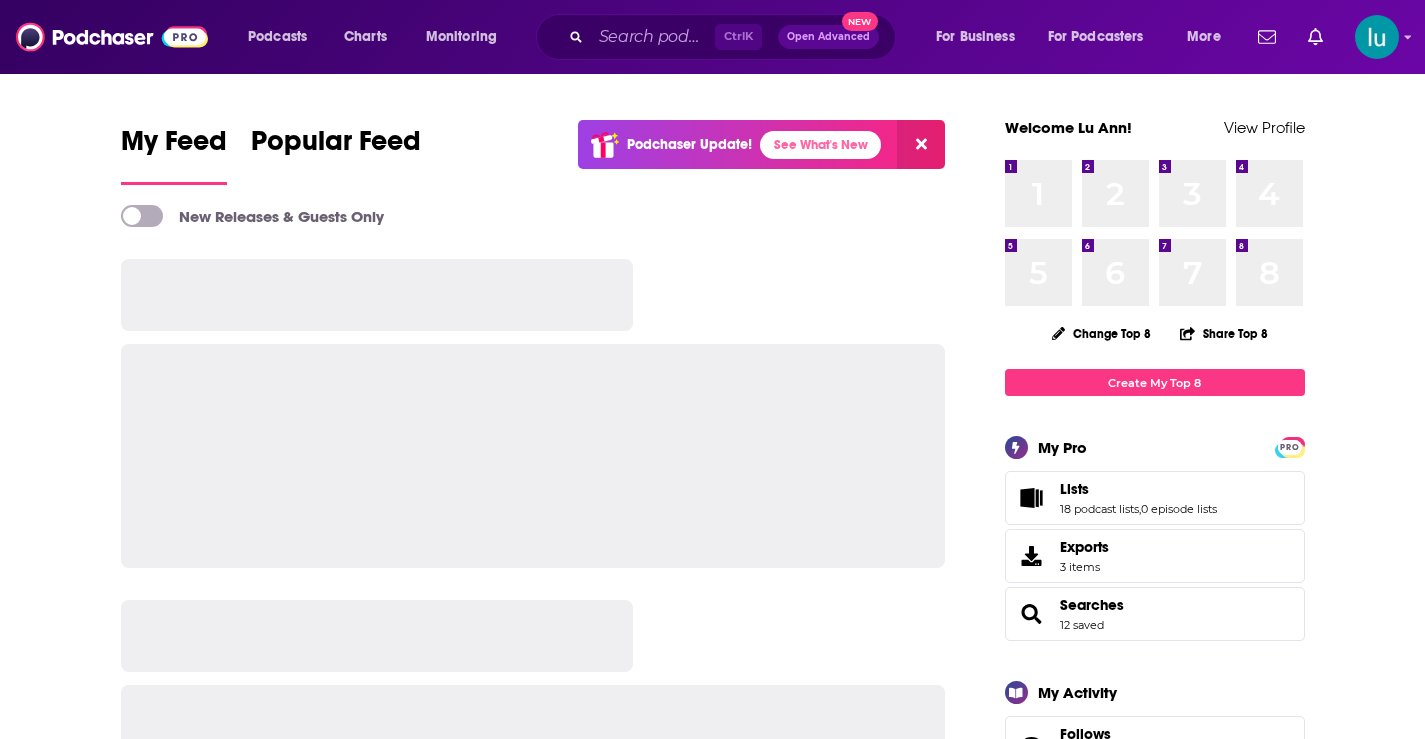 scroll, scrollTop: 0, scrollLeft: 0, axis: both 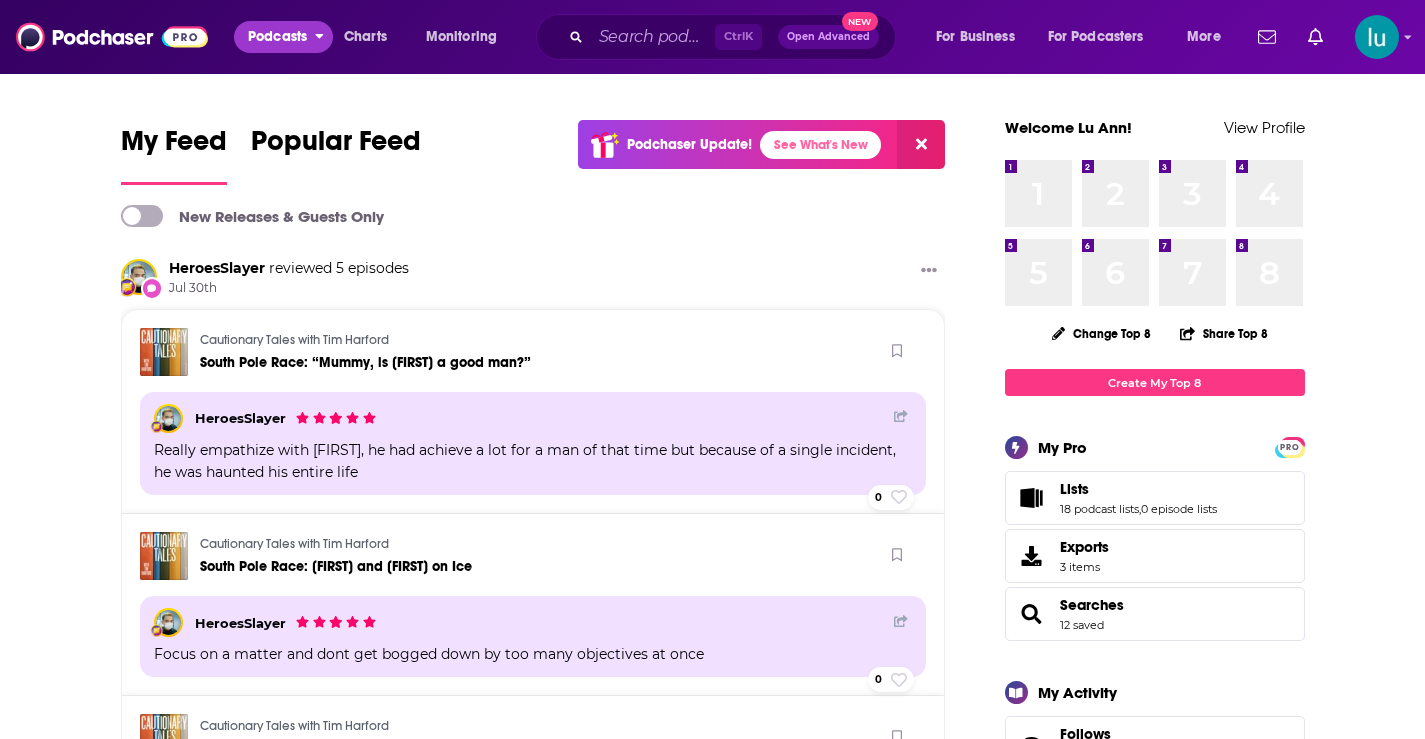 click on "Podcasts" at bounding box center [277, 37] 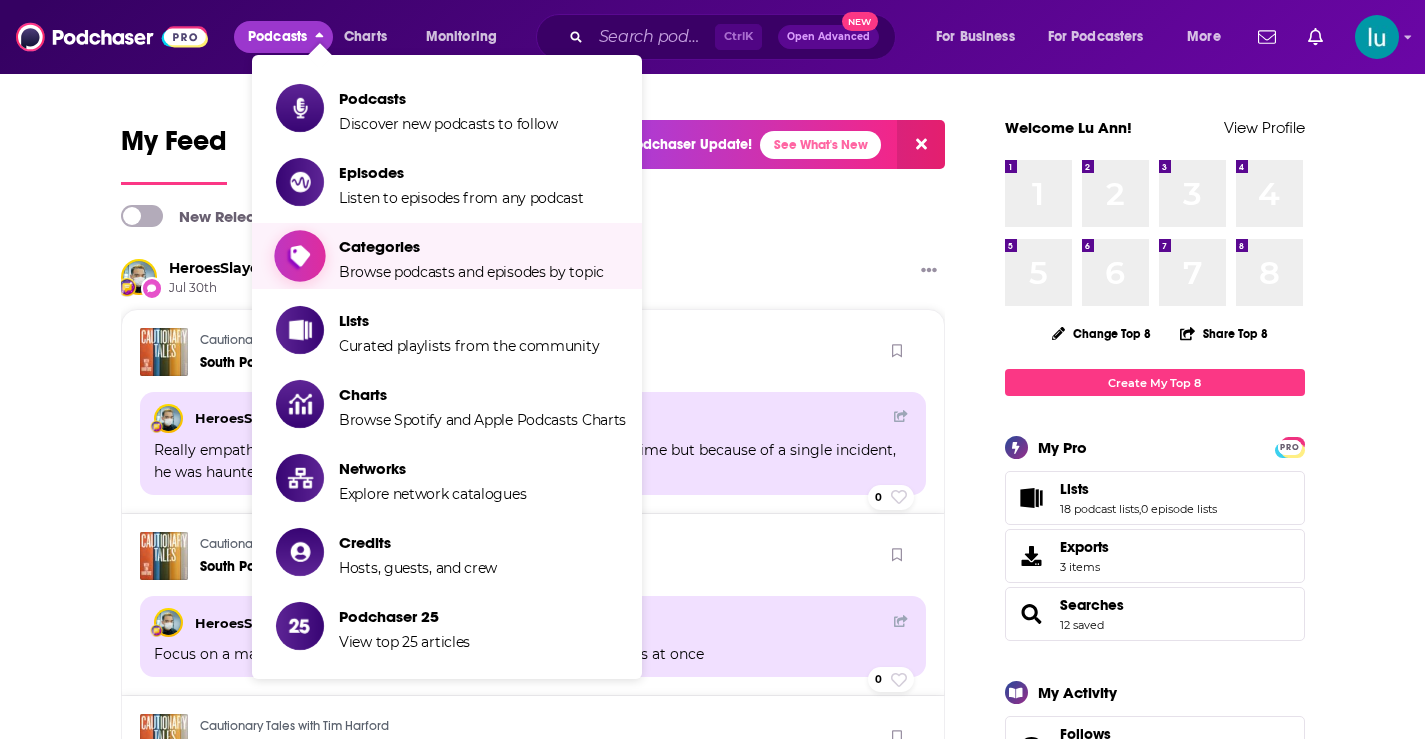 click on "Categories Browse podcasts and episodes by topic" at bounding box center [471, 256] 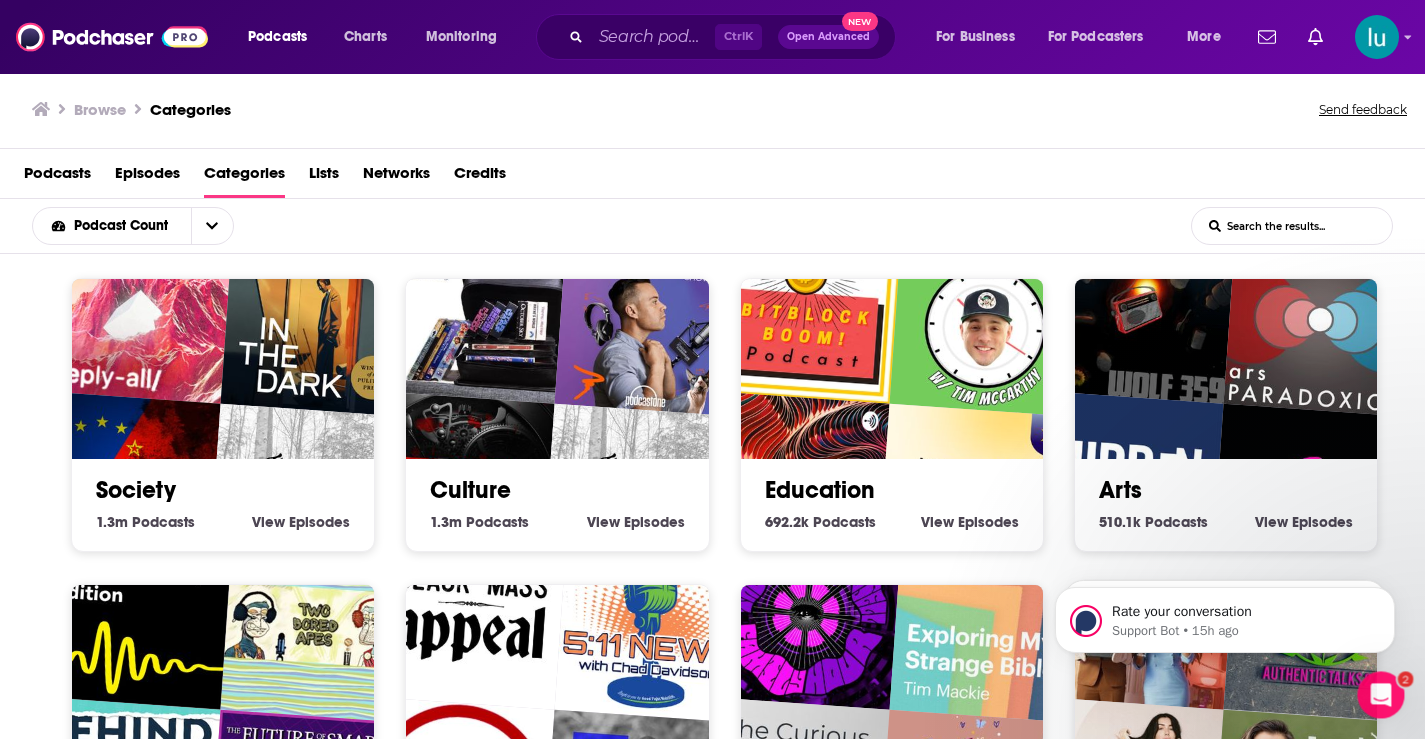 scroll, scrollTop: 0, scrollLeft: 0, axis: both 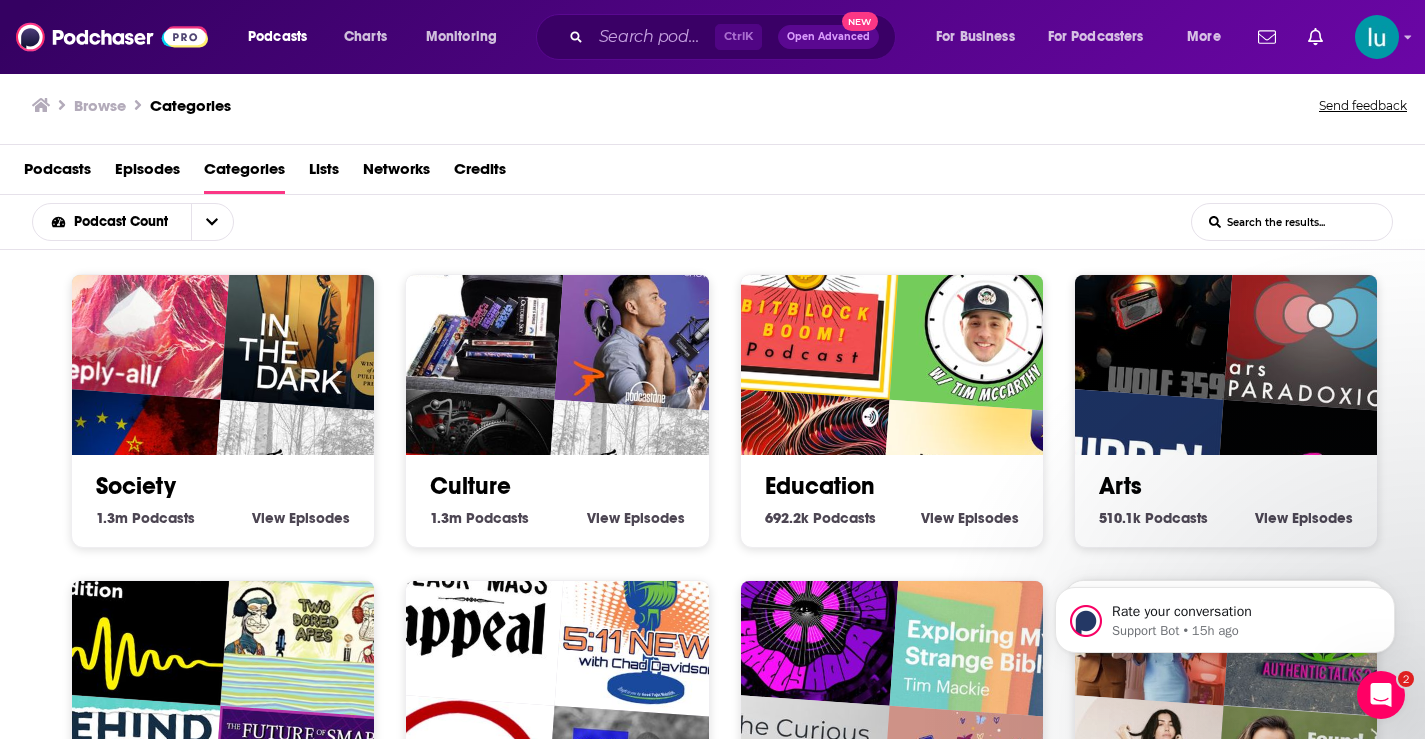 click 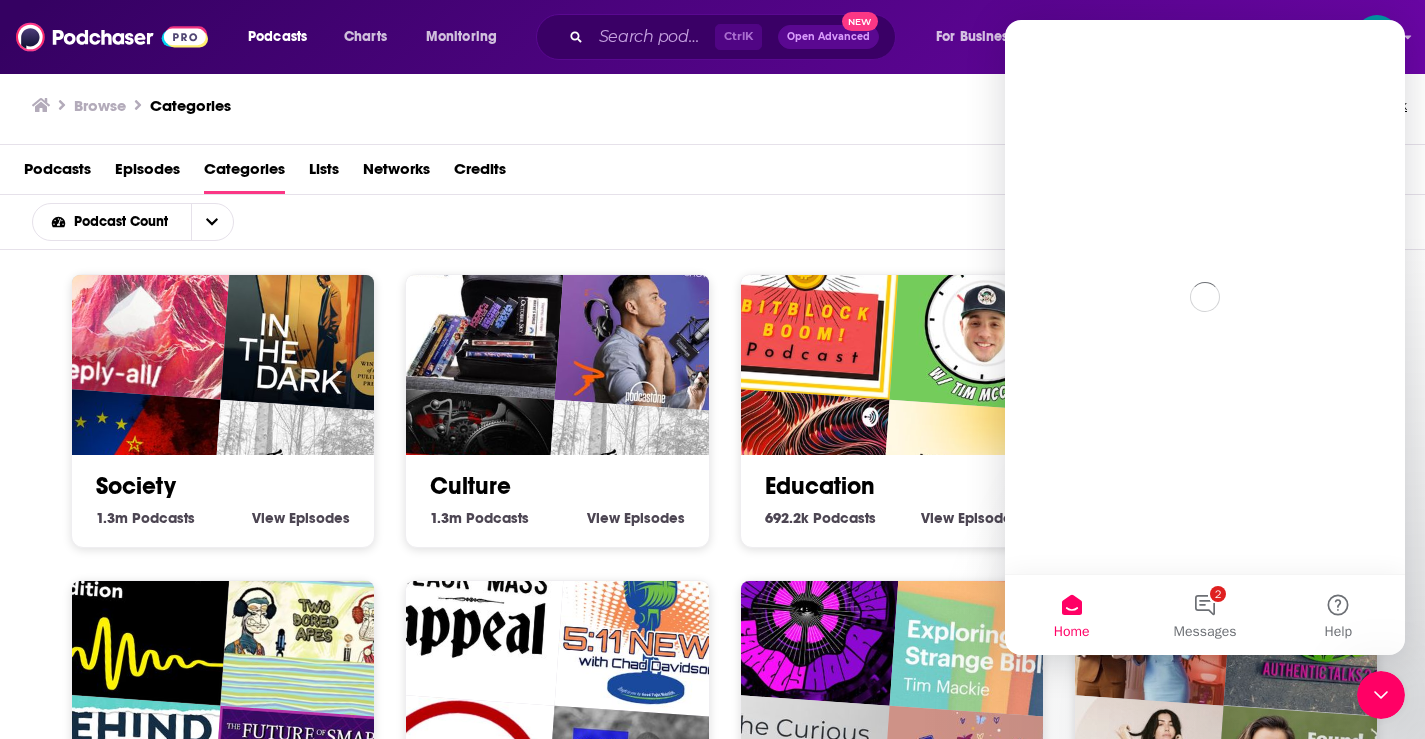 scroll, scrollTop: 0, scrollLeft: 0, axis: both 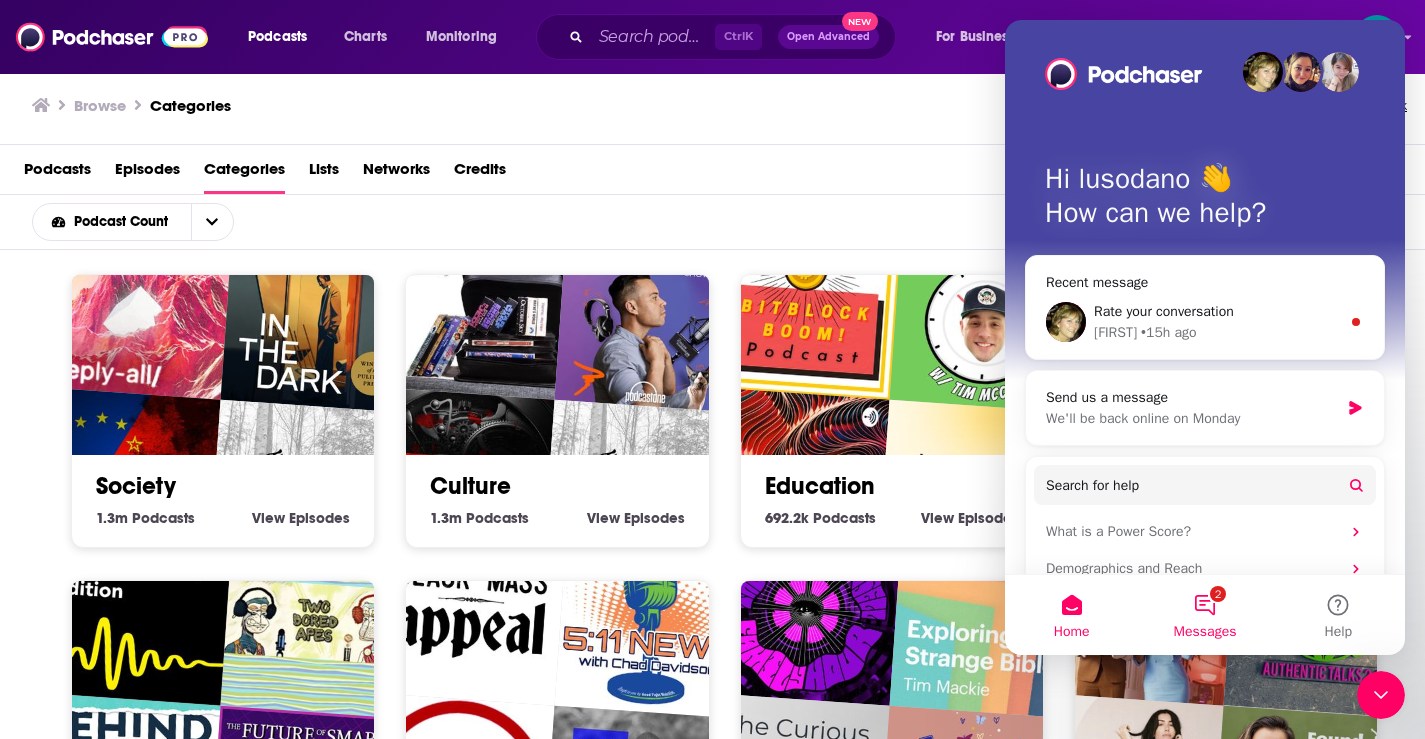 click on "2 Messages" at bounding box center [1204, 615] 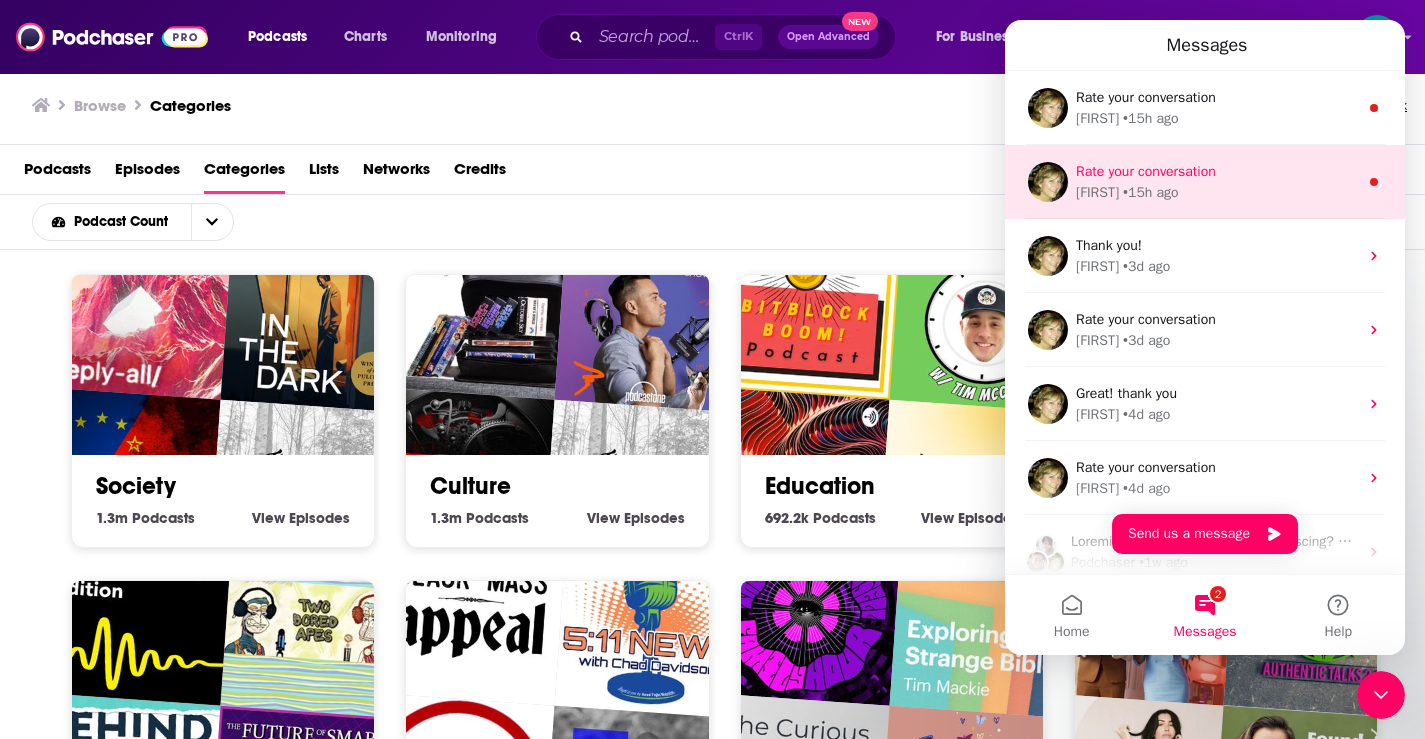 click on "Rate your conversation" at bounding box center (1217, 171) 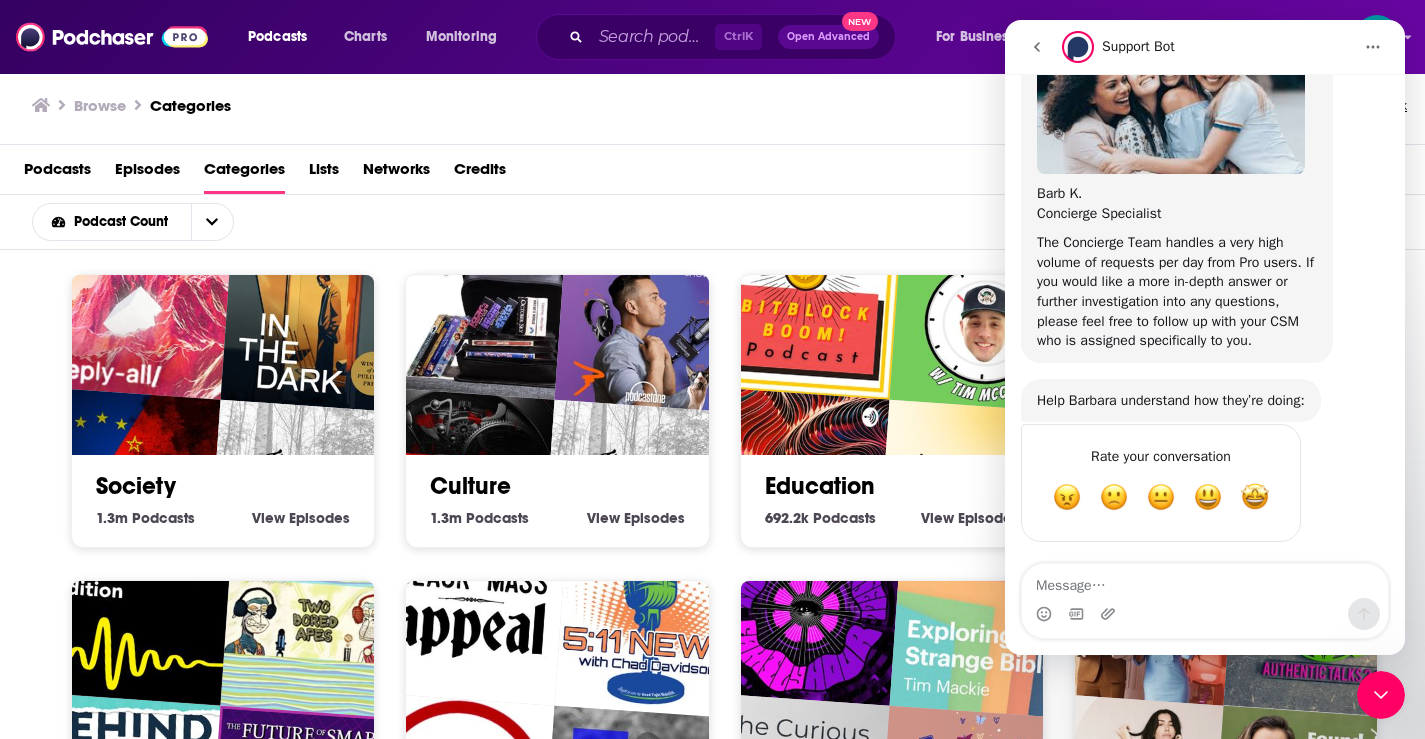 scroll, scrollTop: 541, scrollLeft: 0, axis: vertical 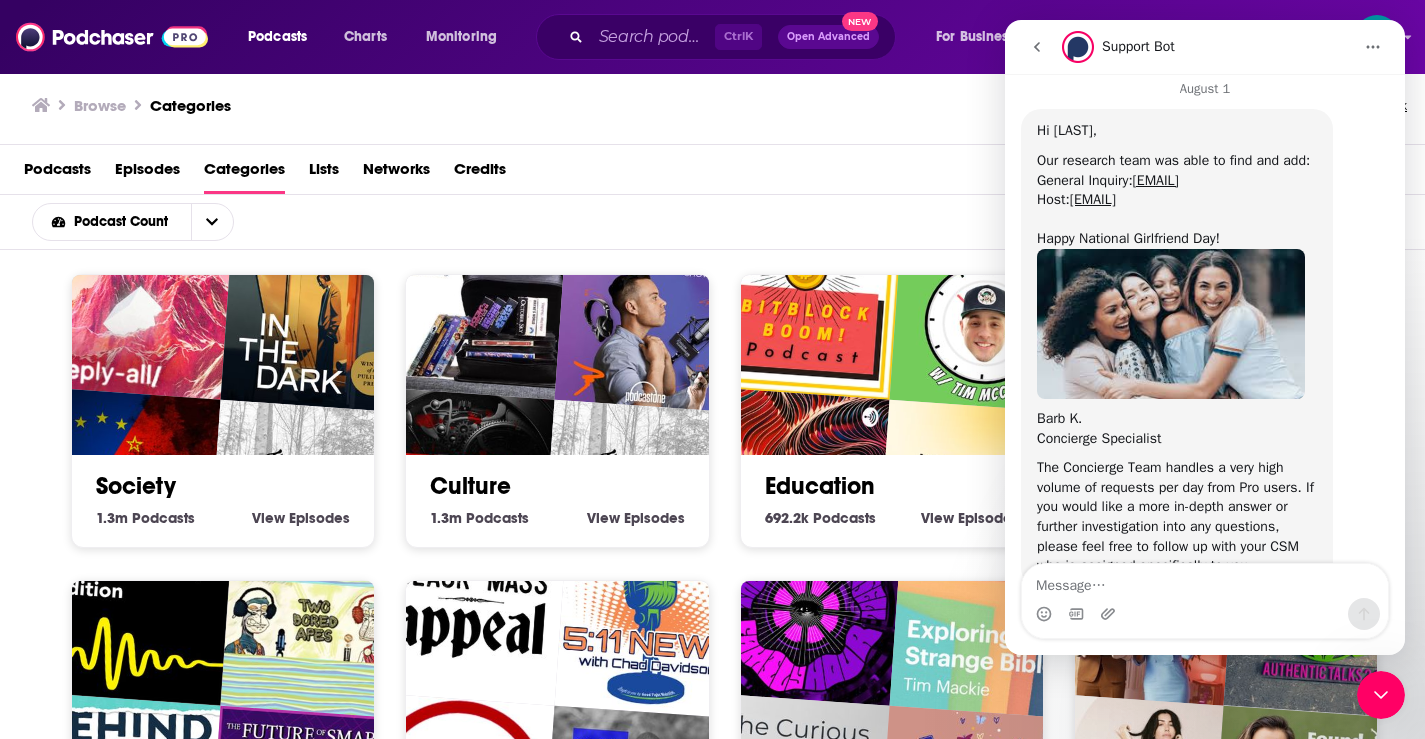 drag, startPoint x: 1039, startPoint y: 156, endPoint x: 1265, endPoint y: 226, distance: 236.59248 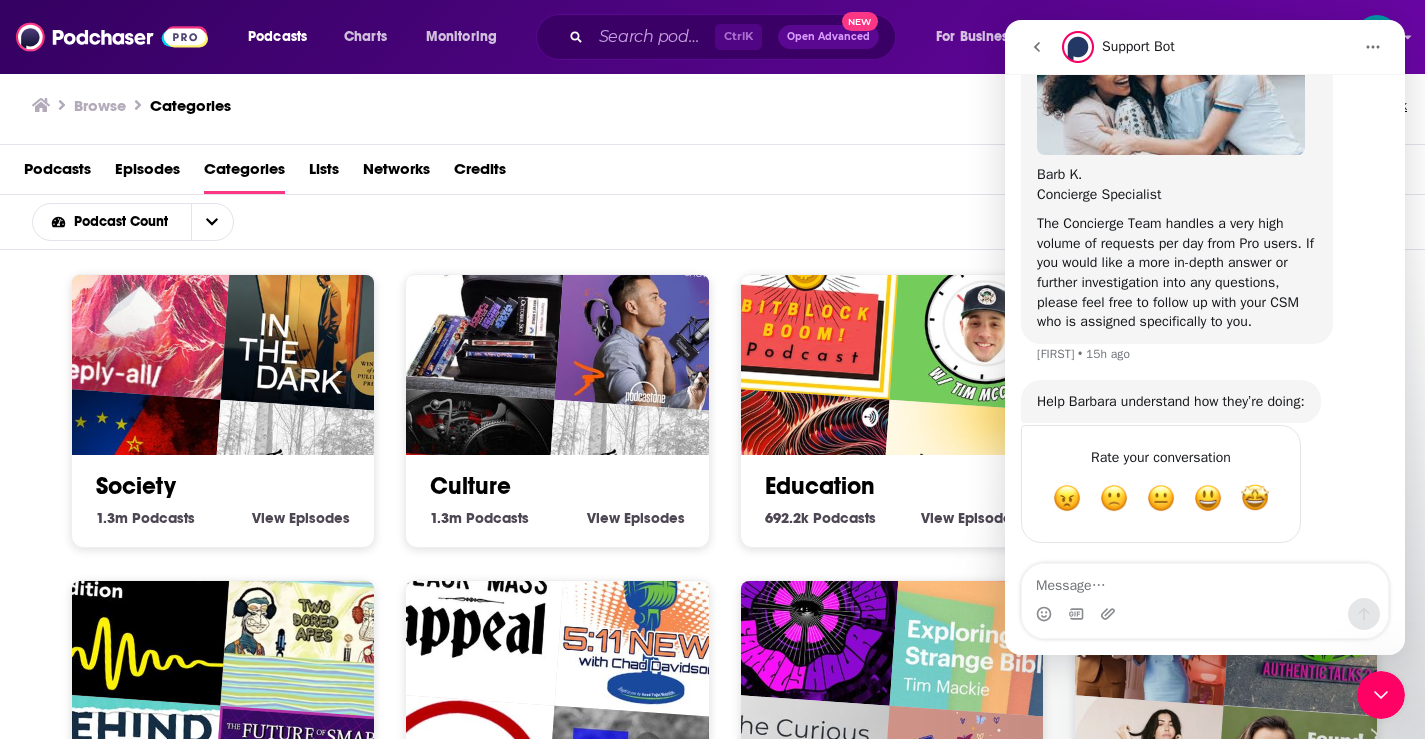 scroll, scrollTop: 561, scrollLeft: 0, axis: vertical 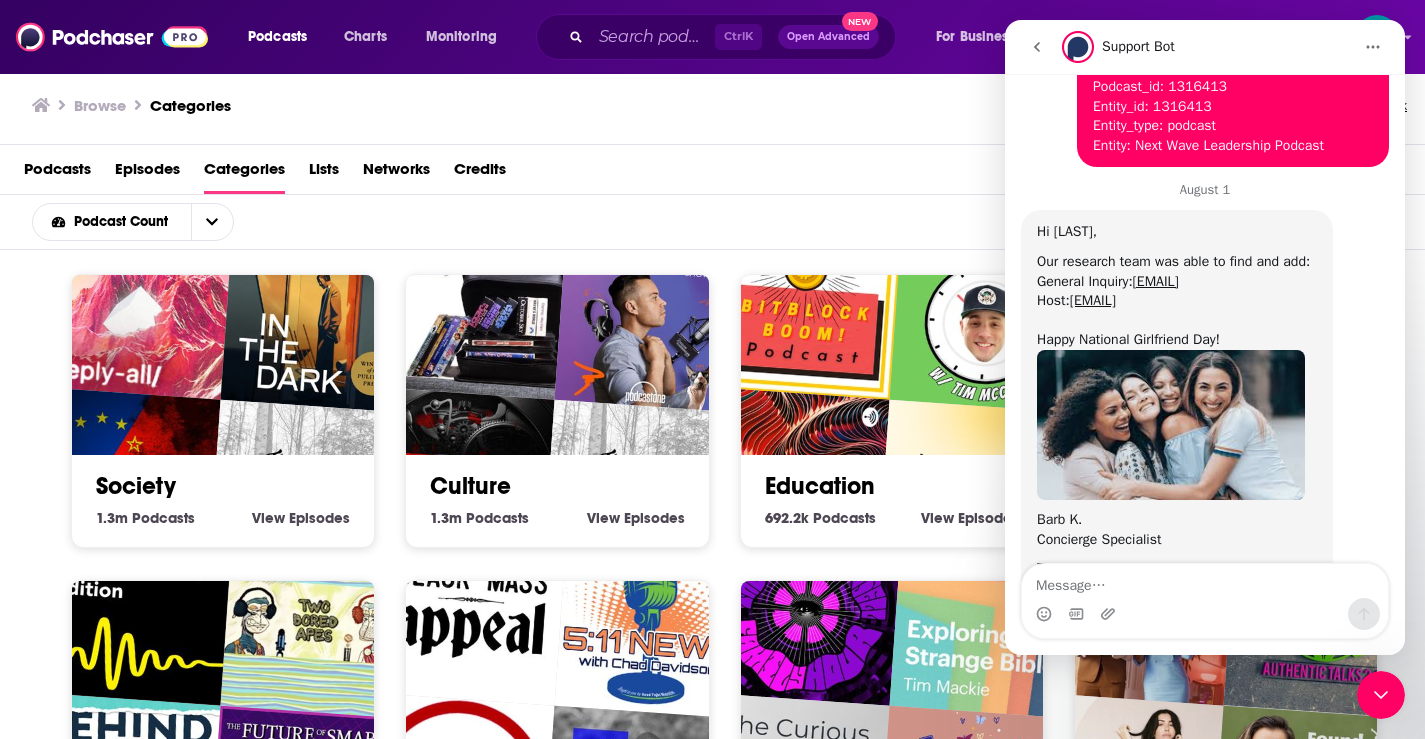 copy on "Our research team was able to find and add: General Inquiry:  info@nextwaveleadership.com Host:  dov@nextwaveleadership.com" 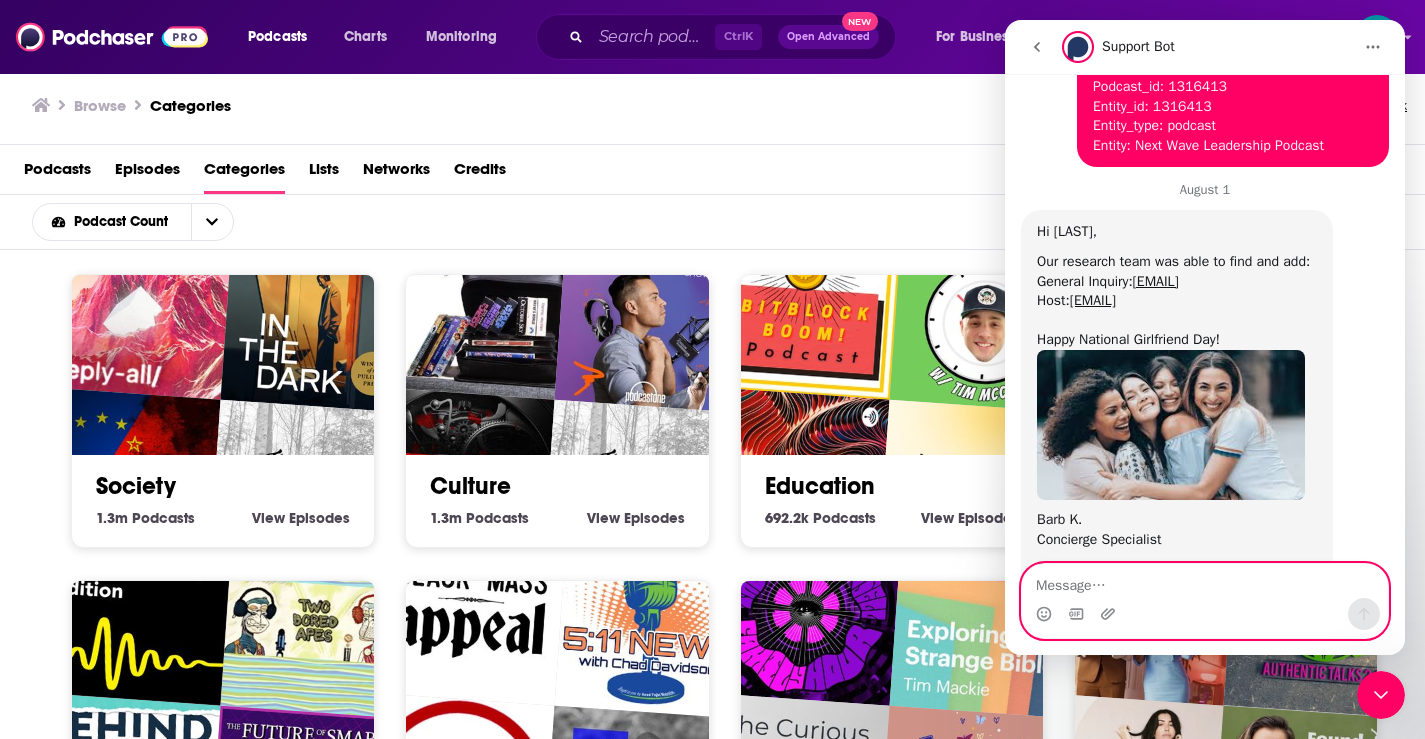 click at bounding box center [1205, 581] 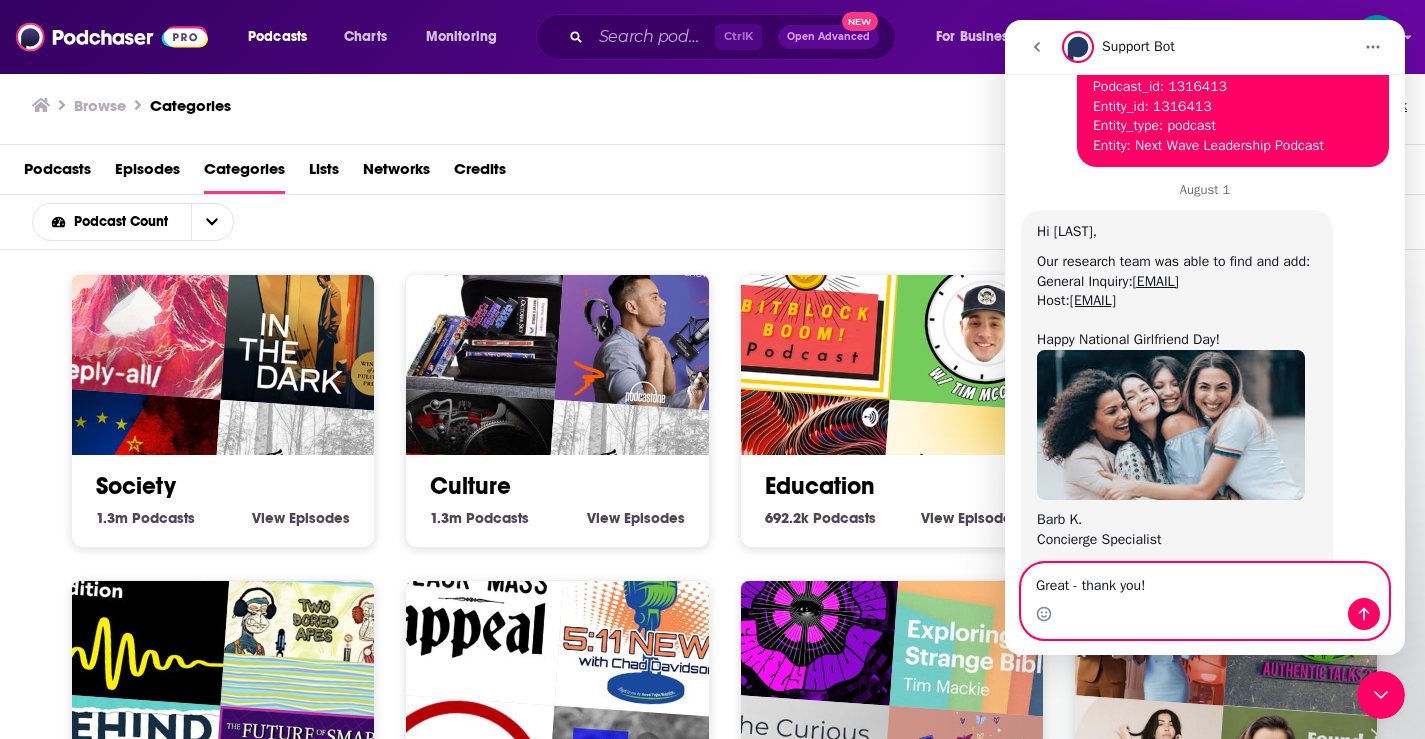 type on "Great - thank you!" 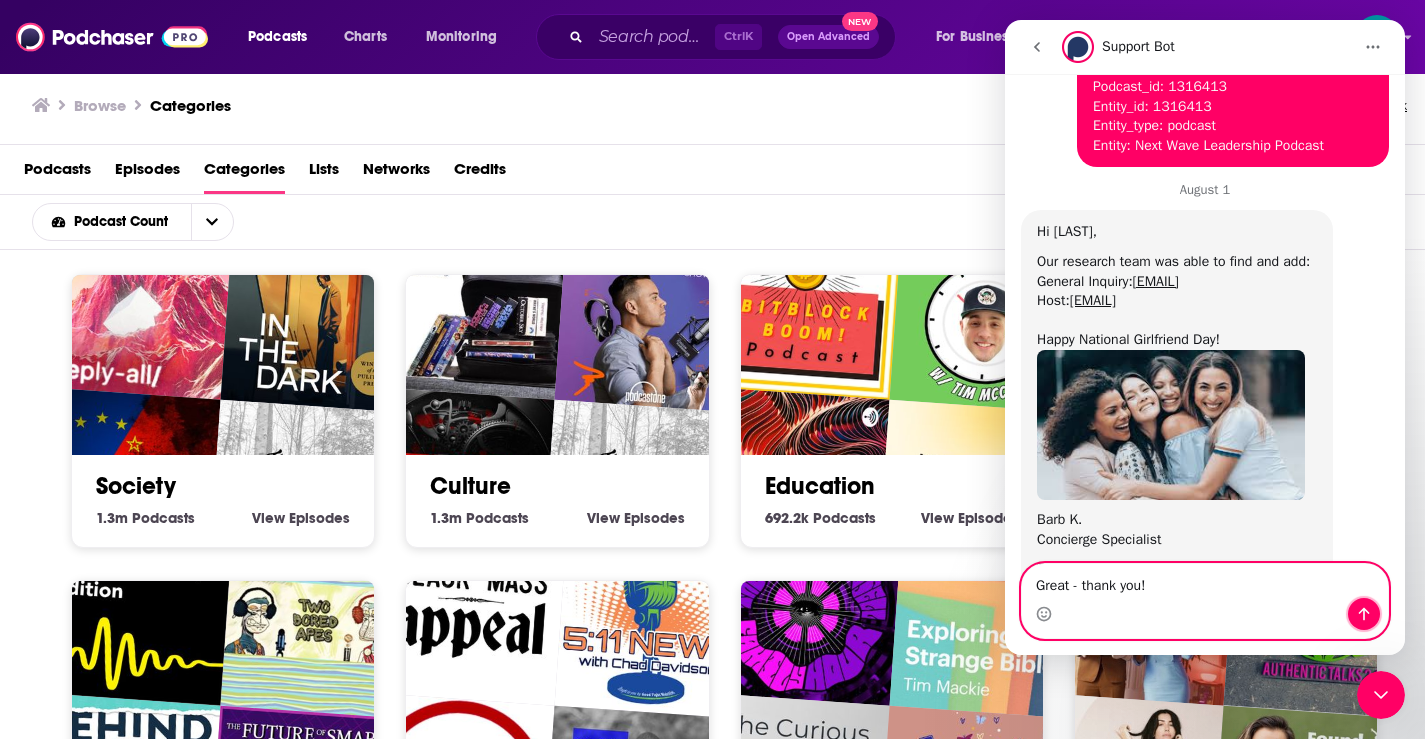 click at bounding box center (1364, 614) 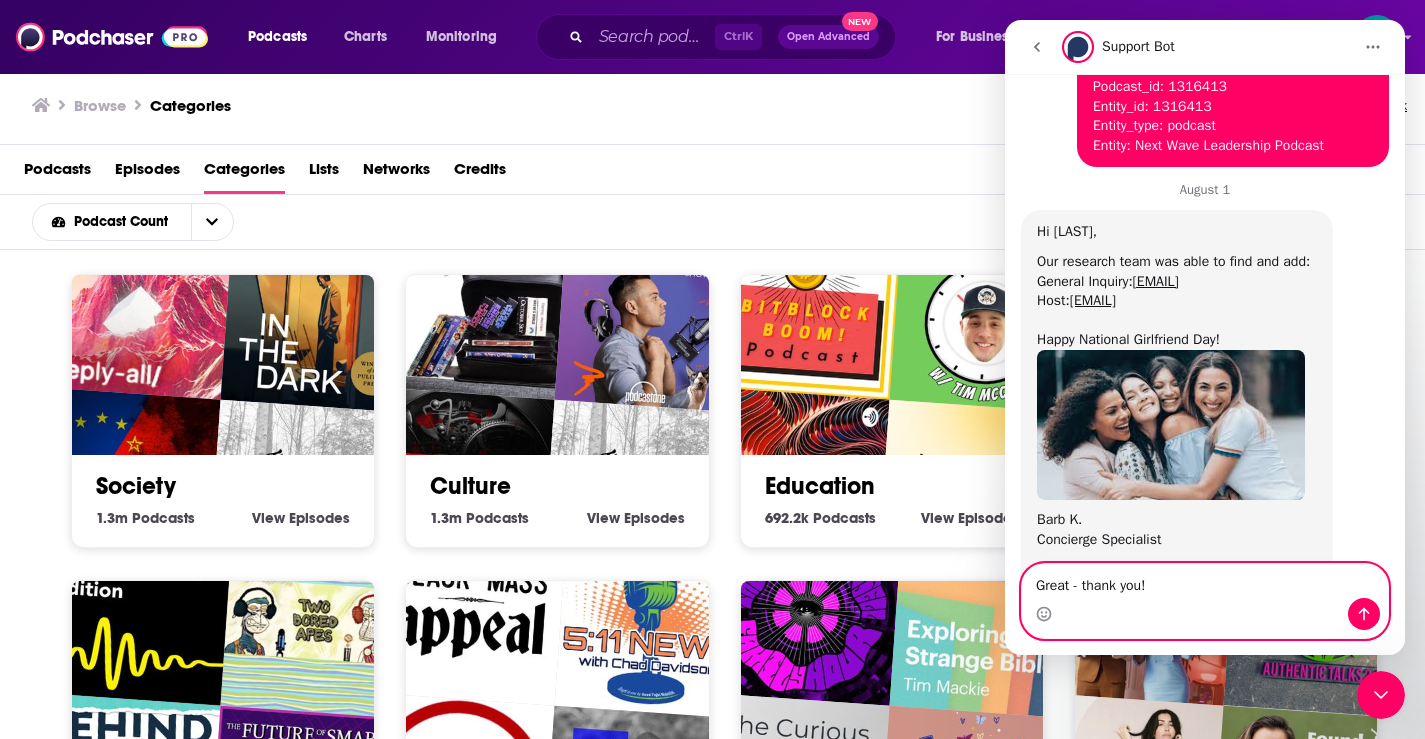 type 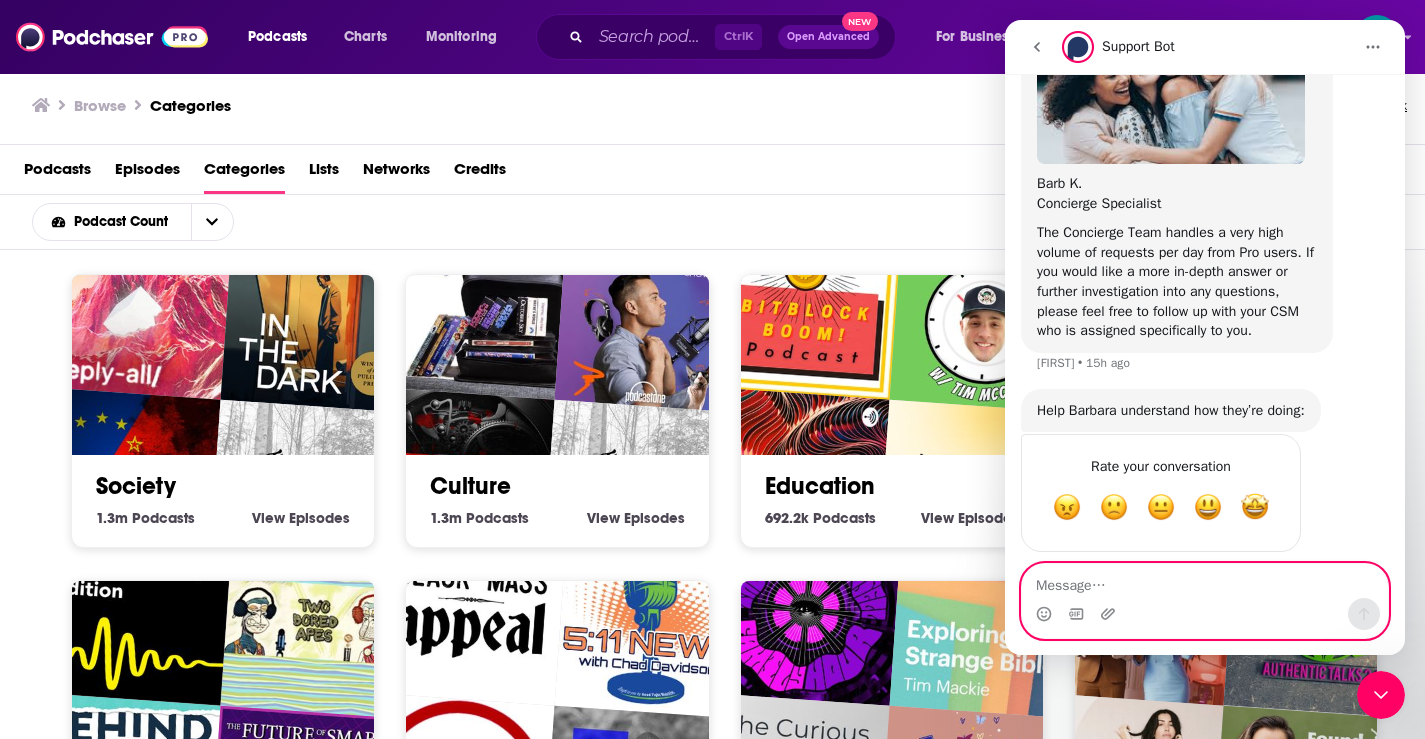 scroll, scrollTop: 621, scrollLeft: 0, axis: vertical 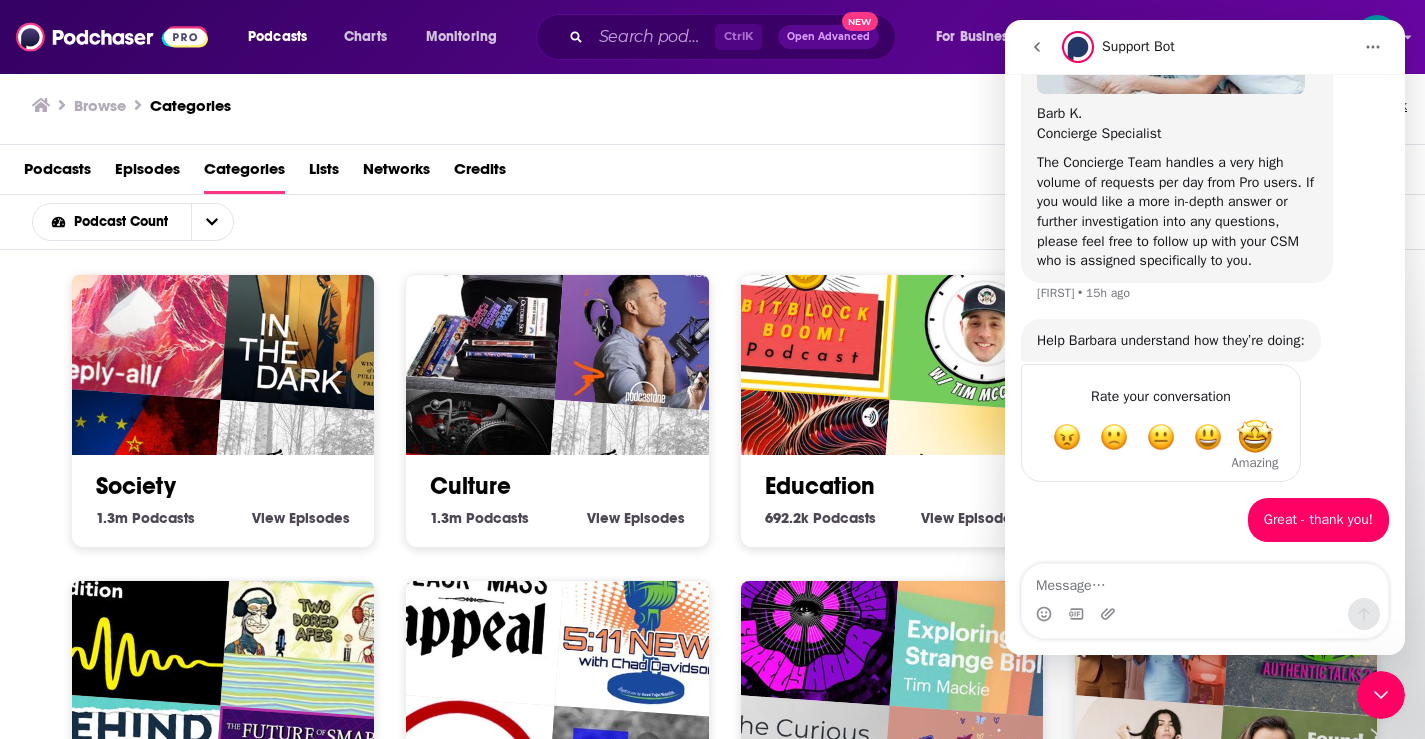 click at bounding box center [1255, 437] 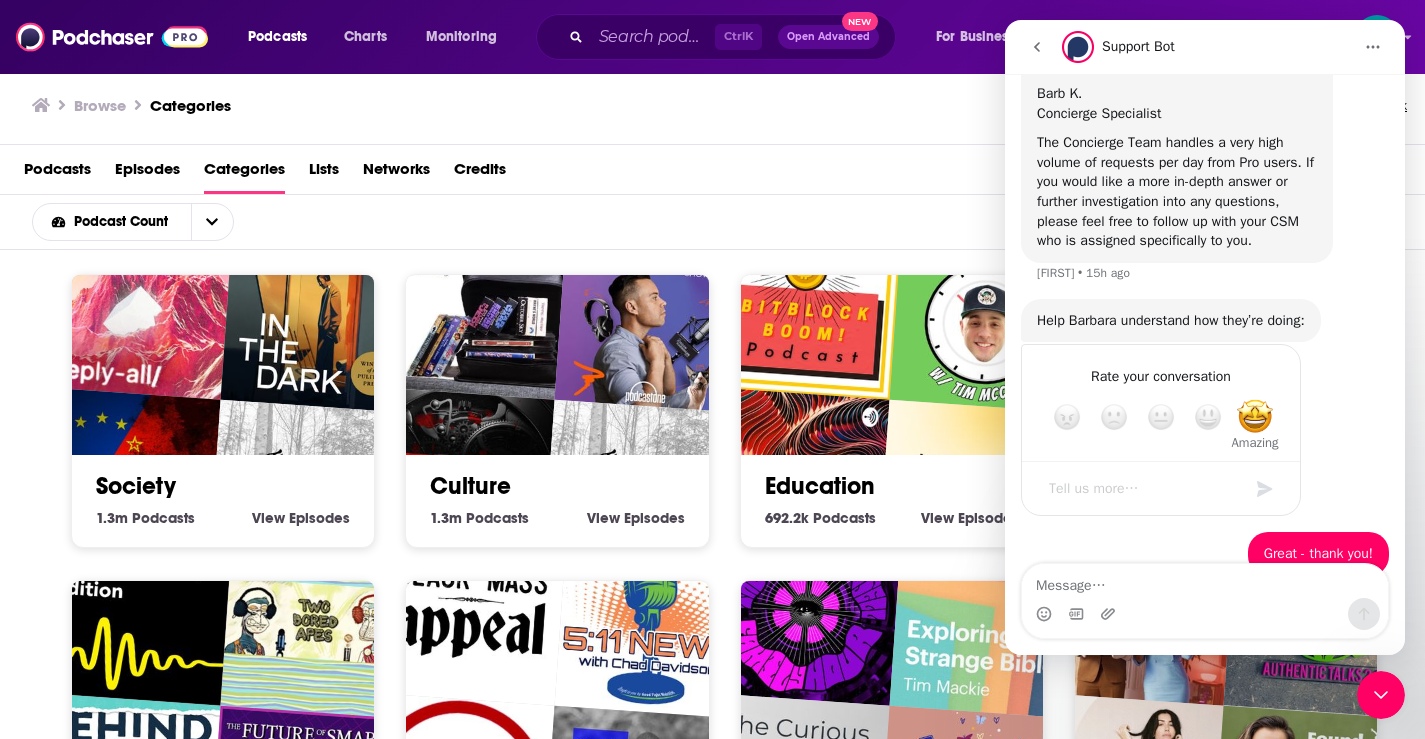 scroll, scrollTop: 675, scrollLeft: 0, axis: vertical 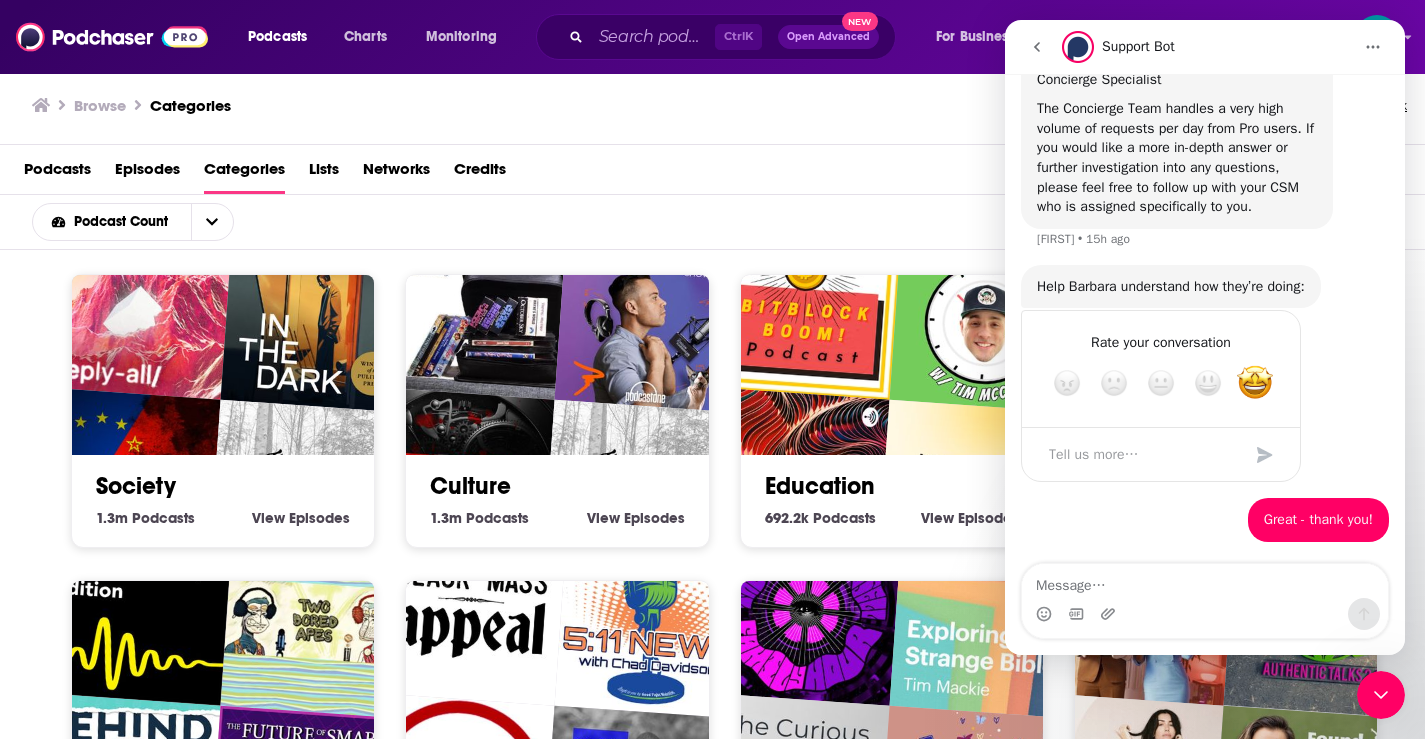 click 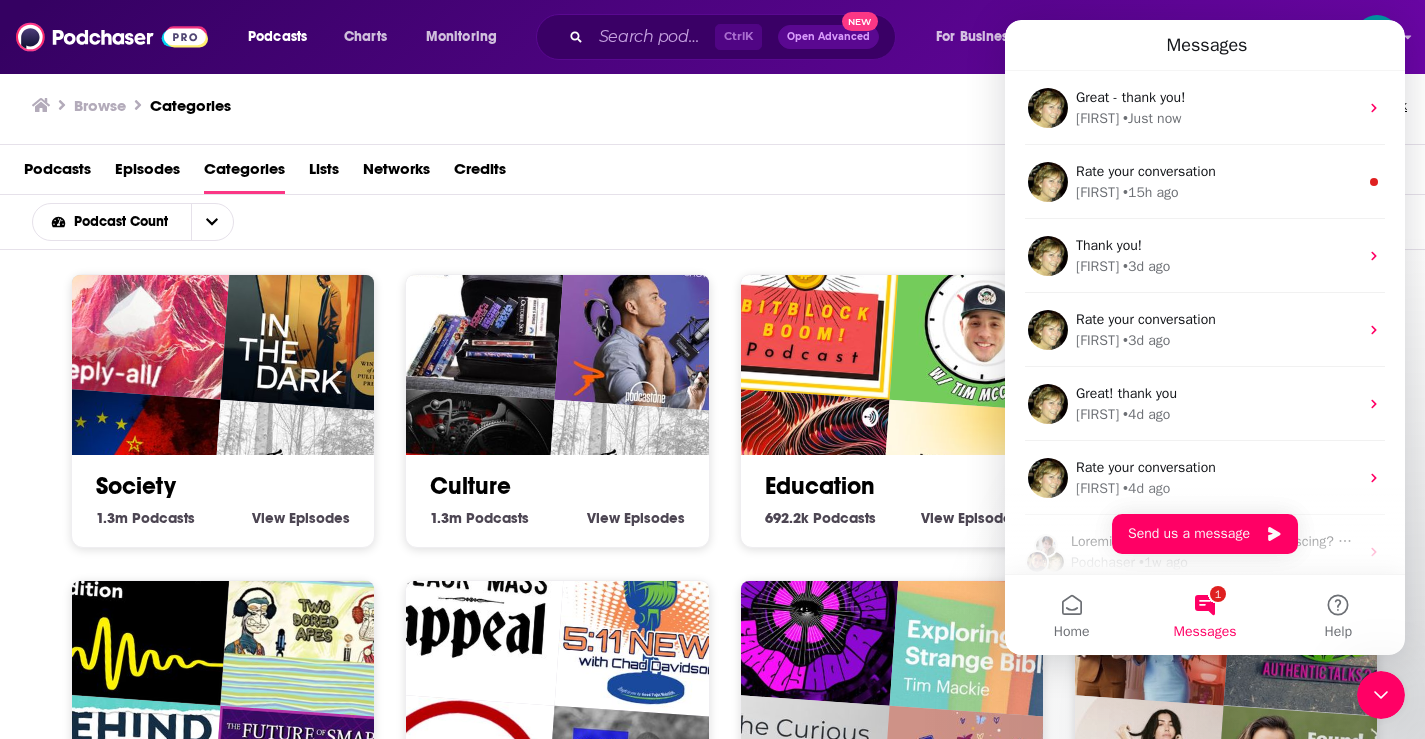 scroll, scrollTop: 0, scrollLeft: 0, axis: both 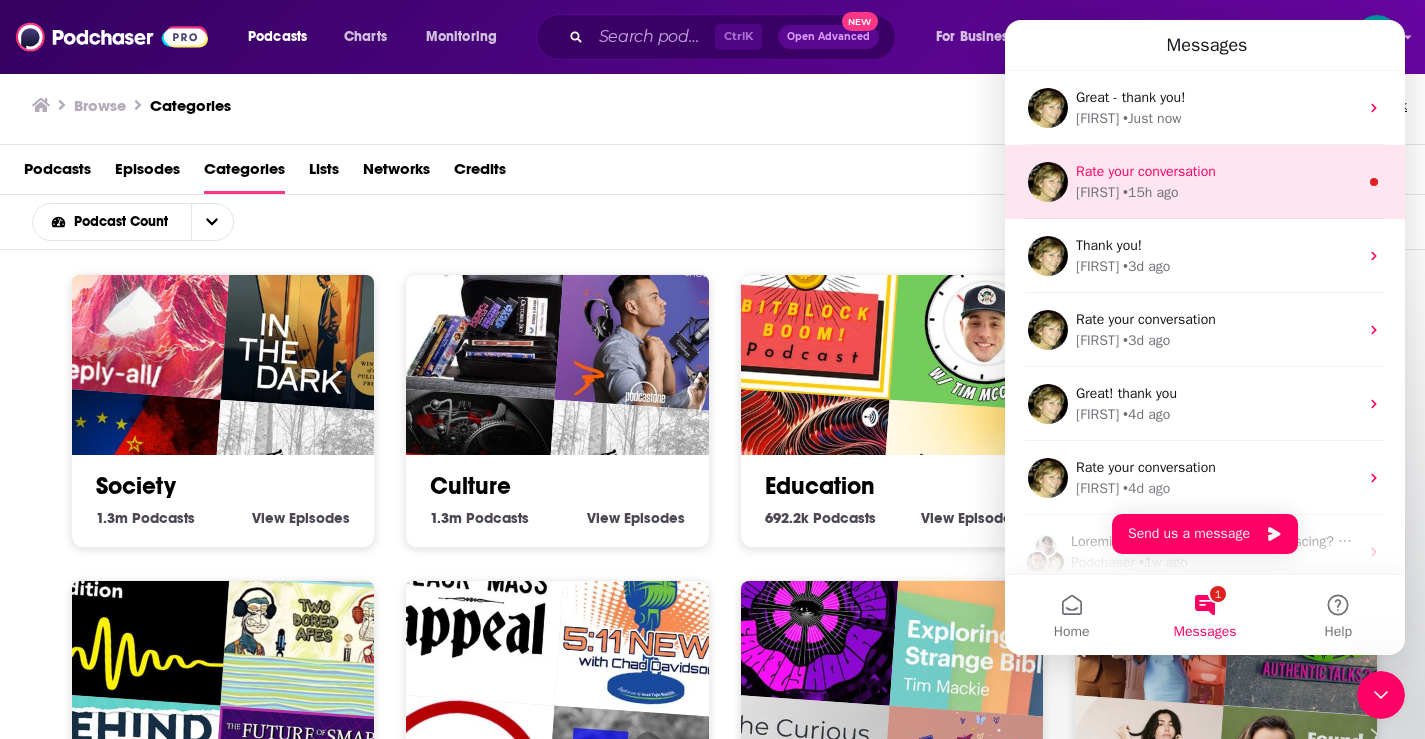 click on "Barbara •  15h ago" at bounding box center (1217, 192) 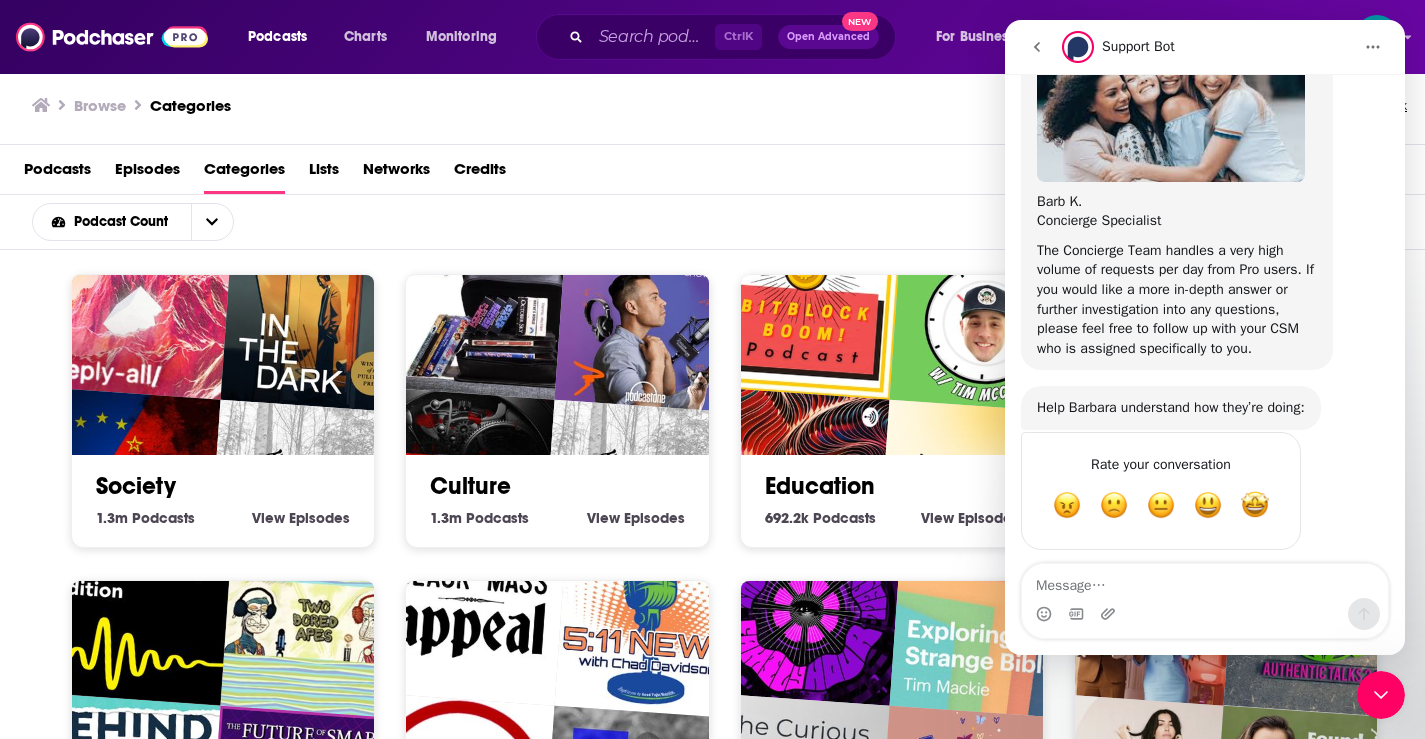 scroll, scrollTop: 541, scrollLeft: 0, axis: vertical 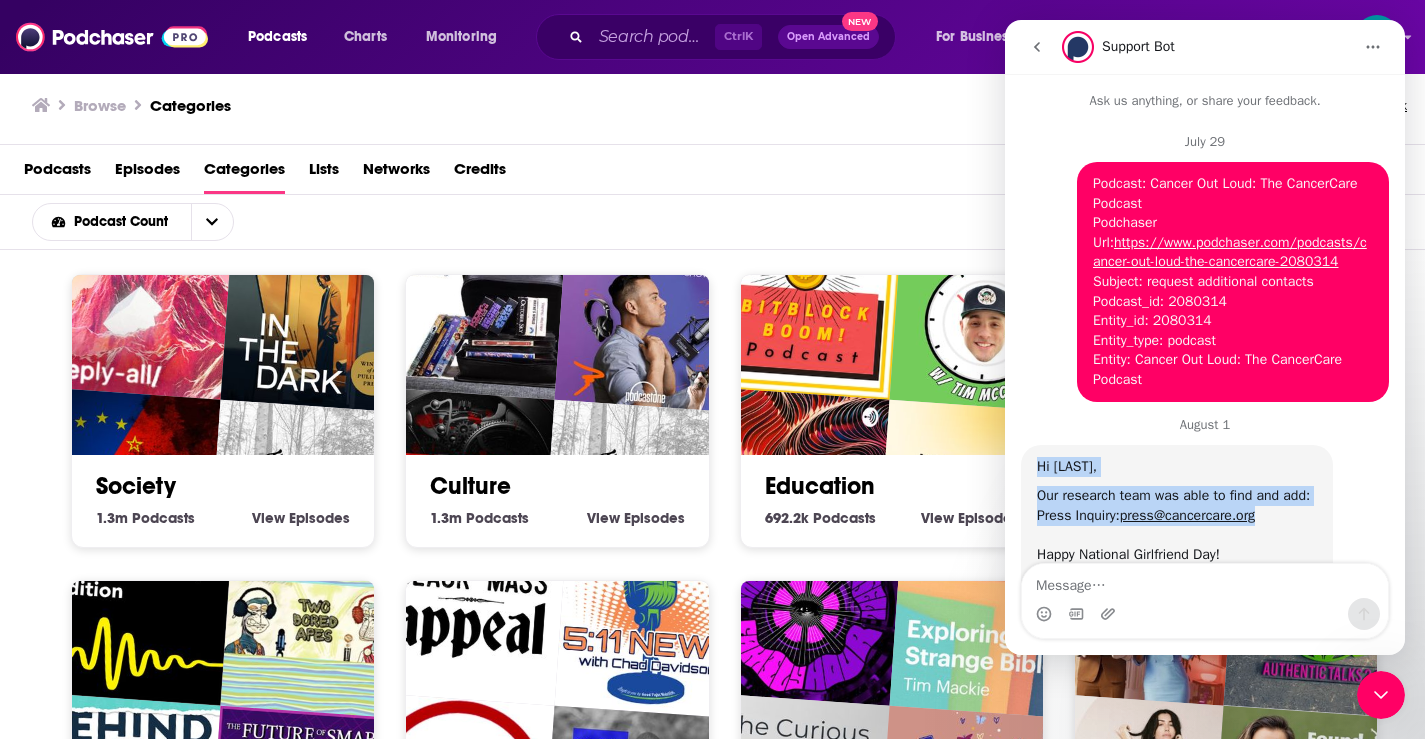 drag, startPoint x: 1041, startPoint y: 465, endPoint x: 1288, endPoint y: 519, distance: 252.83394 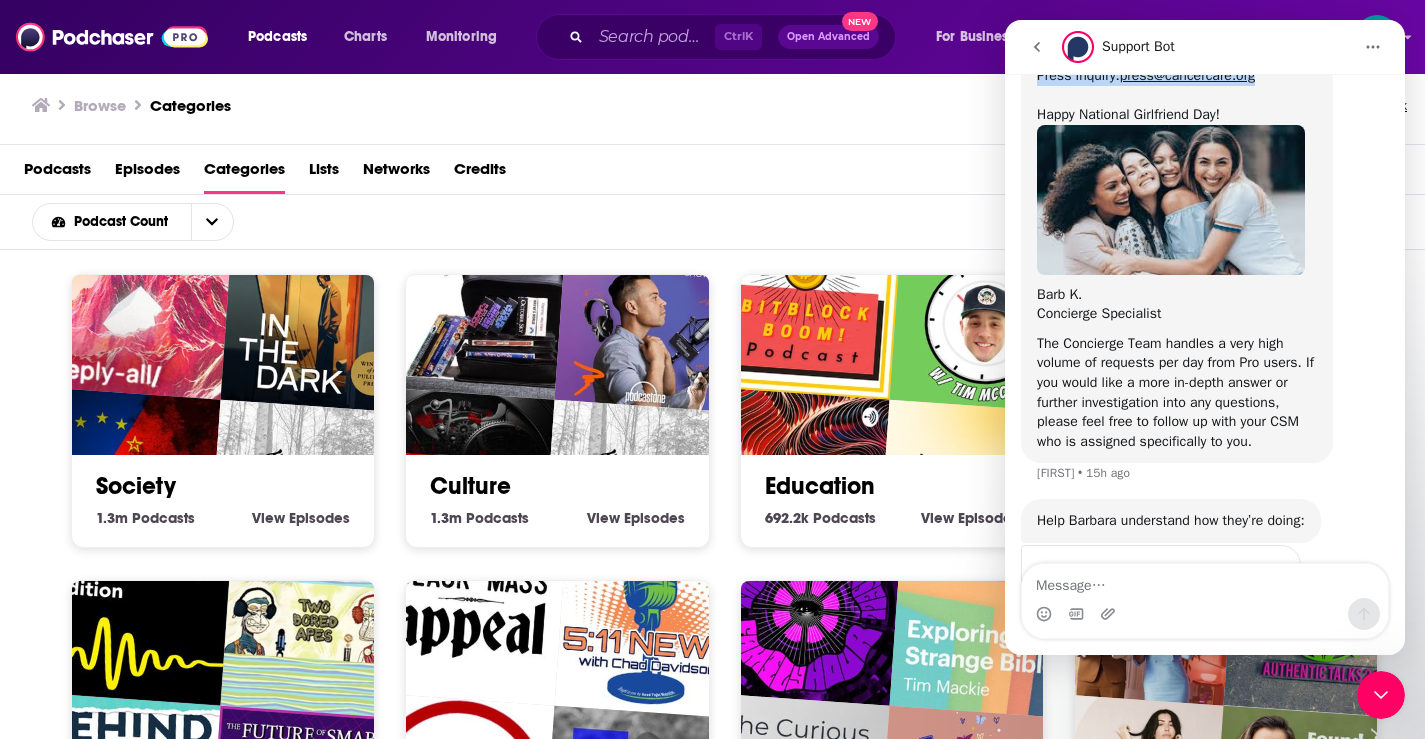 scroll, scrollTop: 561, scrollLeft: 0, axis: vertical 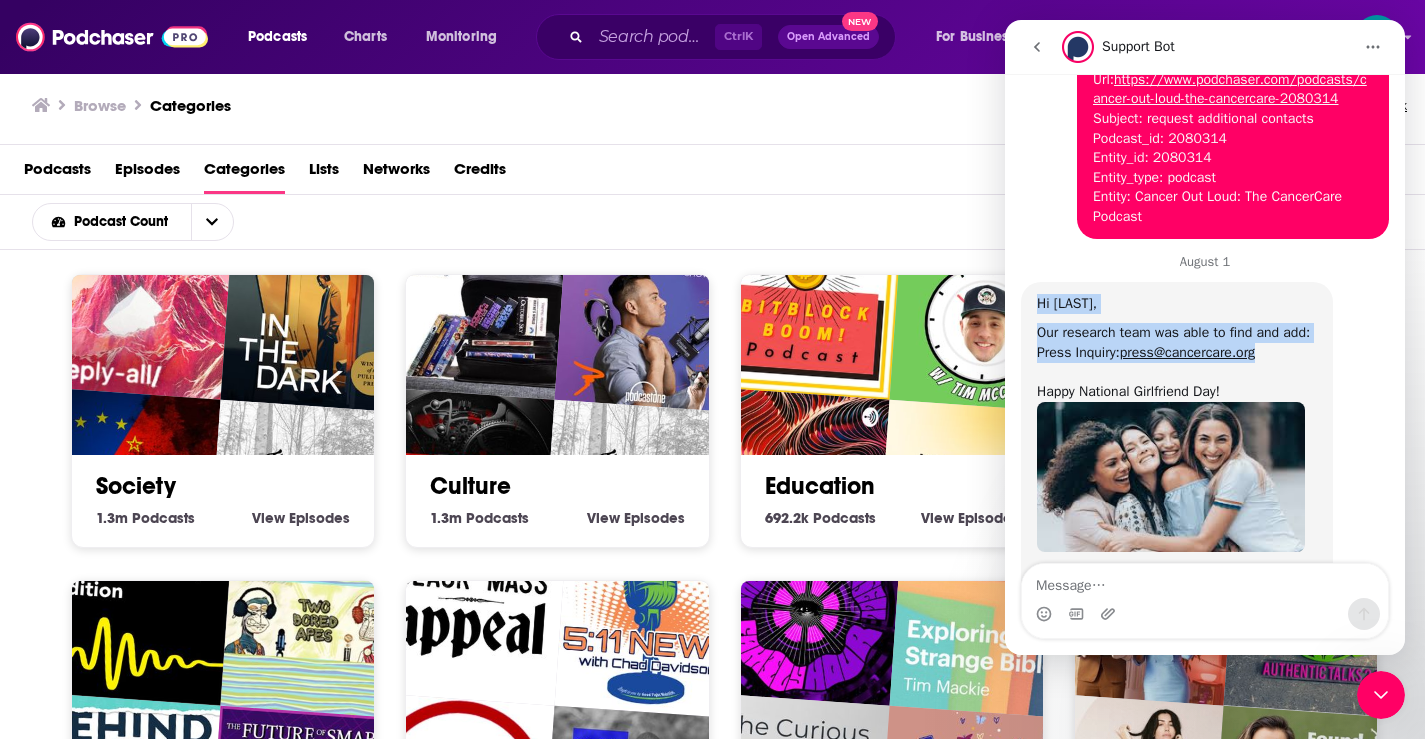 copy on "Hi Lusodano,   Our research team was able to find and add:  Press Inquiry:  press@cancercare.org" 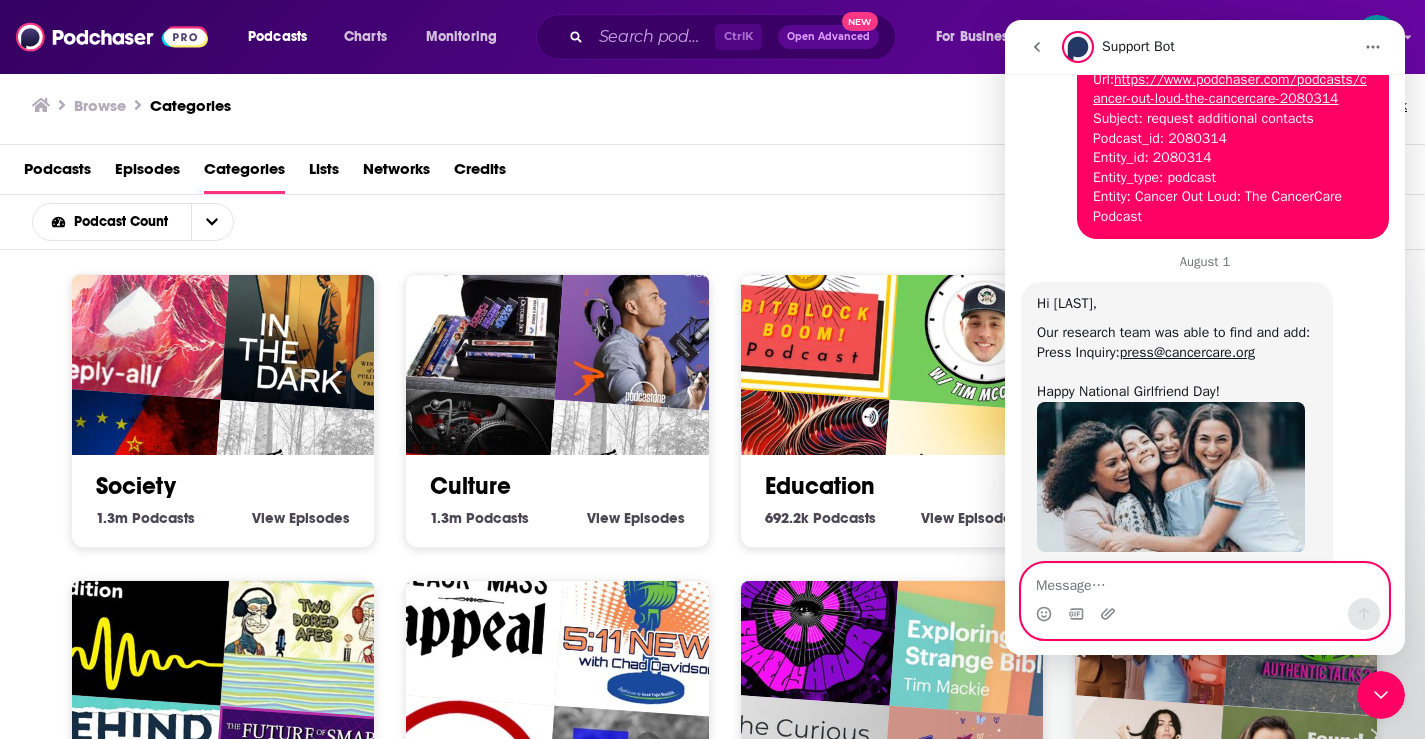 click at bounding box center [1205, 581] 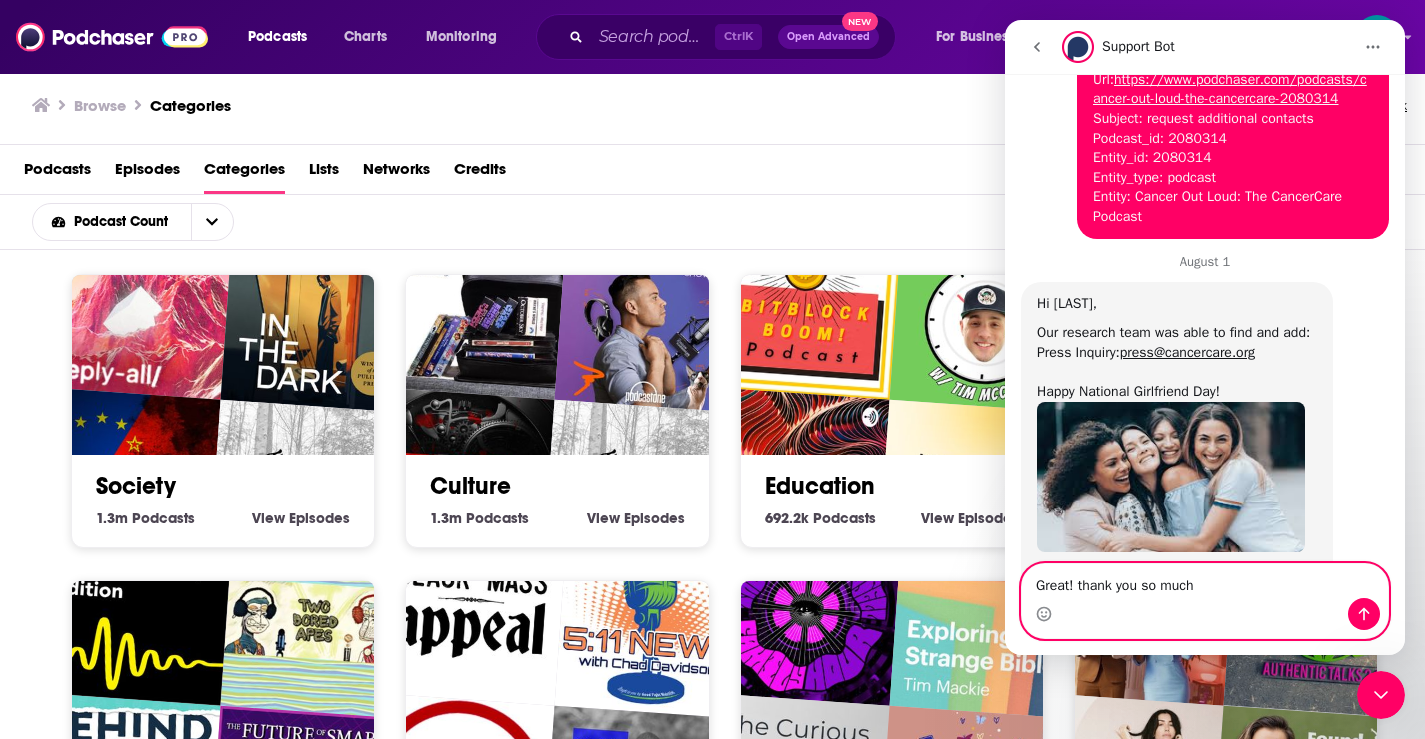 type on "Great! thank you so much" 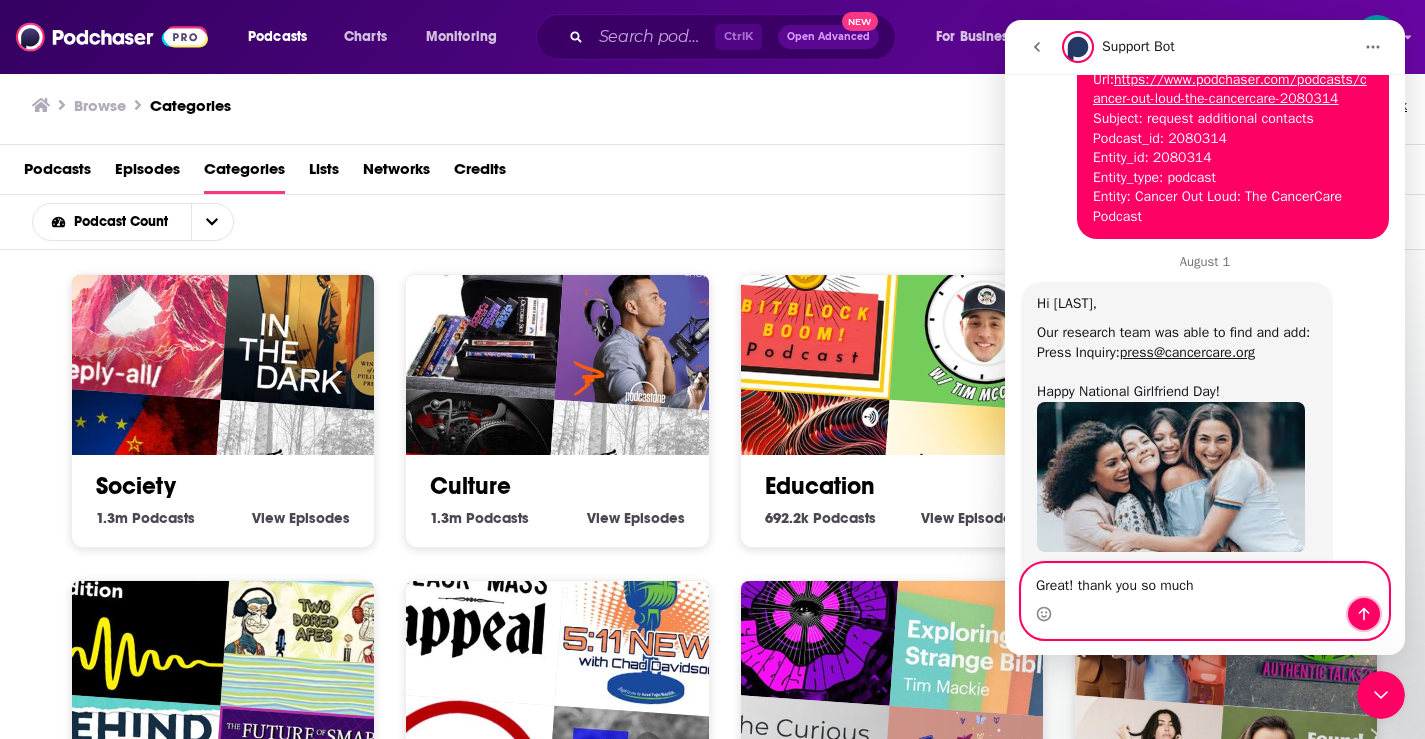 click 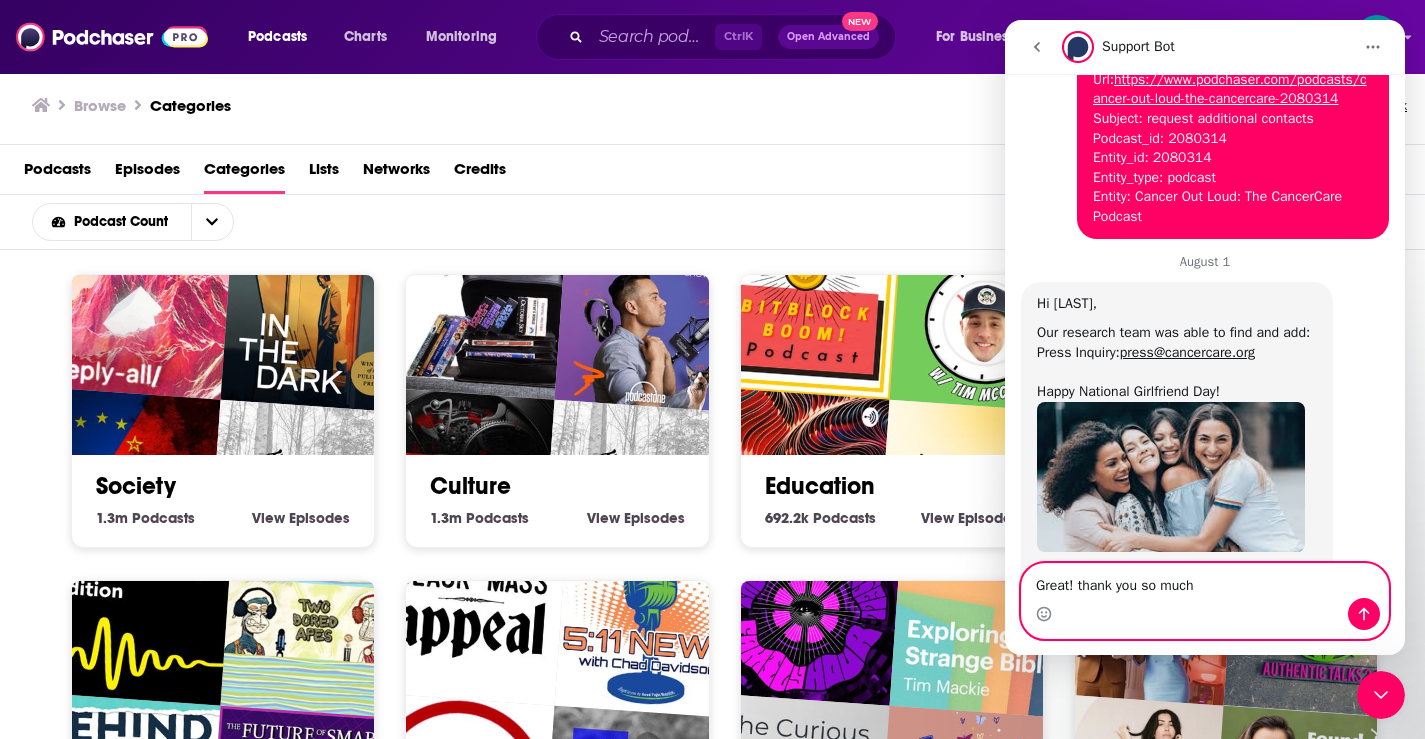 type 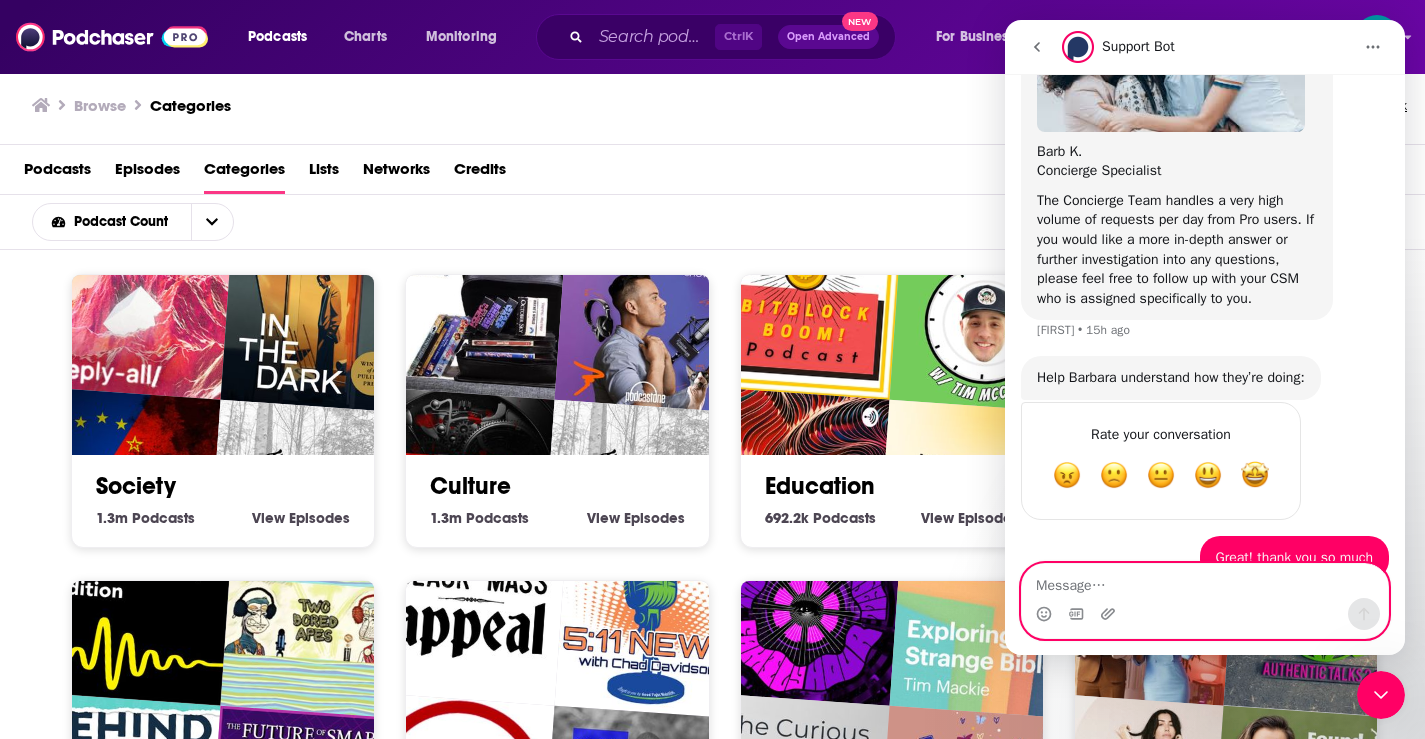 scroll, scrollTop: 621, scrollLeft: 0, axis: vertical 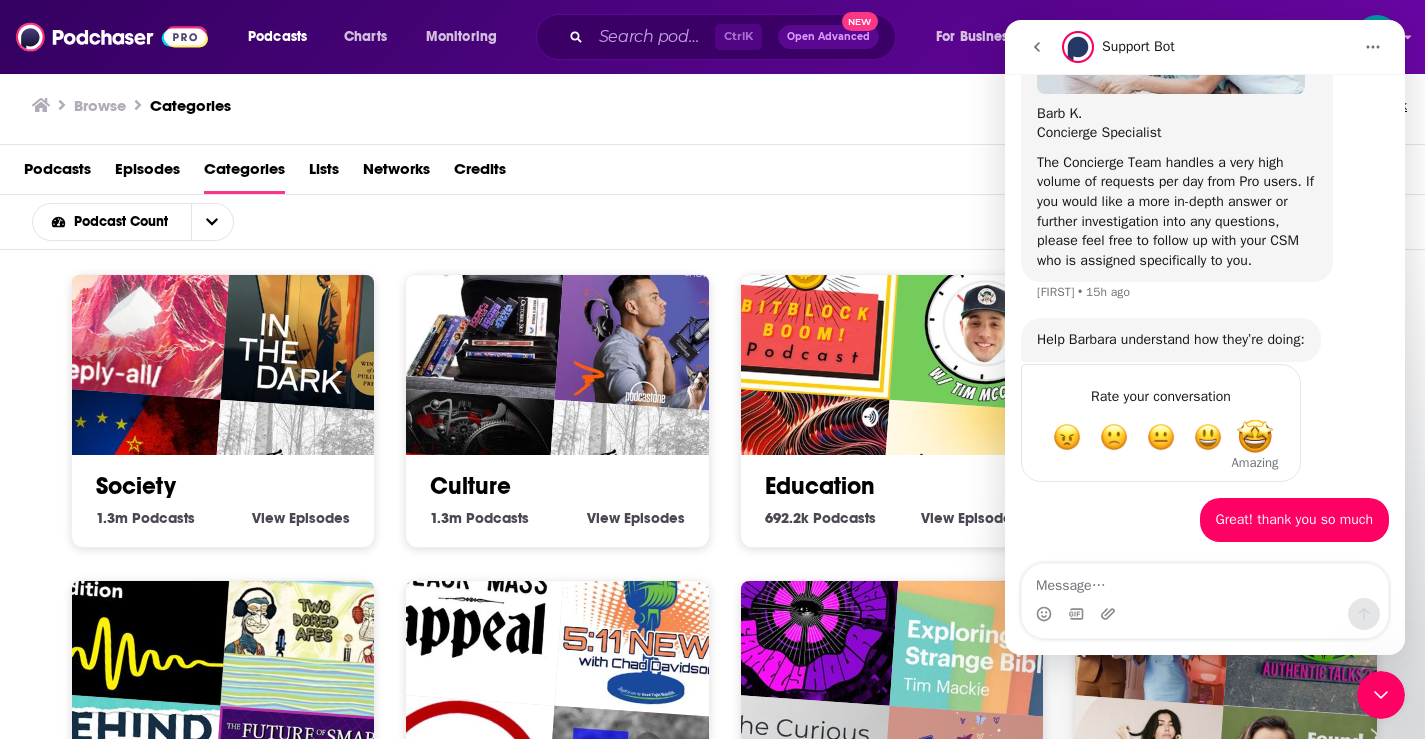 click at bounding box center (1255, 437) 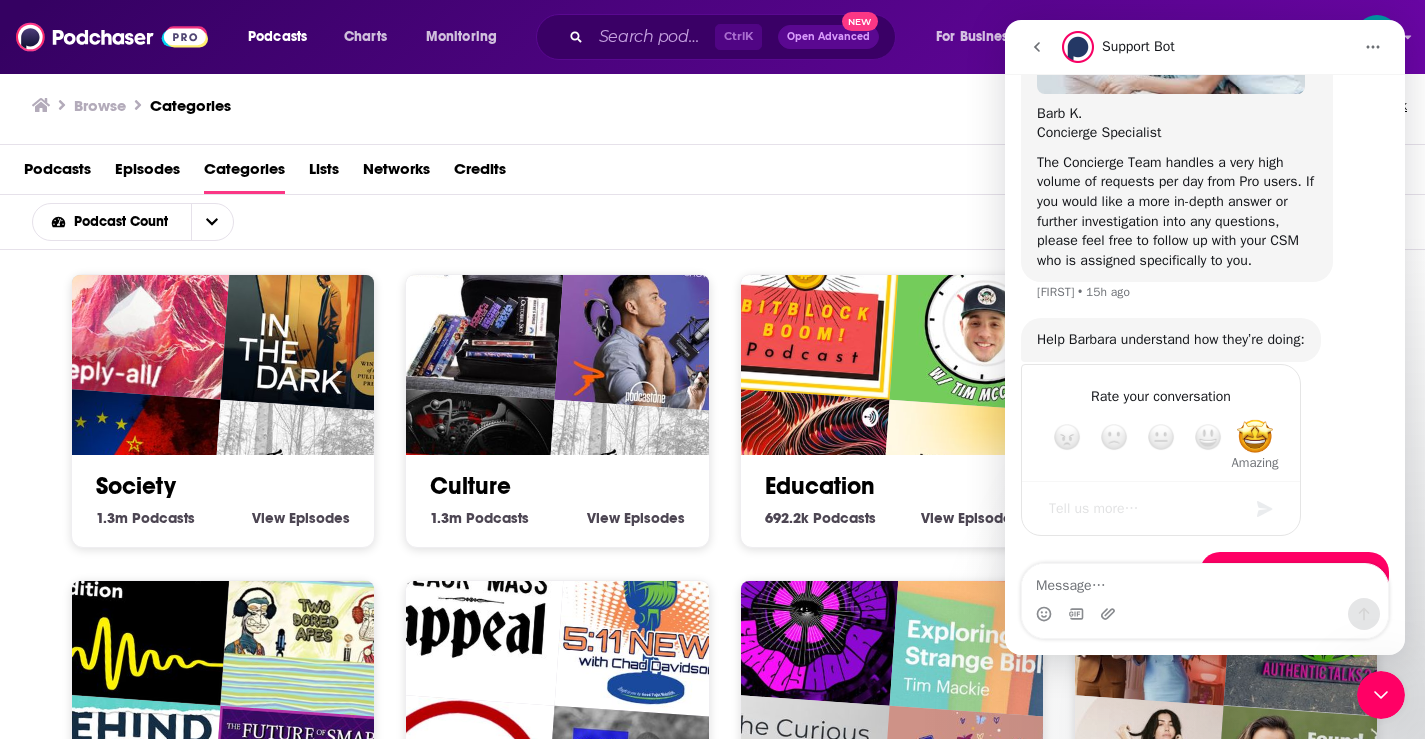 scroll, scrollTop: 675, scrollLeft: 0, axis: vertical 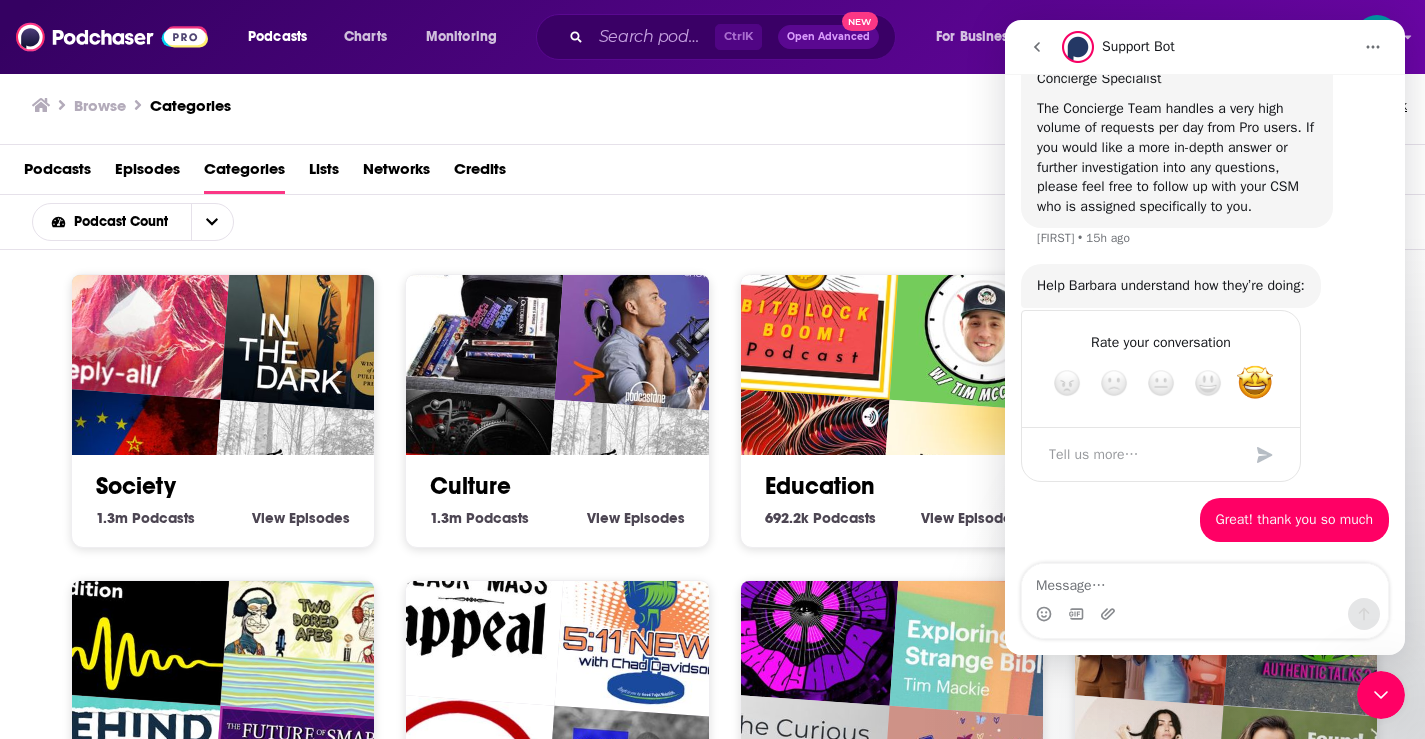 click 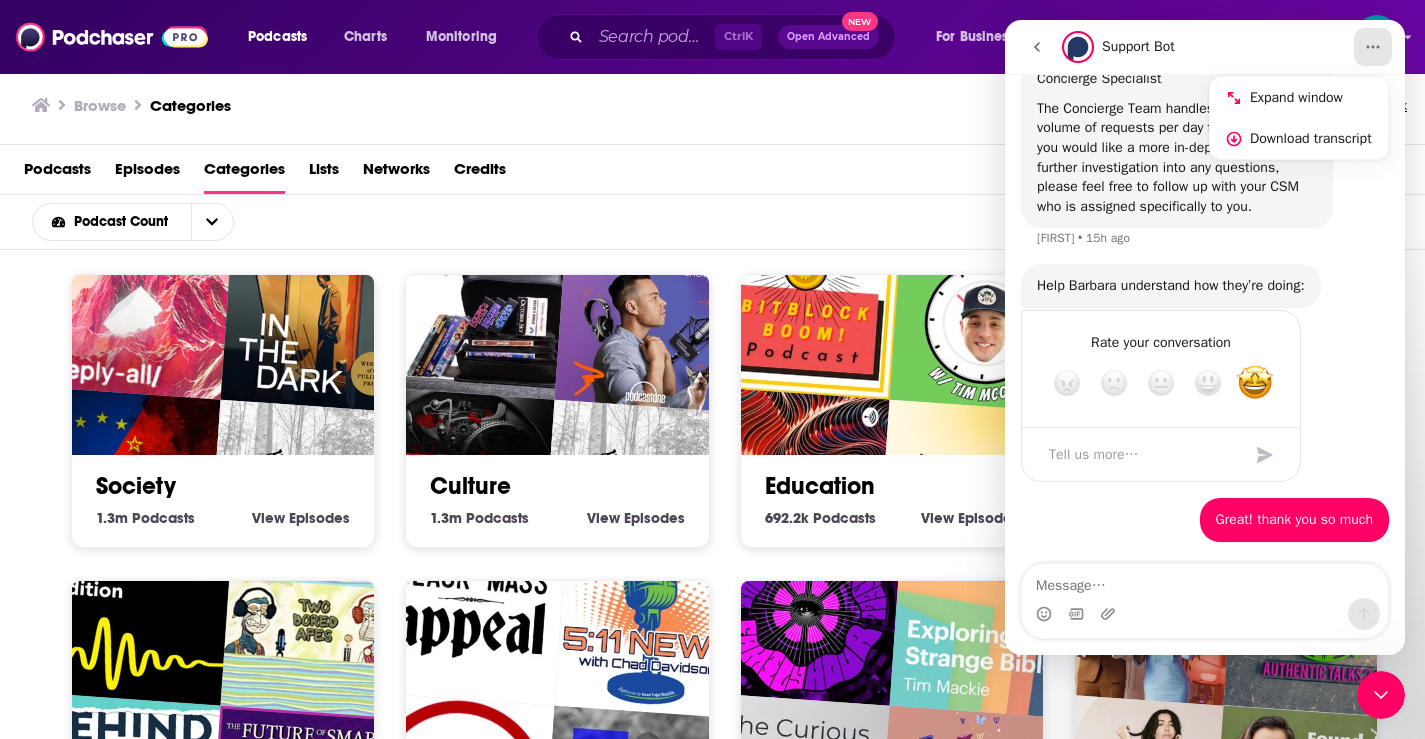 click 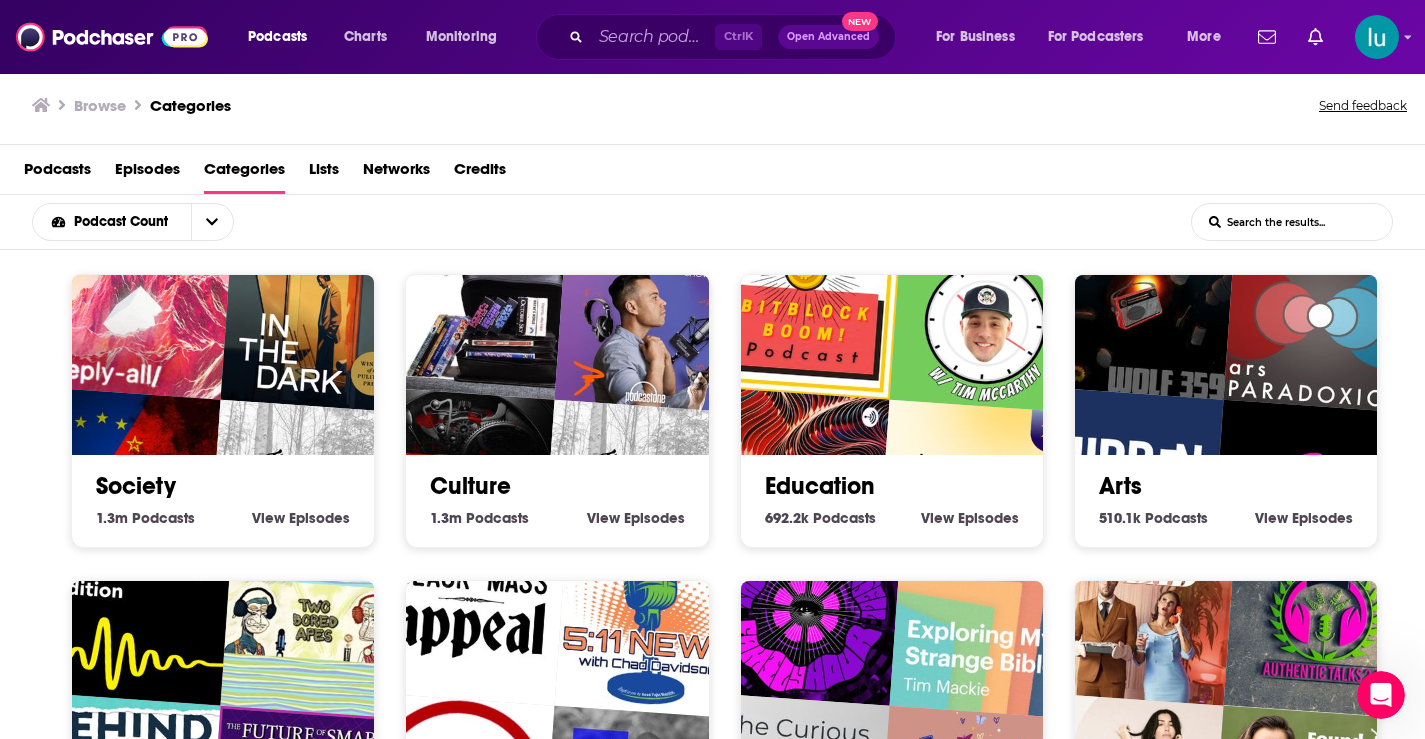 scroll, scrollTop: 0, scrollLeft: 0, axis: both 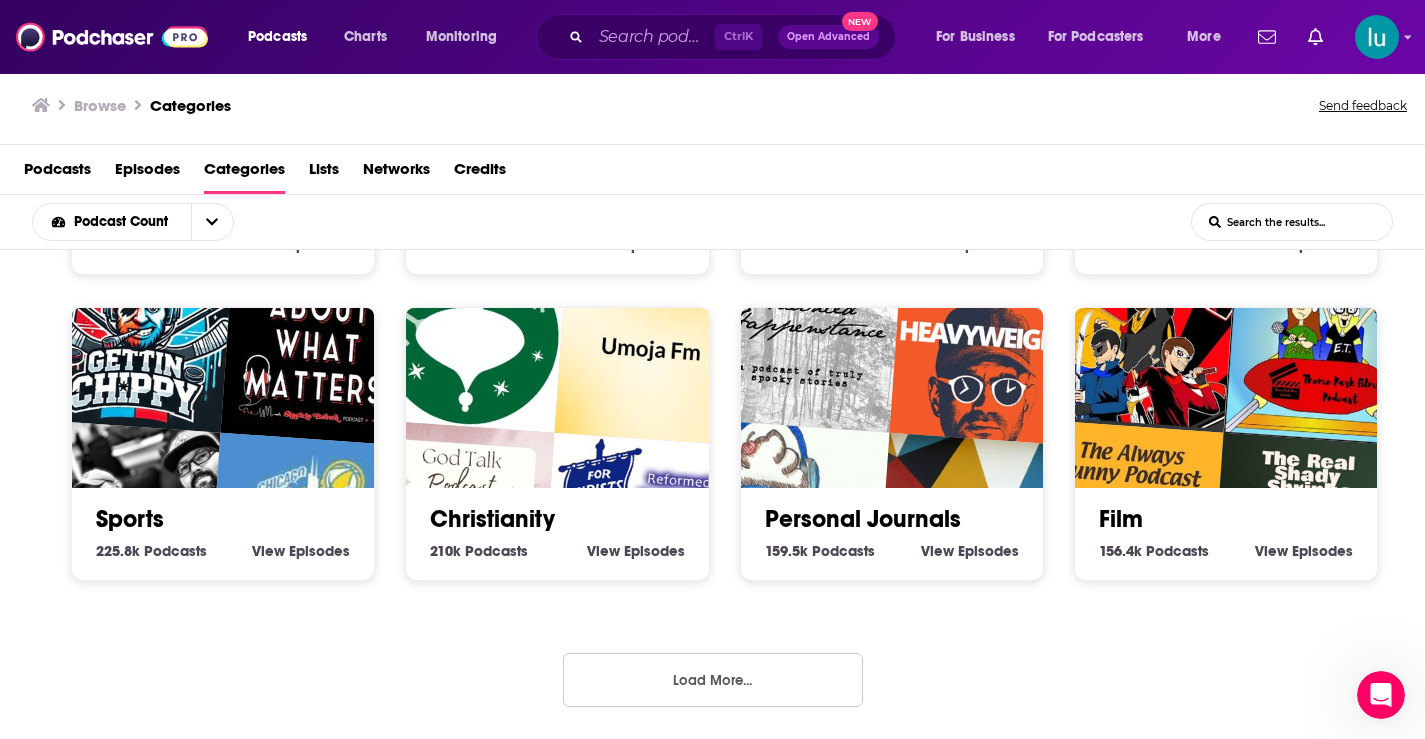 click on "Load More..." at bounding box center [713, 680] 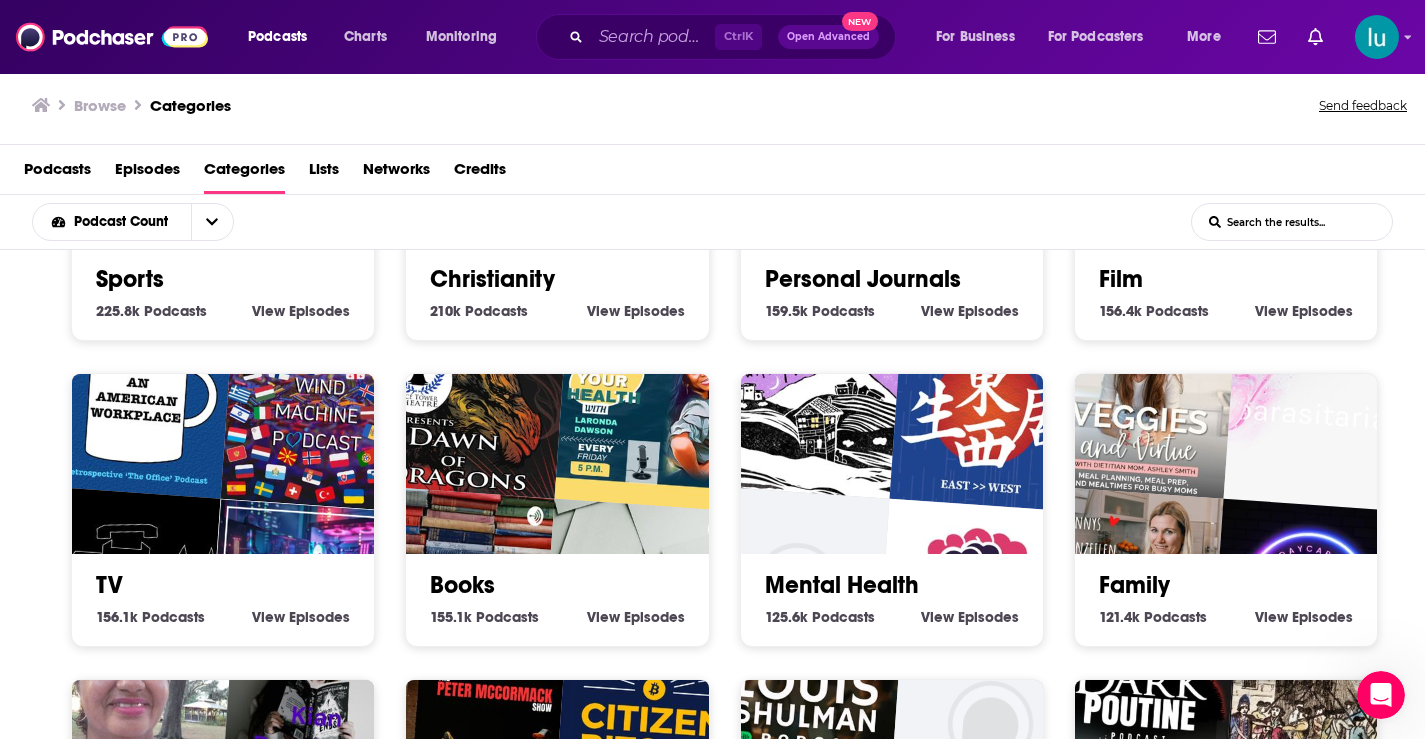 scroll, scrollTop: 1166, scrollLeft: 0, axis: vertical 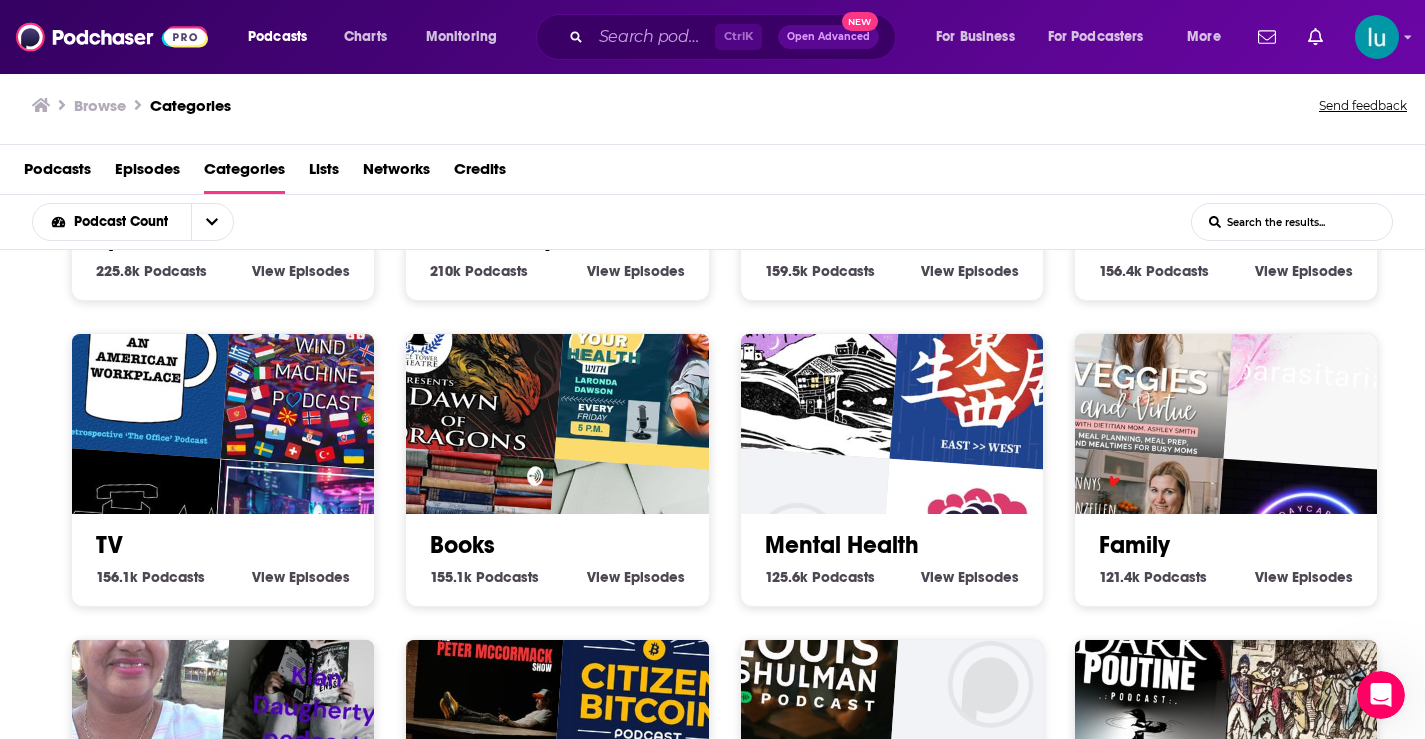 click at bounding box center [805, 362] 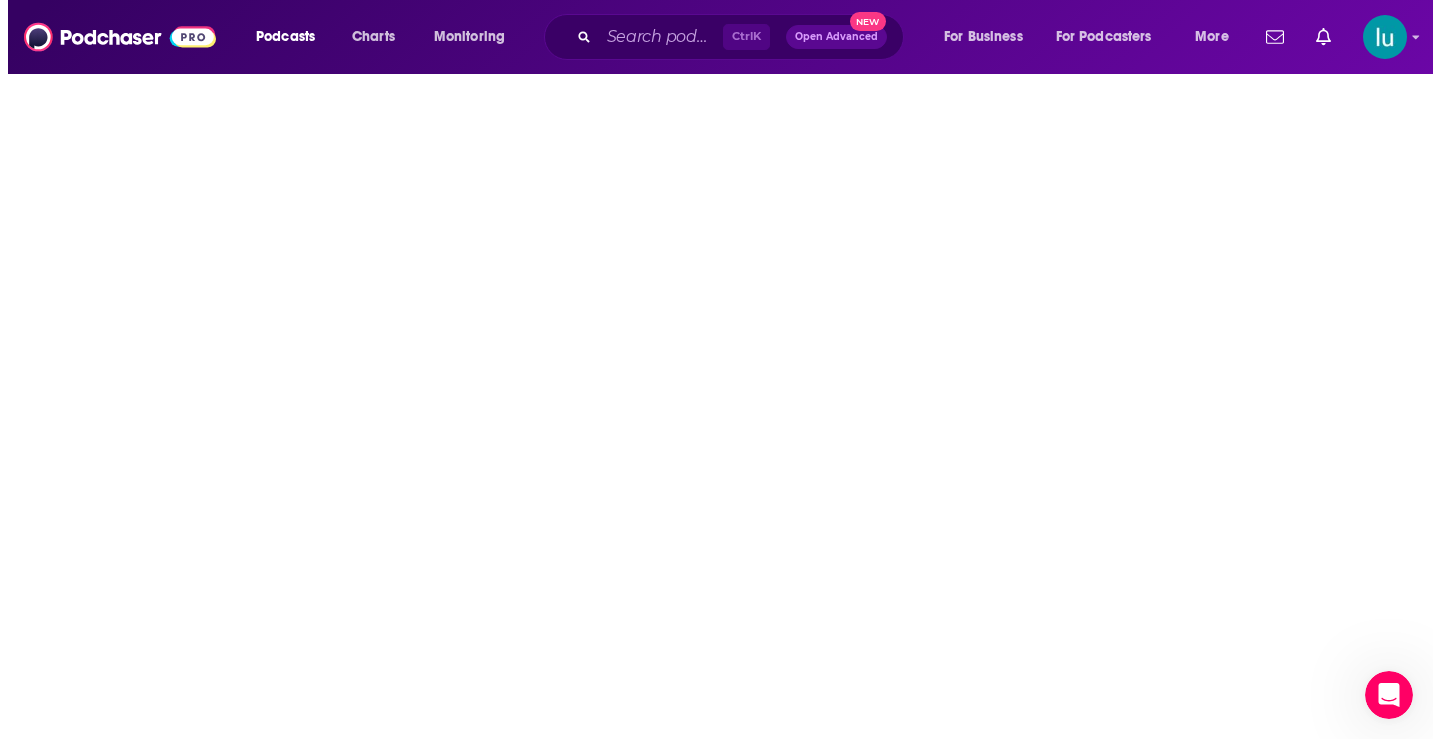 scroll, scrollTop: 0, scrollLeft: 0, axis: both 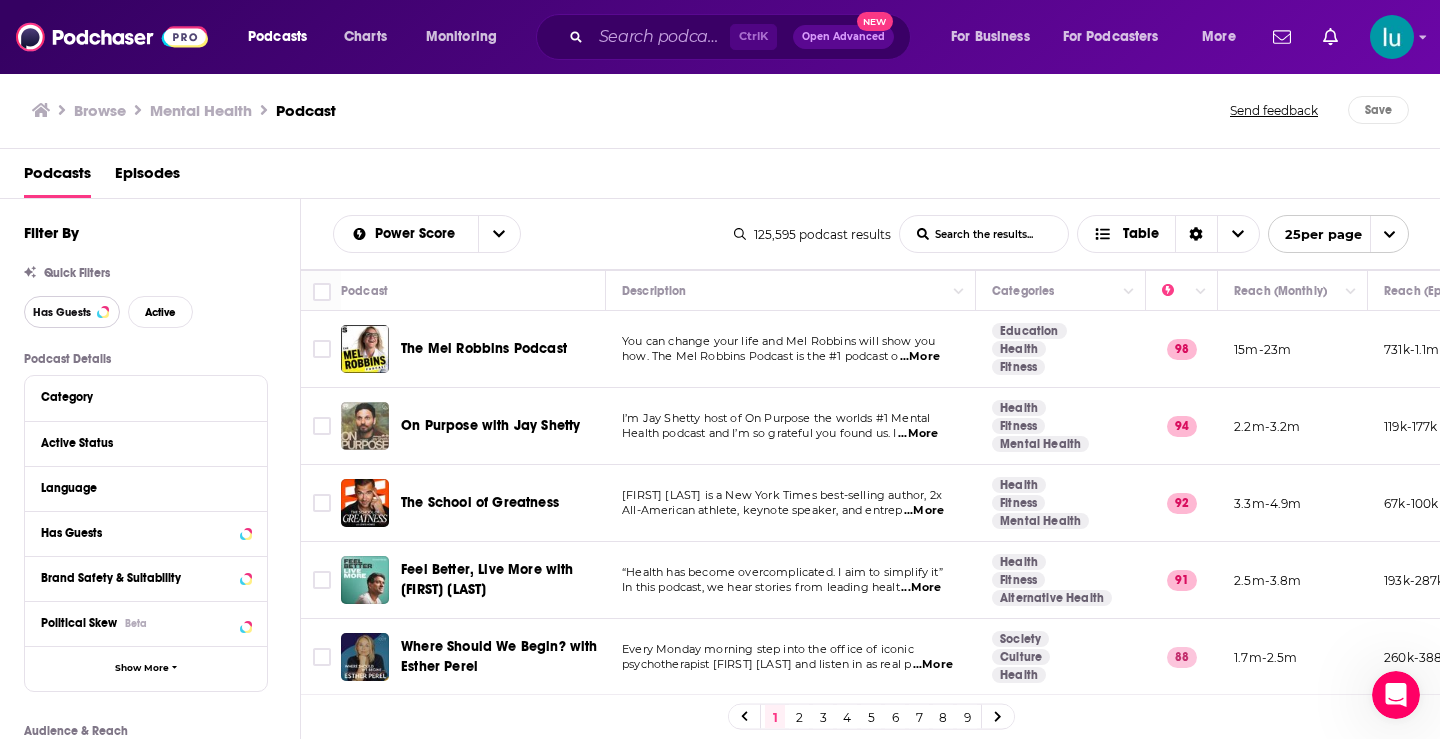 click on "Has Guests" at bounding box center (72, 312) 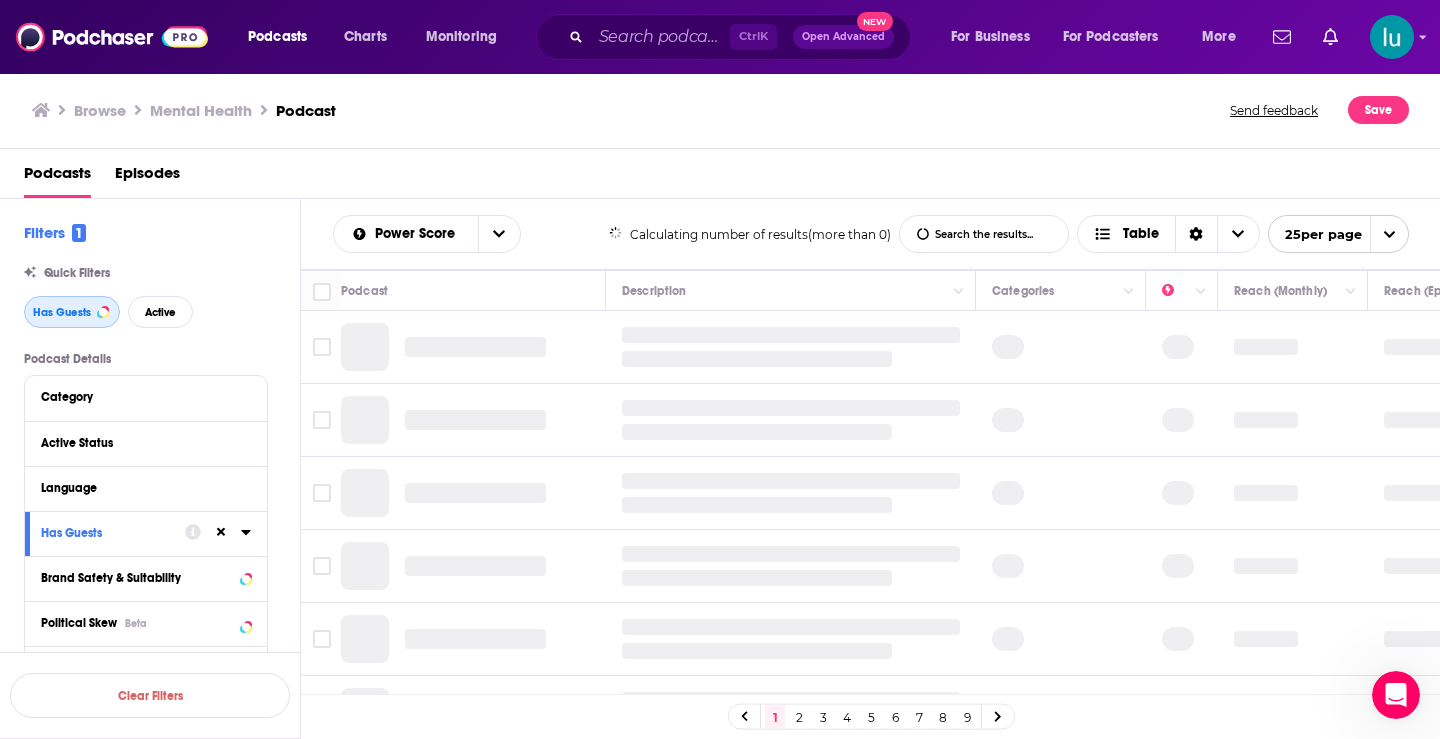 click on "Has Guests" at bounding box center (62, 312) 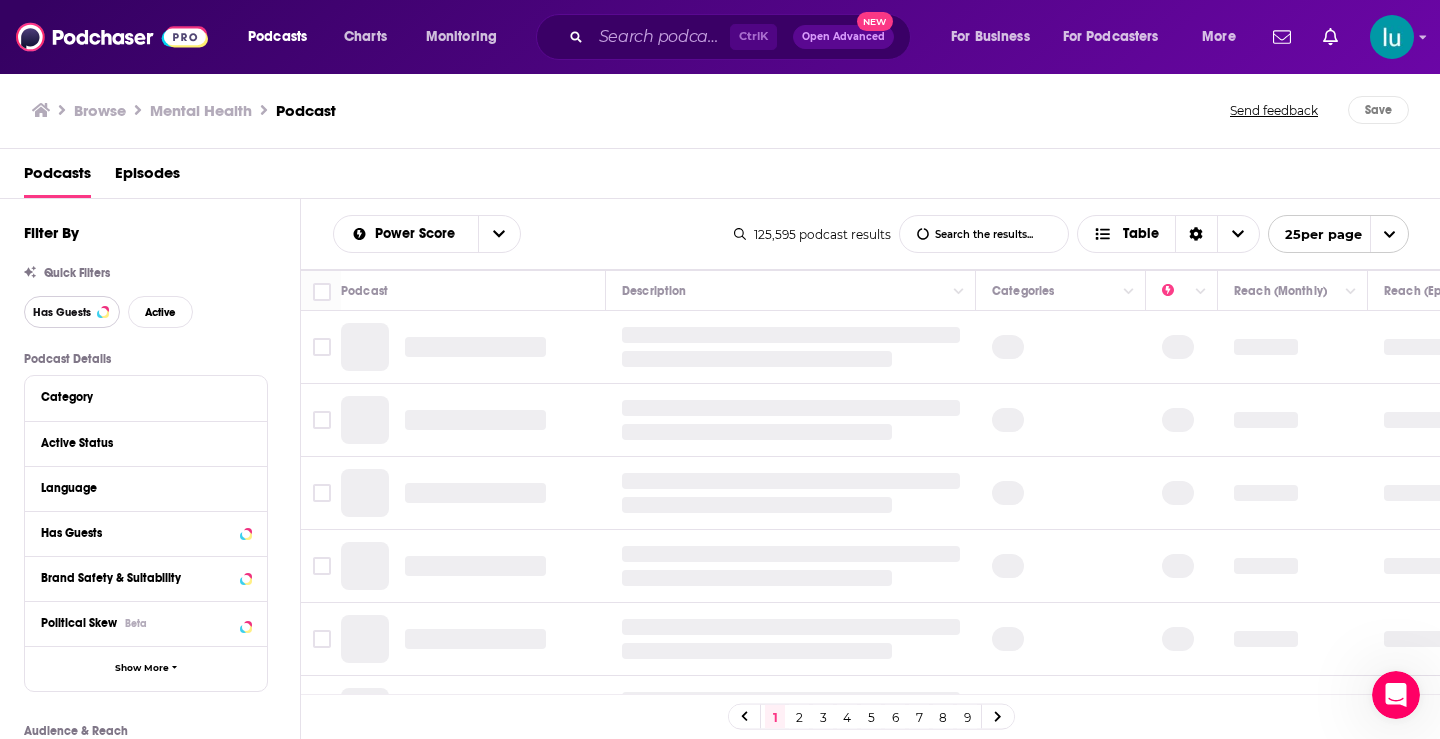 click on "Has Guests" at bounding box center [62, 312] 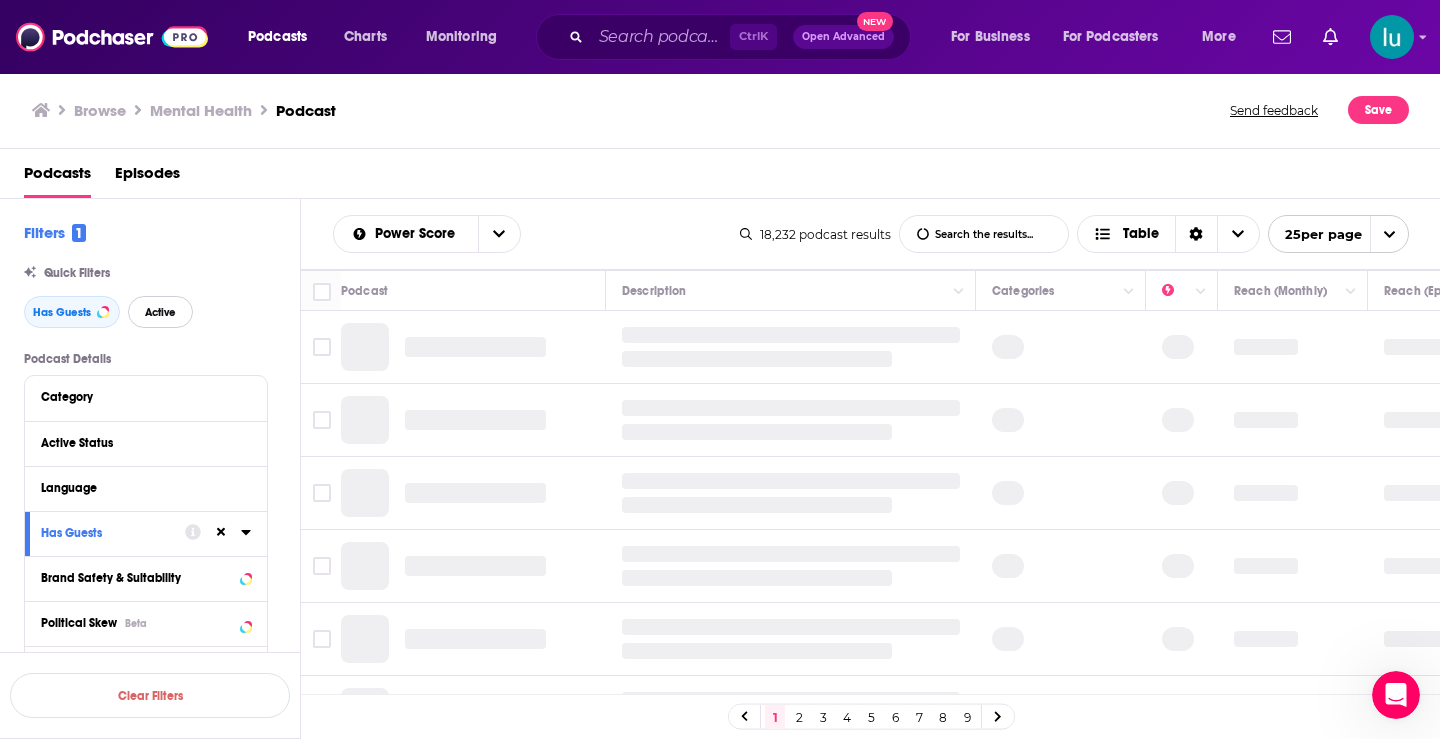 click on "Active" at bounding box center [160, 312] 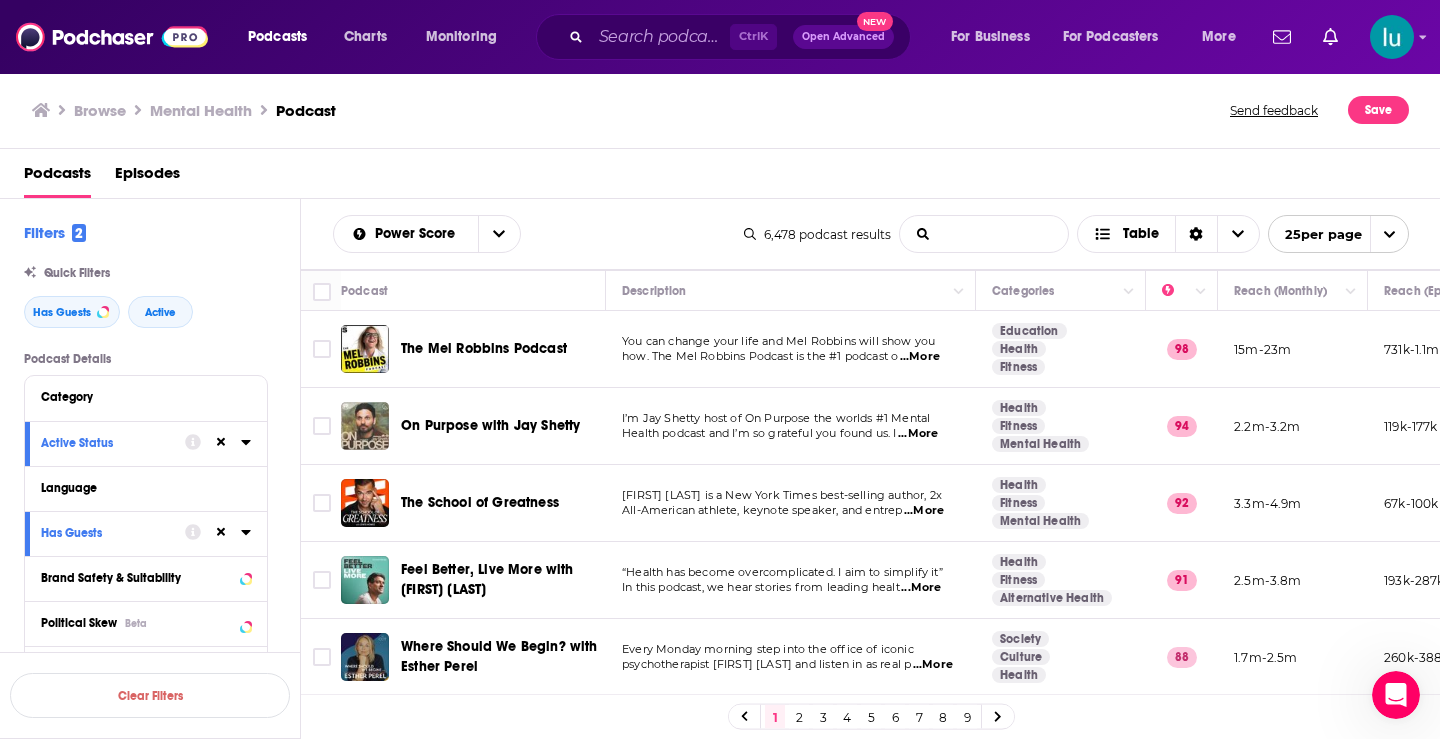 click on "List Search Input" at bounding box center [984, 234] 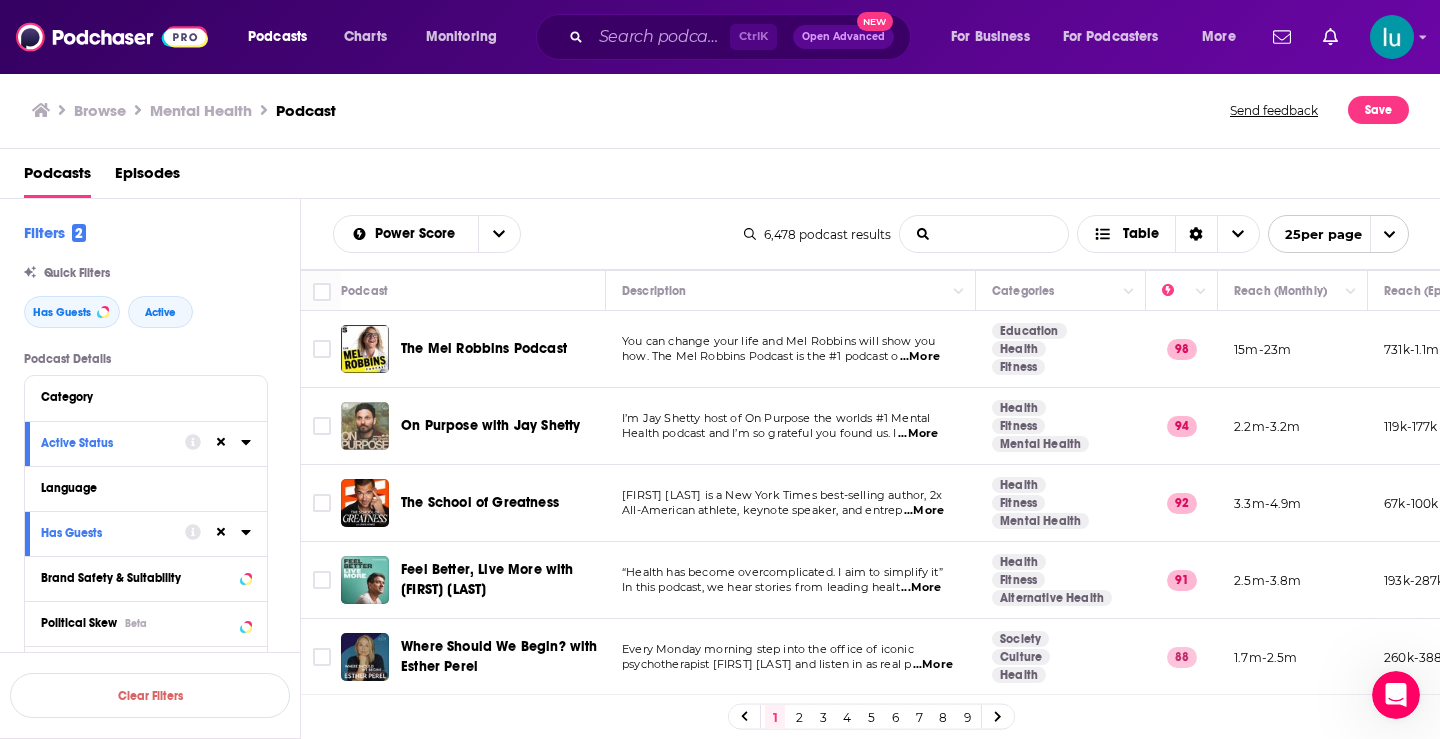 type on ""Mental Health" 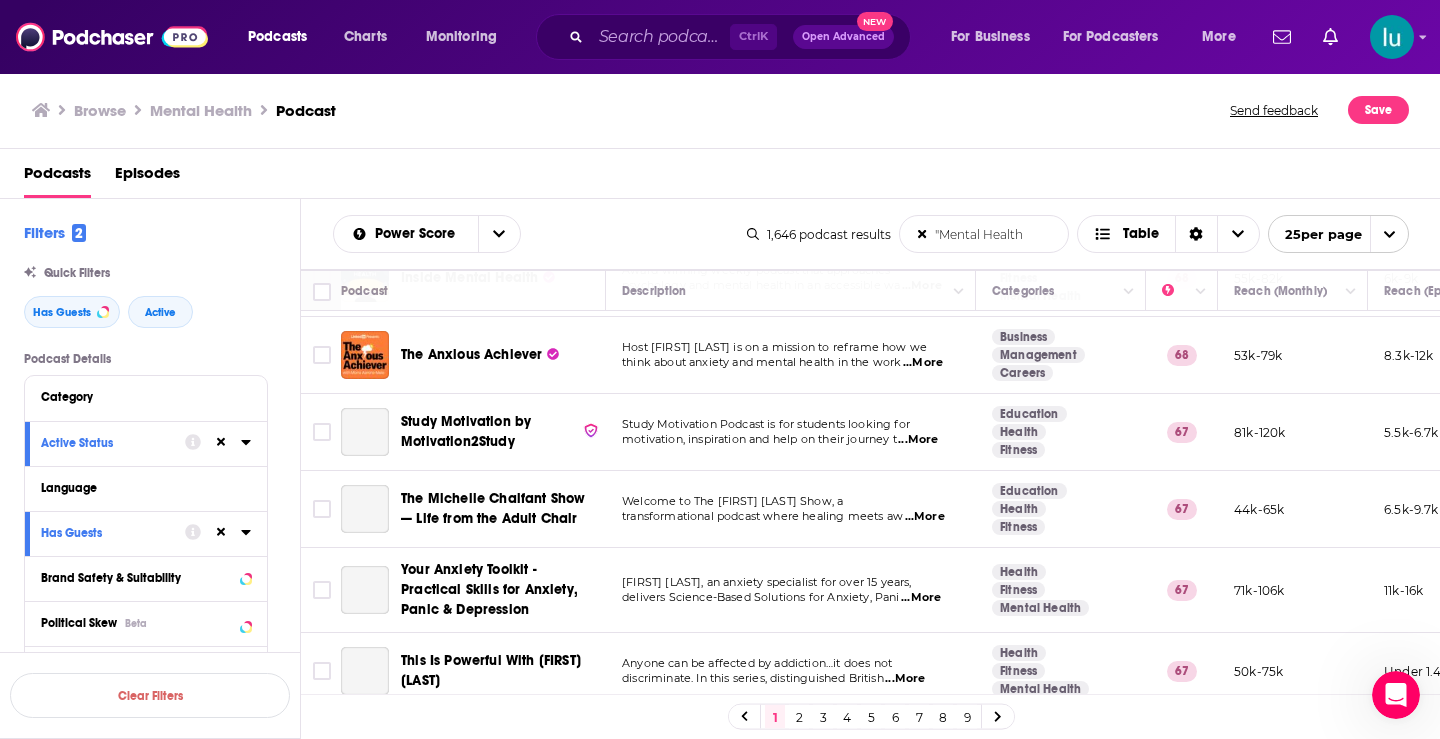 scroll, scrollTop: 1559, scrollLeft: 0, axis: vertical 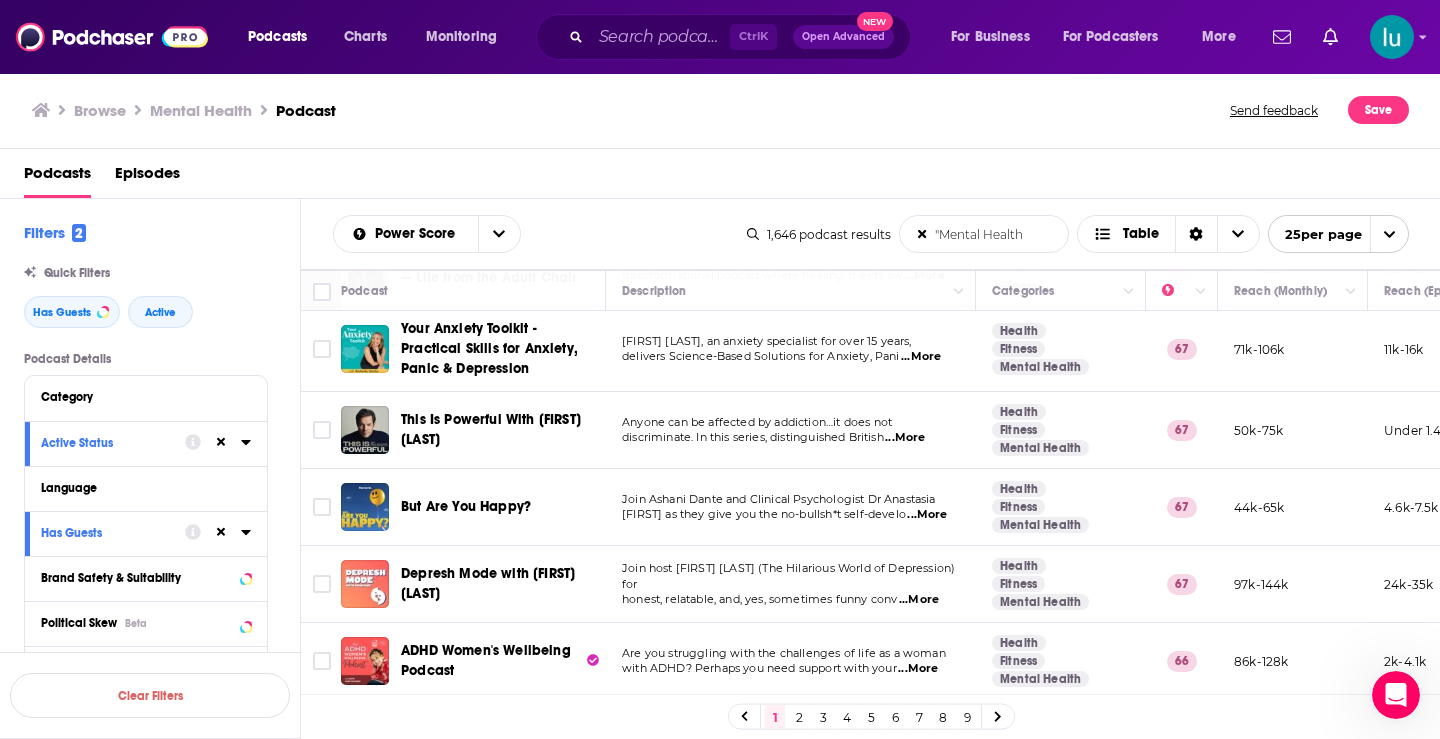 click at bounding box center [998, 716] 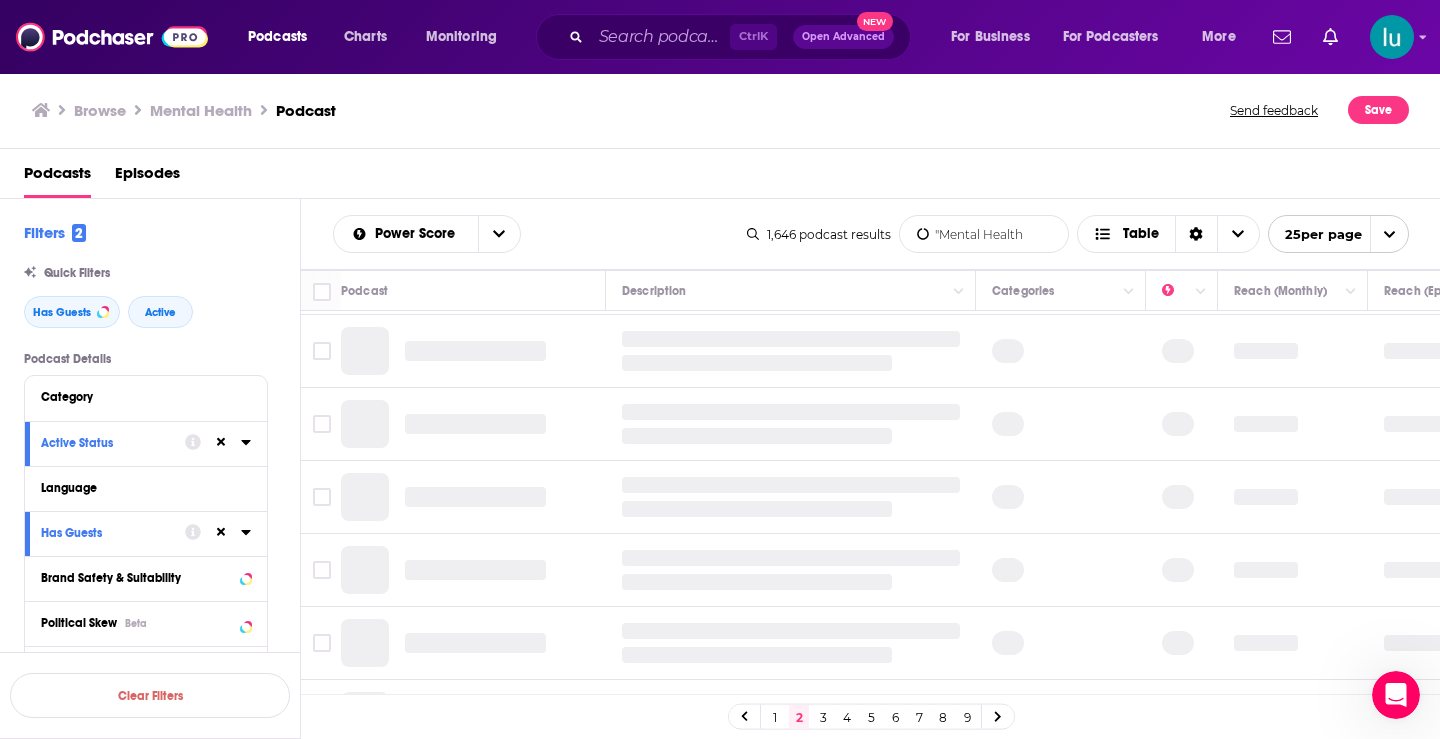 scroll, scrollTop: 0, scrollLeft: 0, axis: both 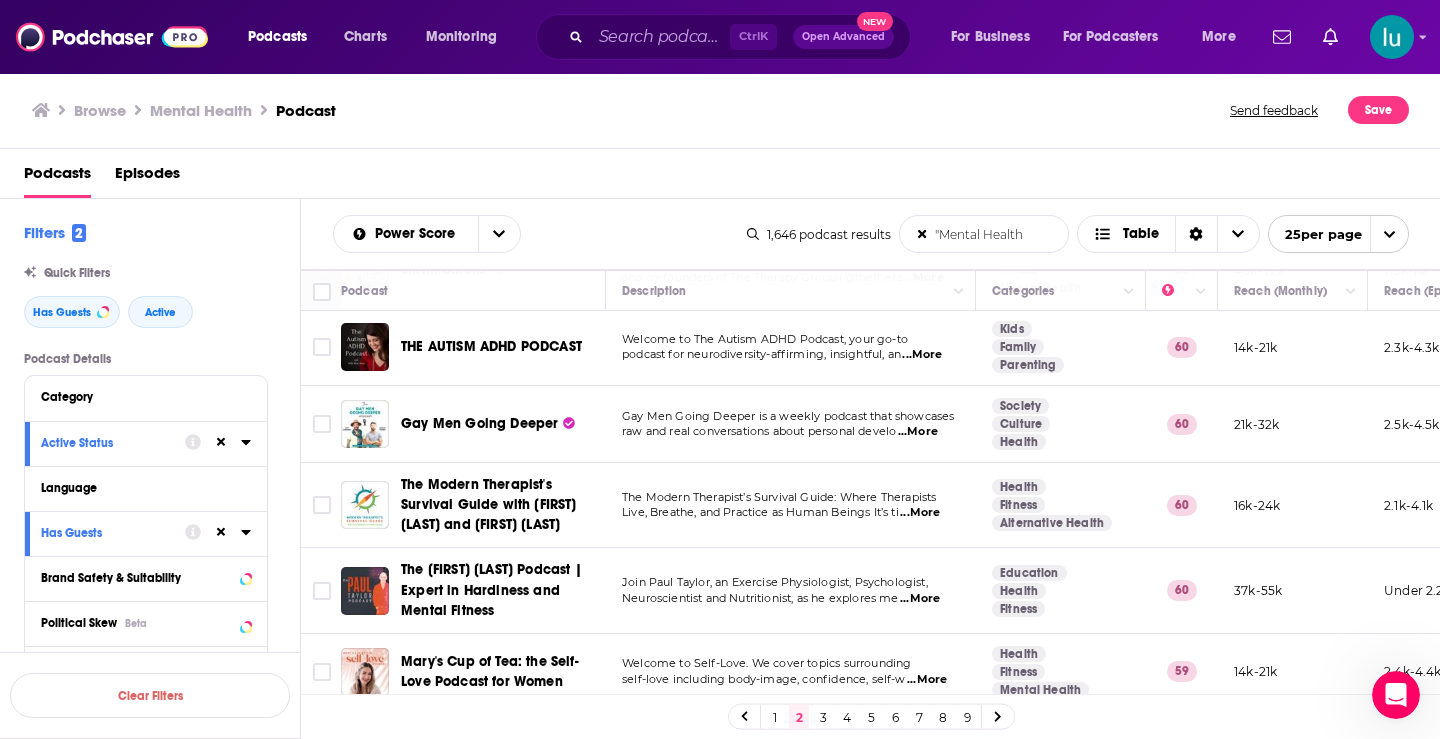click on "...More" at bounding box center [920, 513] 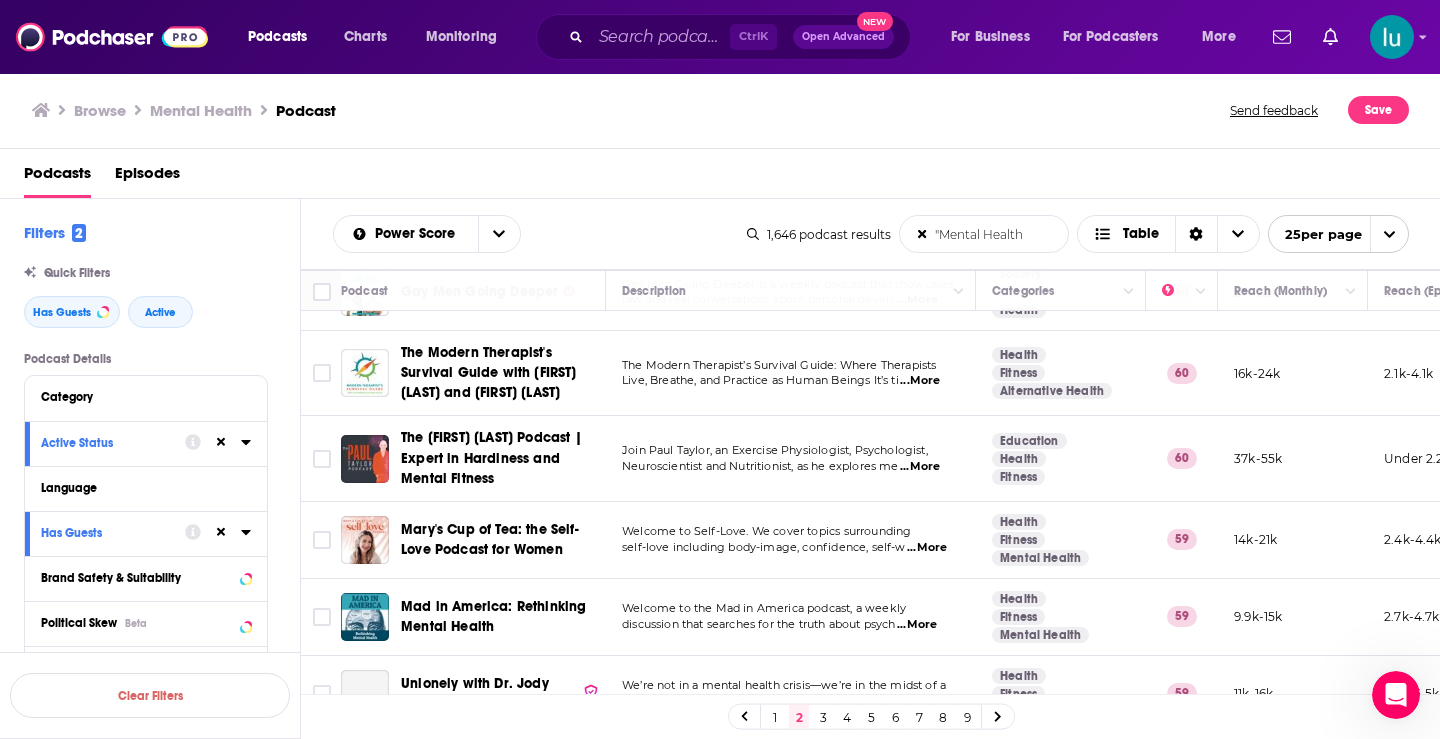 scroll, scrollTop: 1323, scrollLeft: 0, axis: vertical 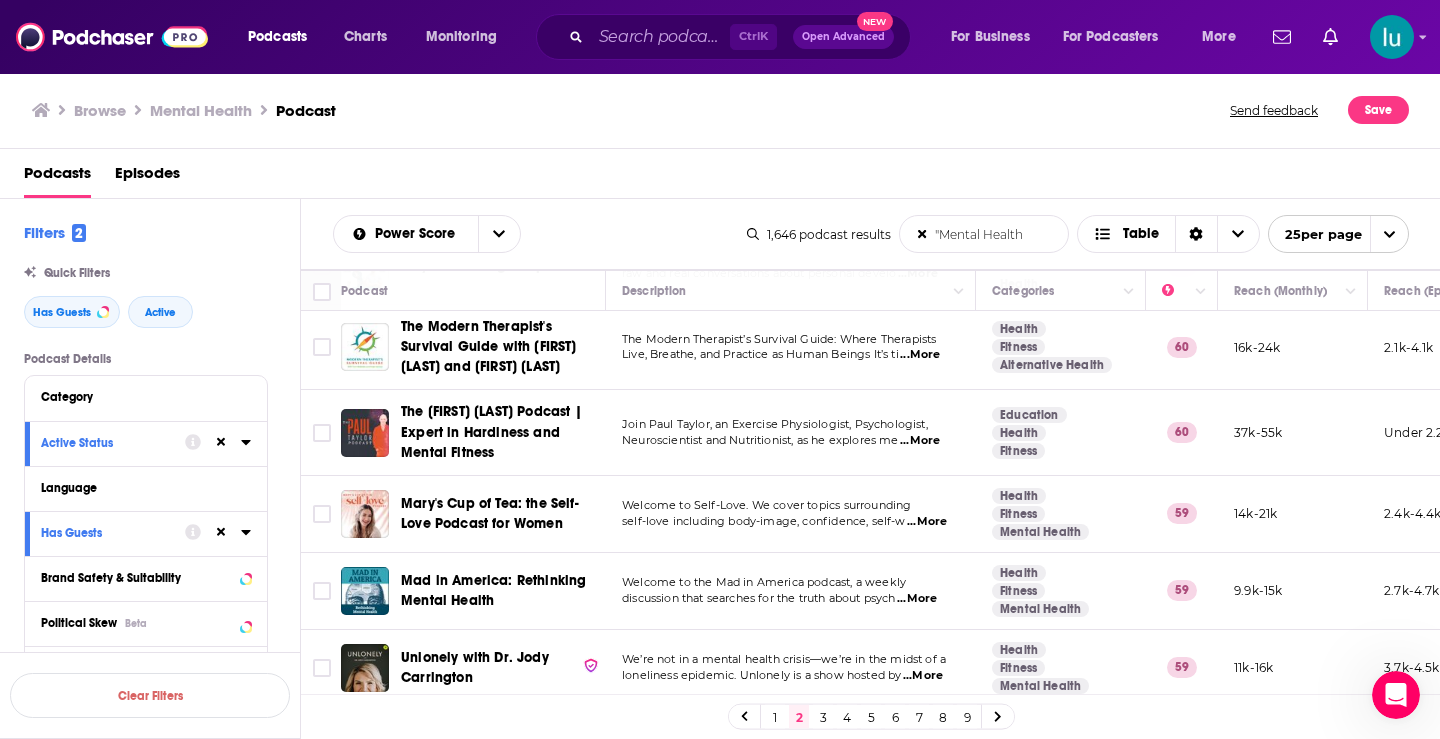 click on "...More" at bounding box center (927, 522) 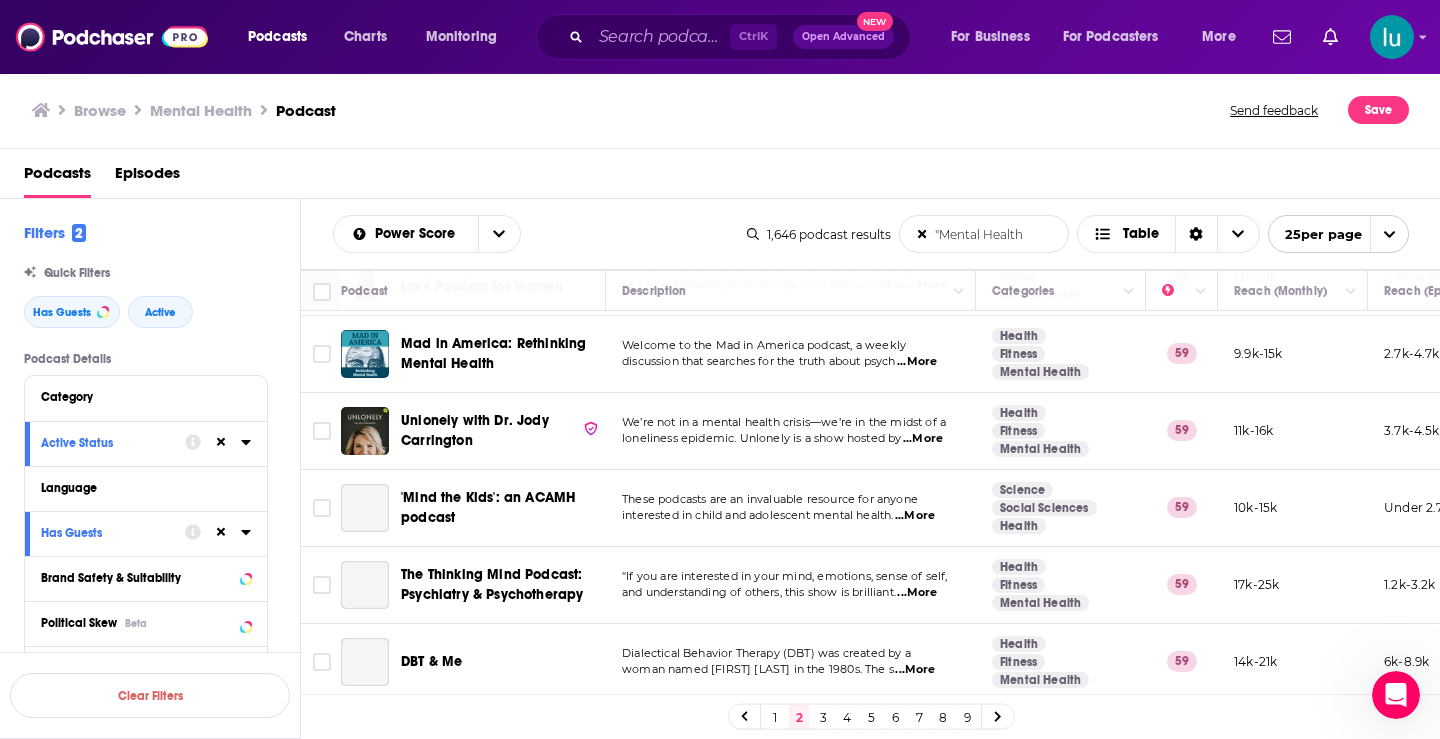 scroll, scrollTop: 1575, scrollLeft: 0, axis: vertical 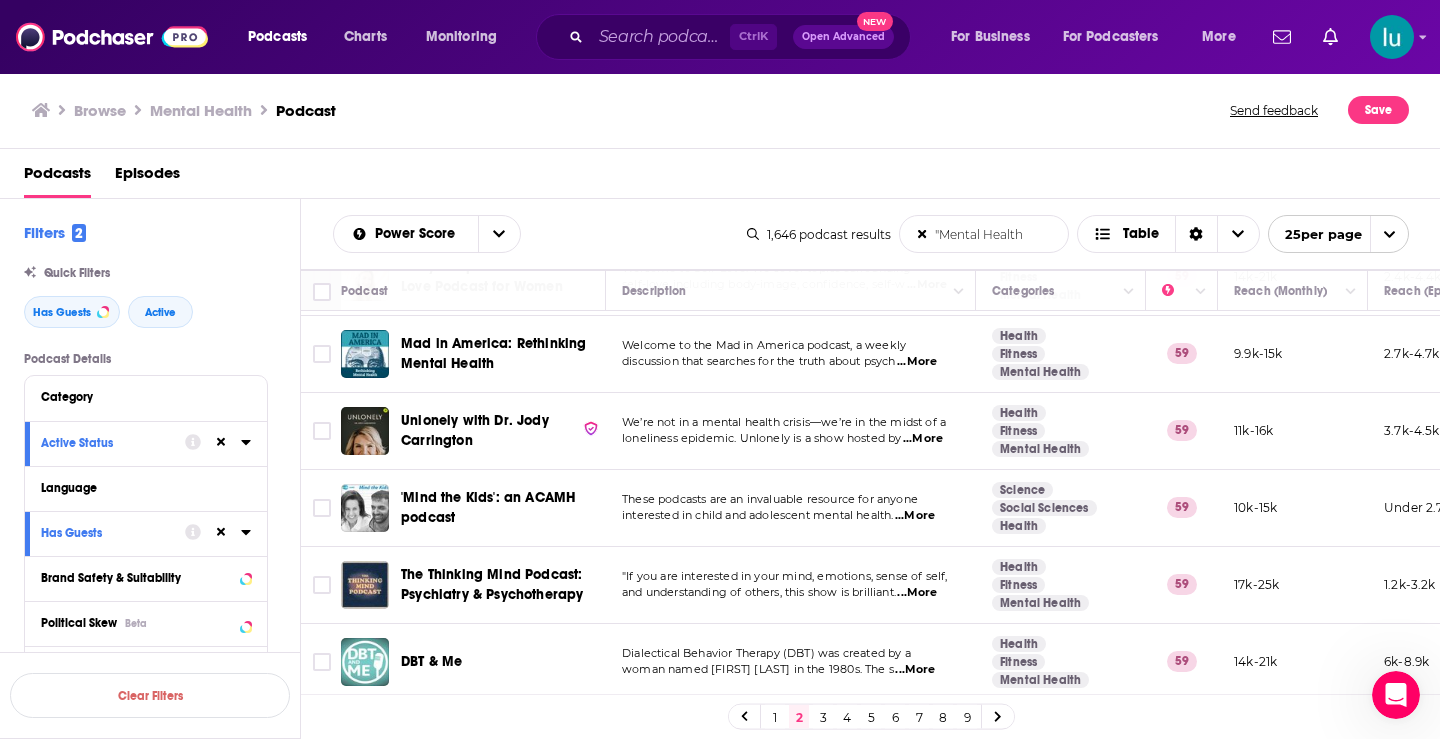 click on "...More" at bounding box center [917, 593] 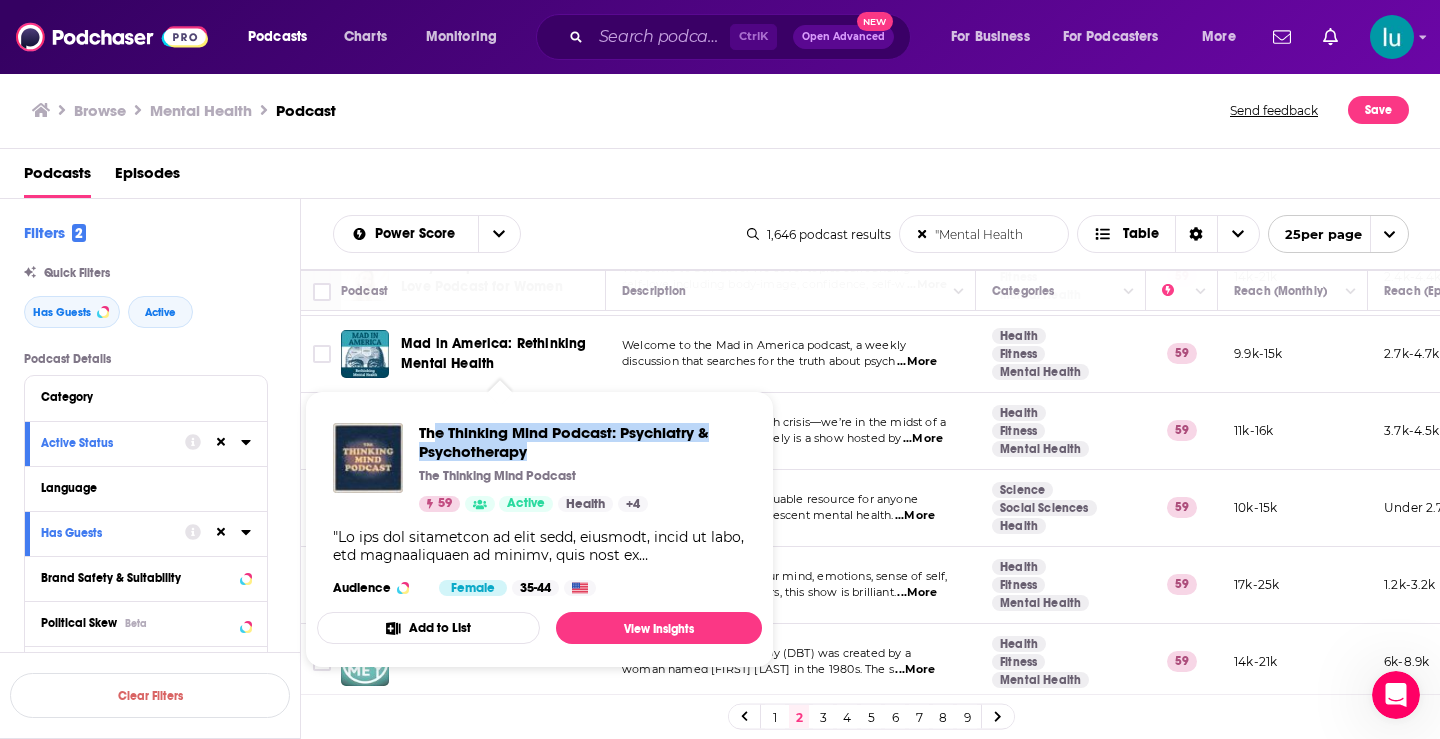 drag, startPoint x: 431, startPoint y: 417, endPoint x: 531, endPoint y: 457, distance: 107.70329 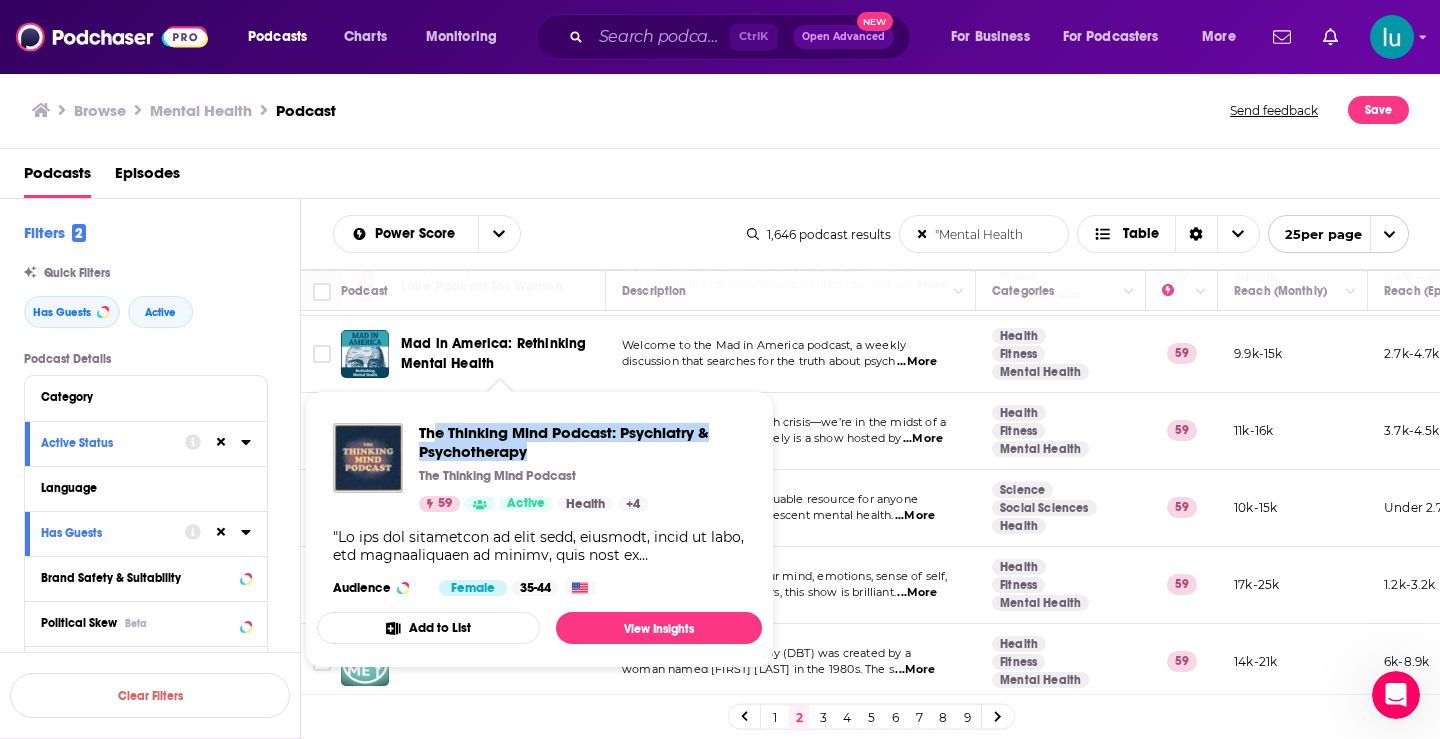 click on "The Thinking Mind Podcast: Psychiatry & Psychotherapy The Thinking Mind Podcast 59 Active Health + 4 Audience Female 35-44" at bounding box center (539, 509) 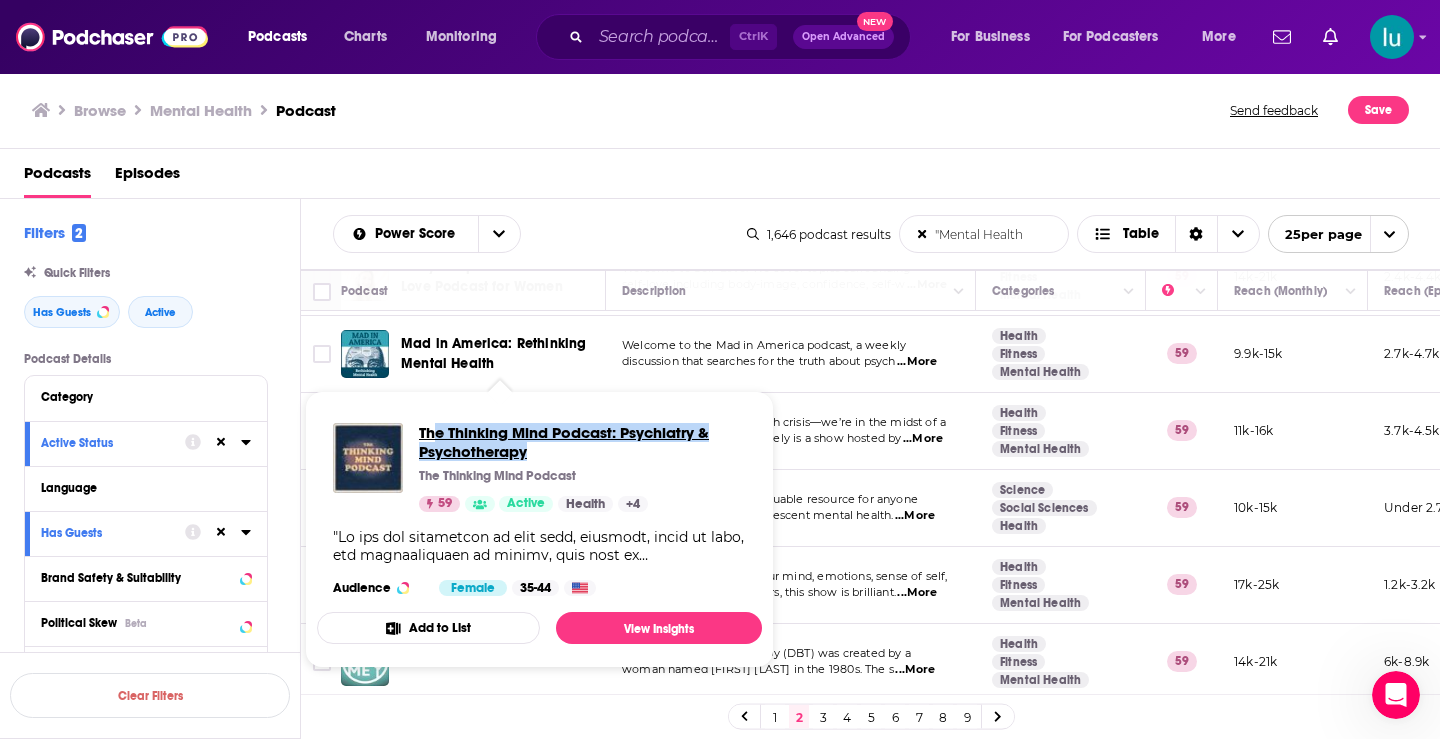 copy on "e Thinking Mind Podcast: Psychiatry & Psychotherapy" 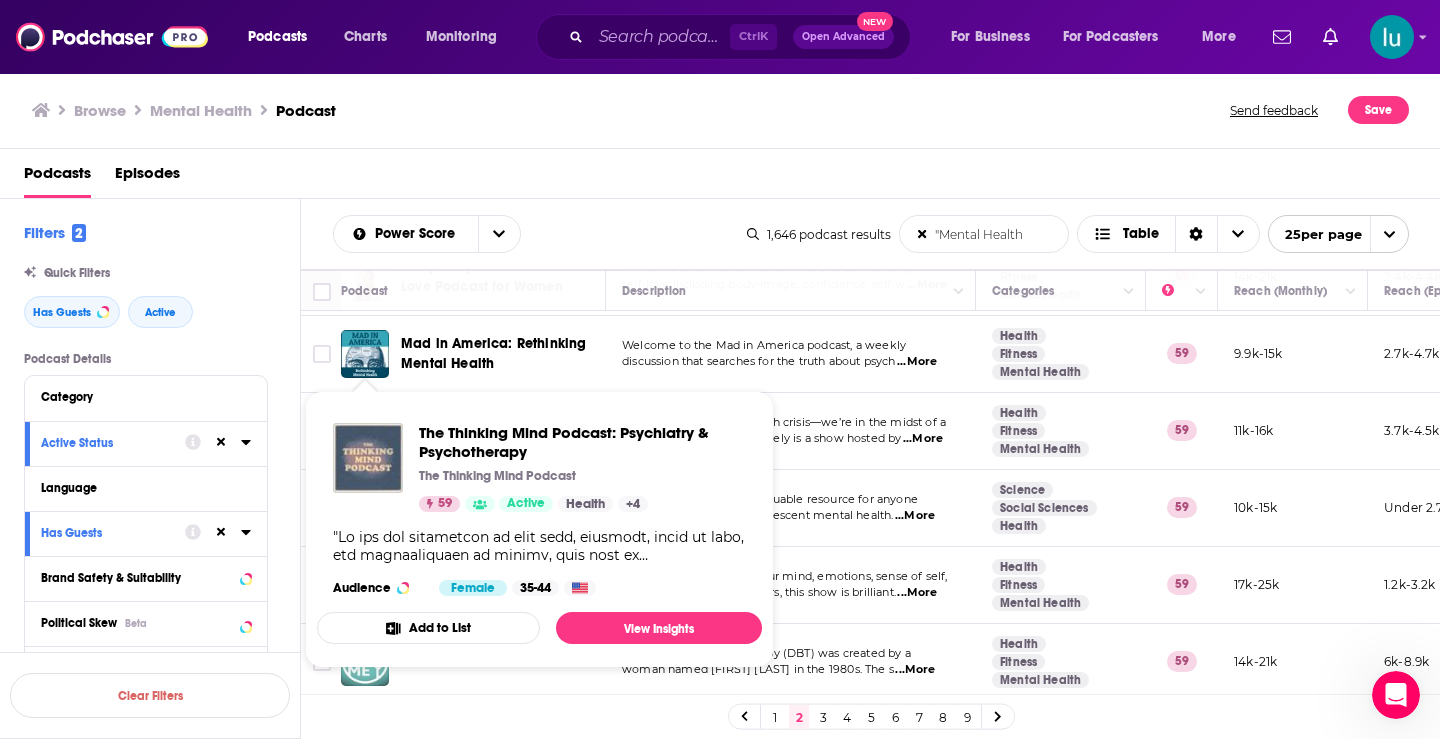 drag, startPoint x: 366, startPoint y: 570, endPoint x: 348, endPoint y: 457, distance: 114.424644 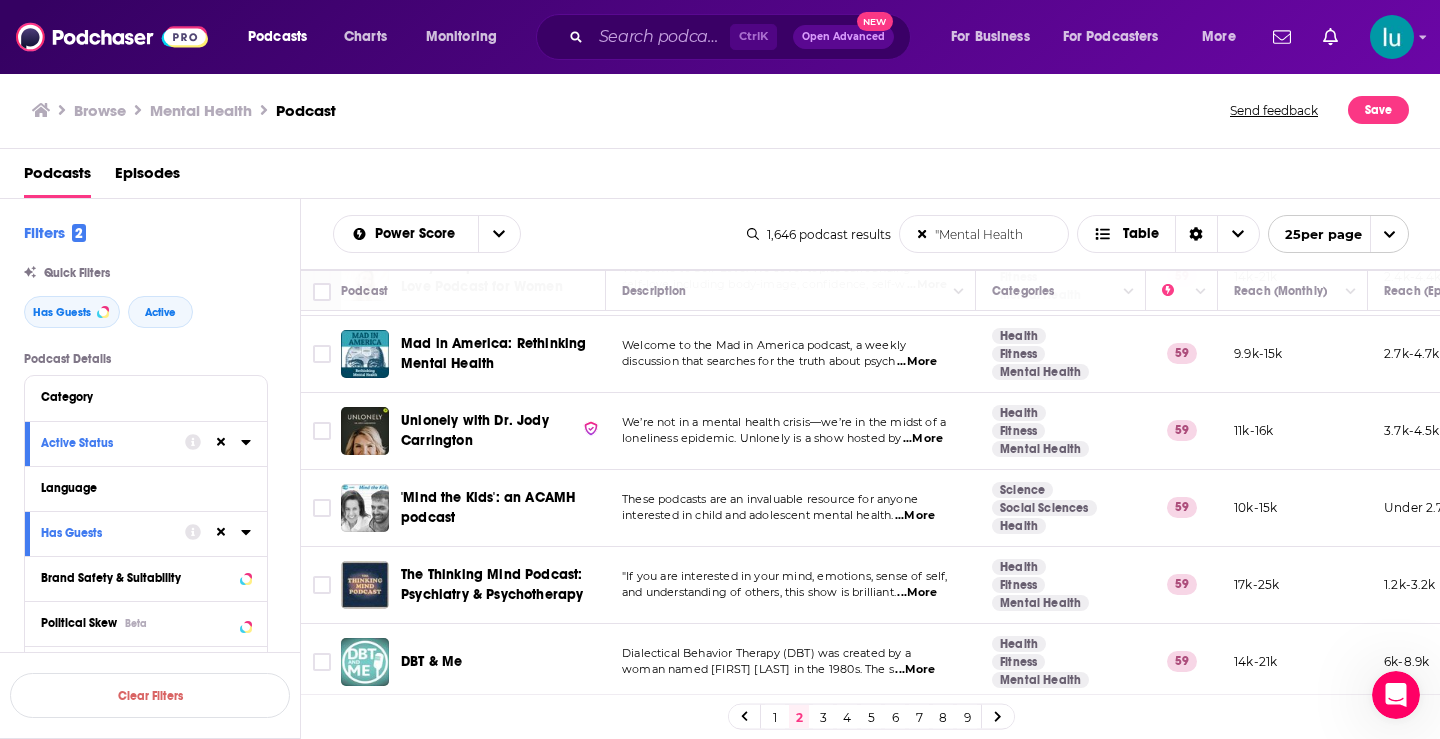 click at bounding box center (998, 716) 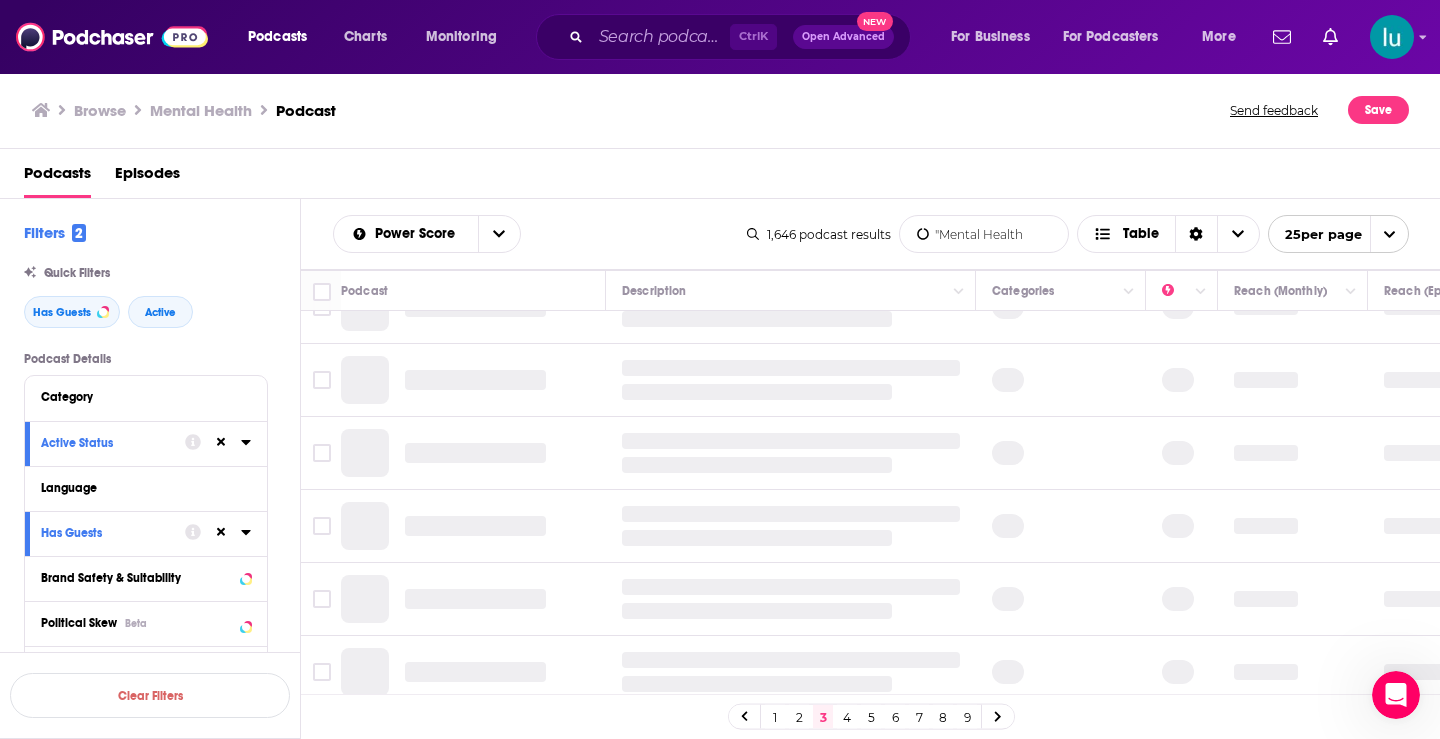 scroll, scrollTop: 0, scrollLeft: 0, axis: both 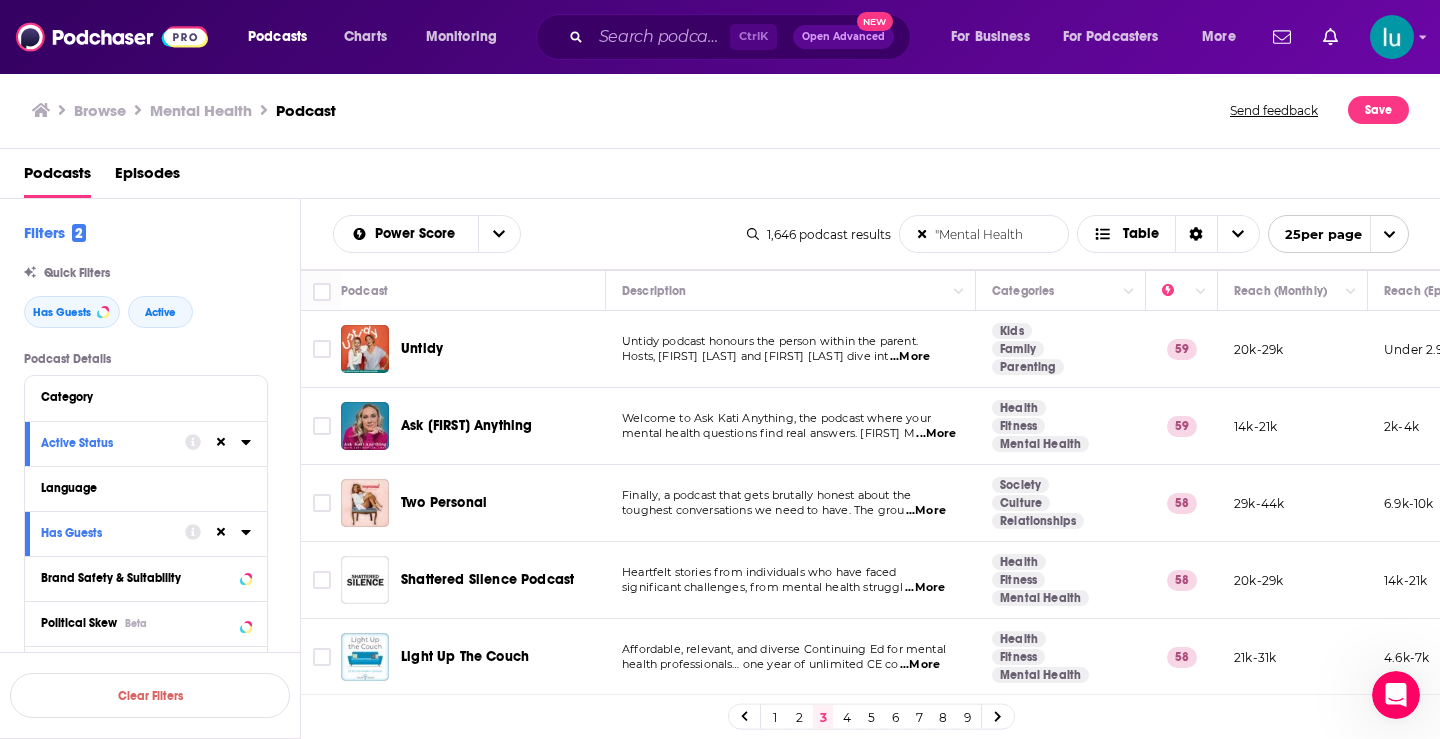 click on "...More" at bounding box center [936, 434] 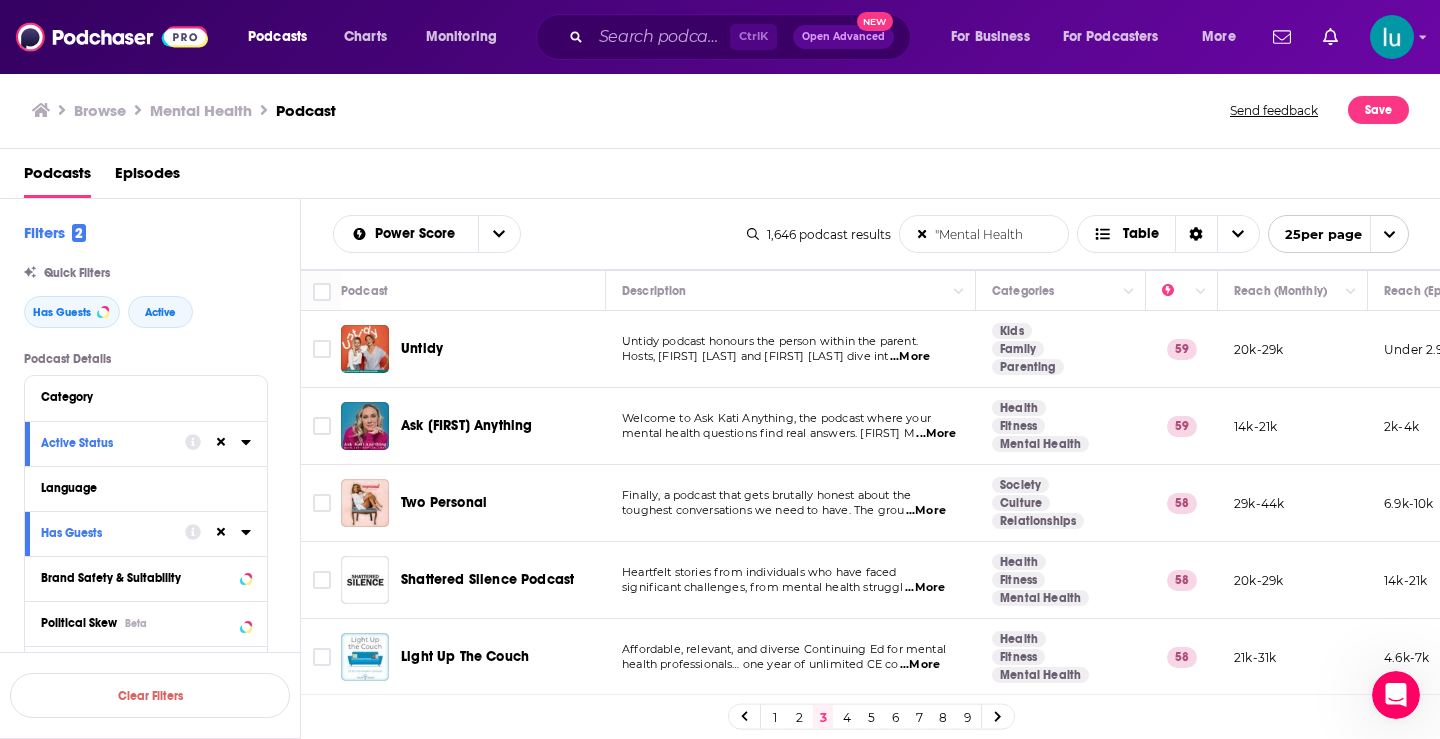 click on "...More" at bounding box center [926, 511] 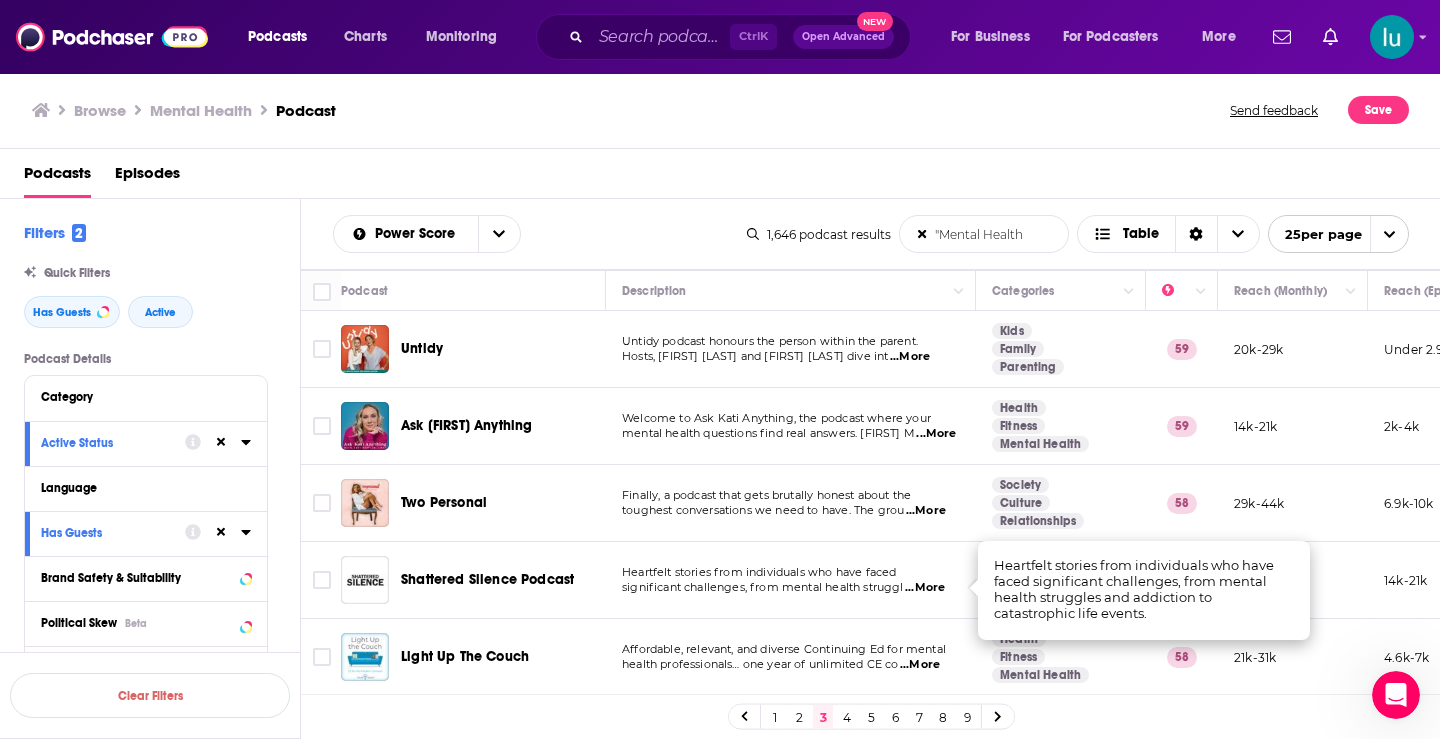 click on "...More" at bounding box center [920, 665] 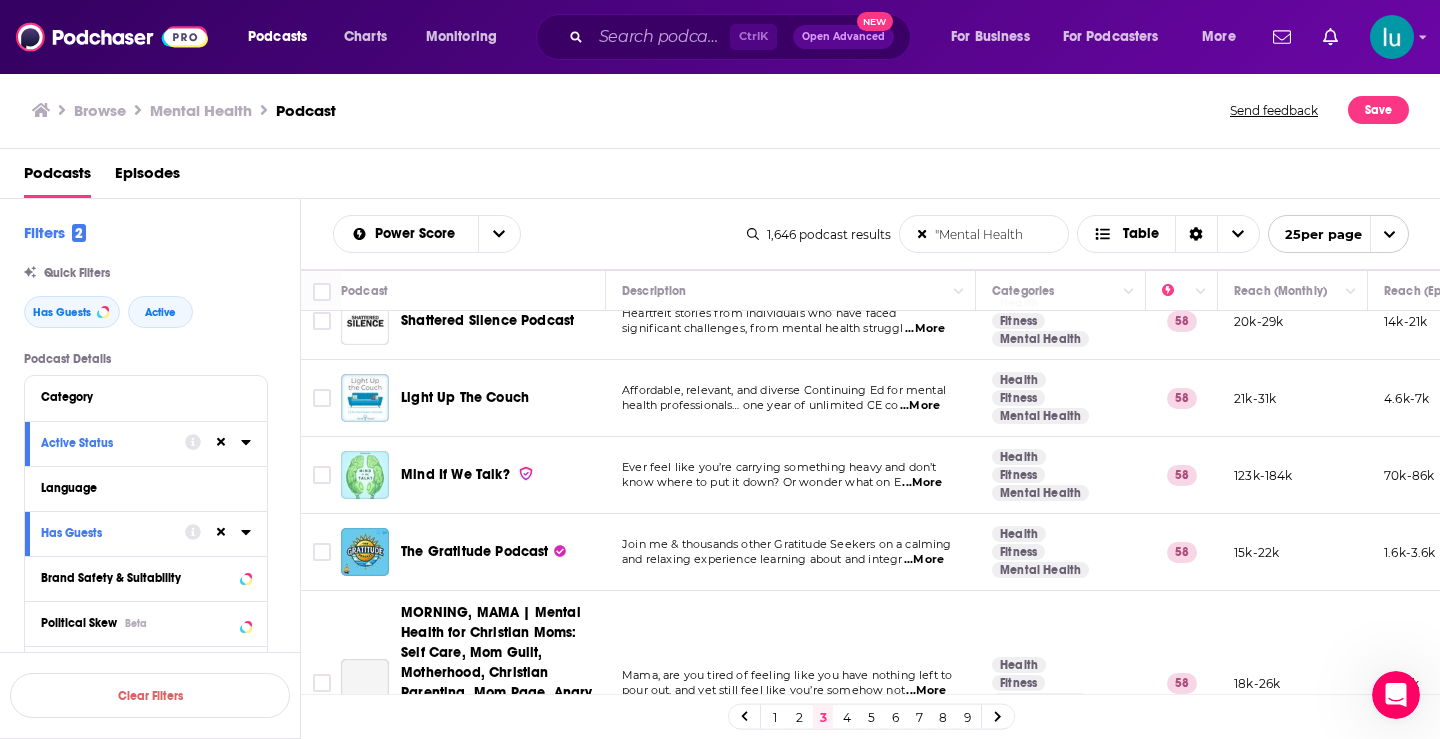 scroll, scrollTop: 326, scrollLeft: 0, axis: vertical 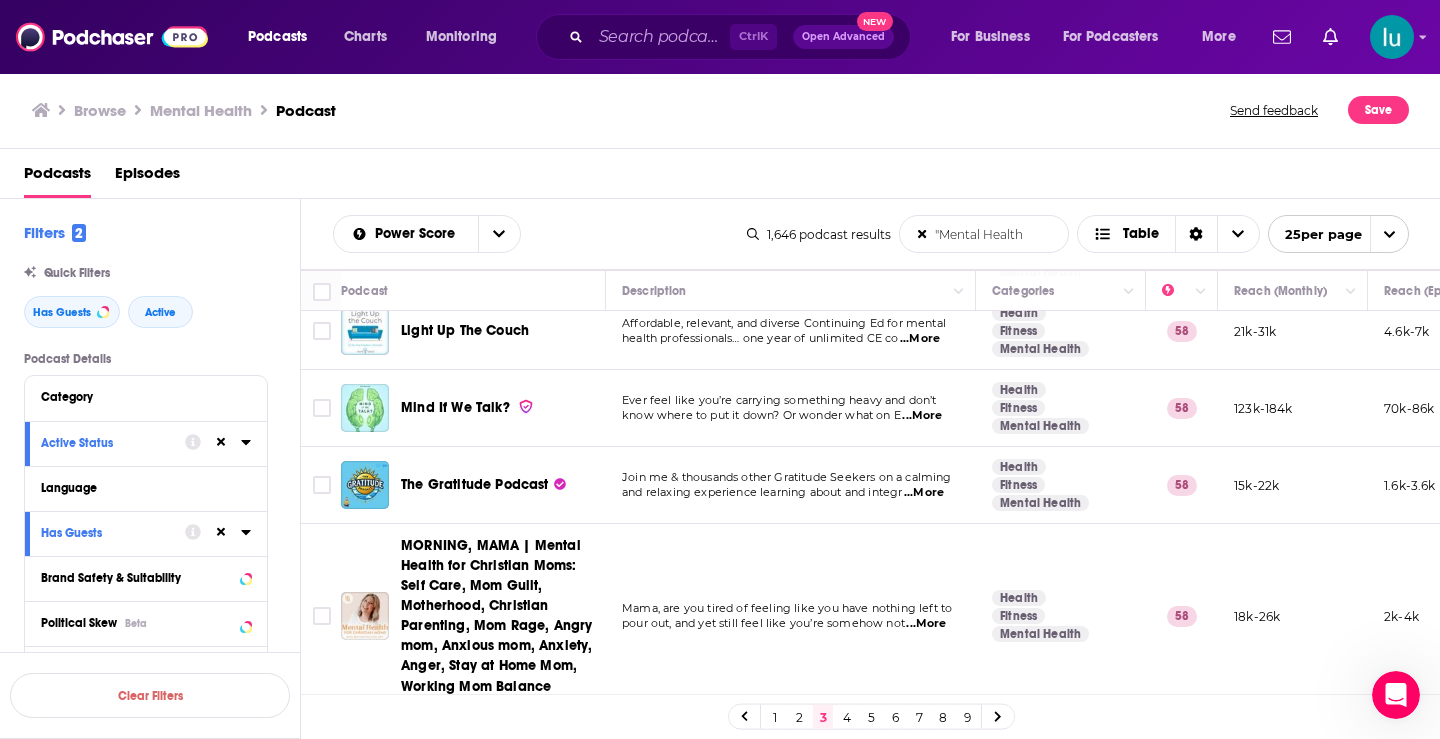 click on "...More" at bounding box center (922, 416) 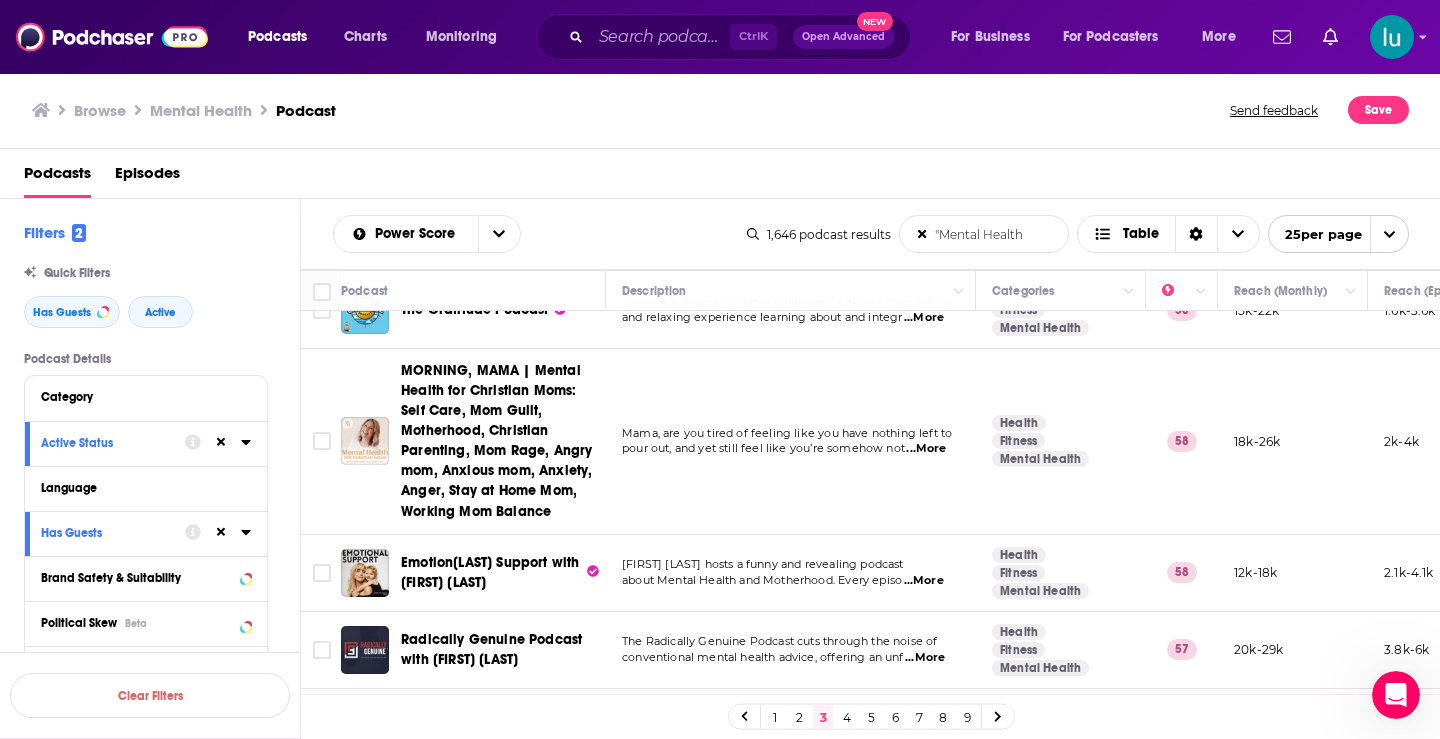 scroll, scrollTop: 512, scrollLeft: 0, axis: vertical 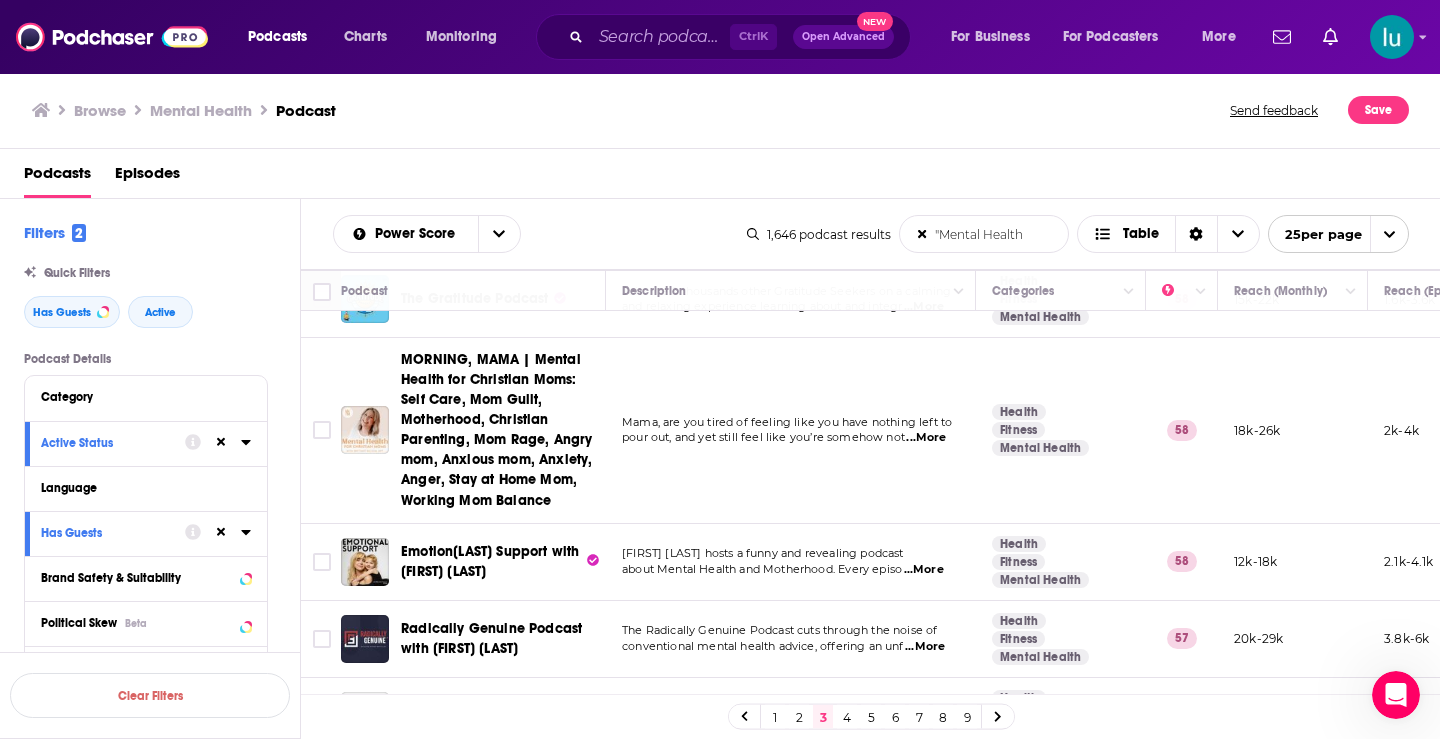 click on "...More" at bounding box center [924, 570] 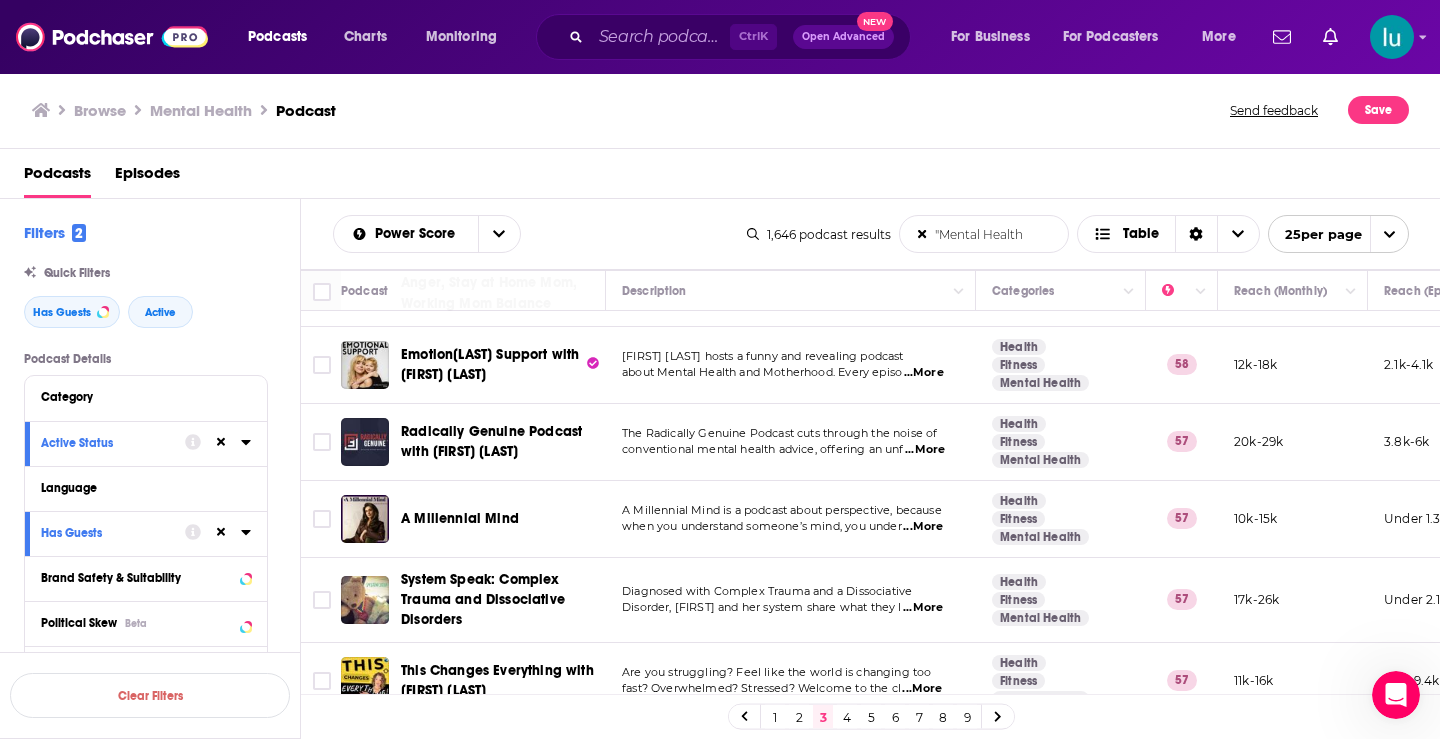 scroll, scrollTop: 776, scrollLeft: 0, axis: vertical 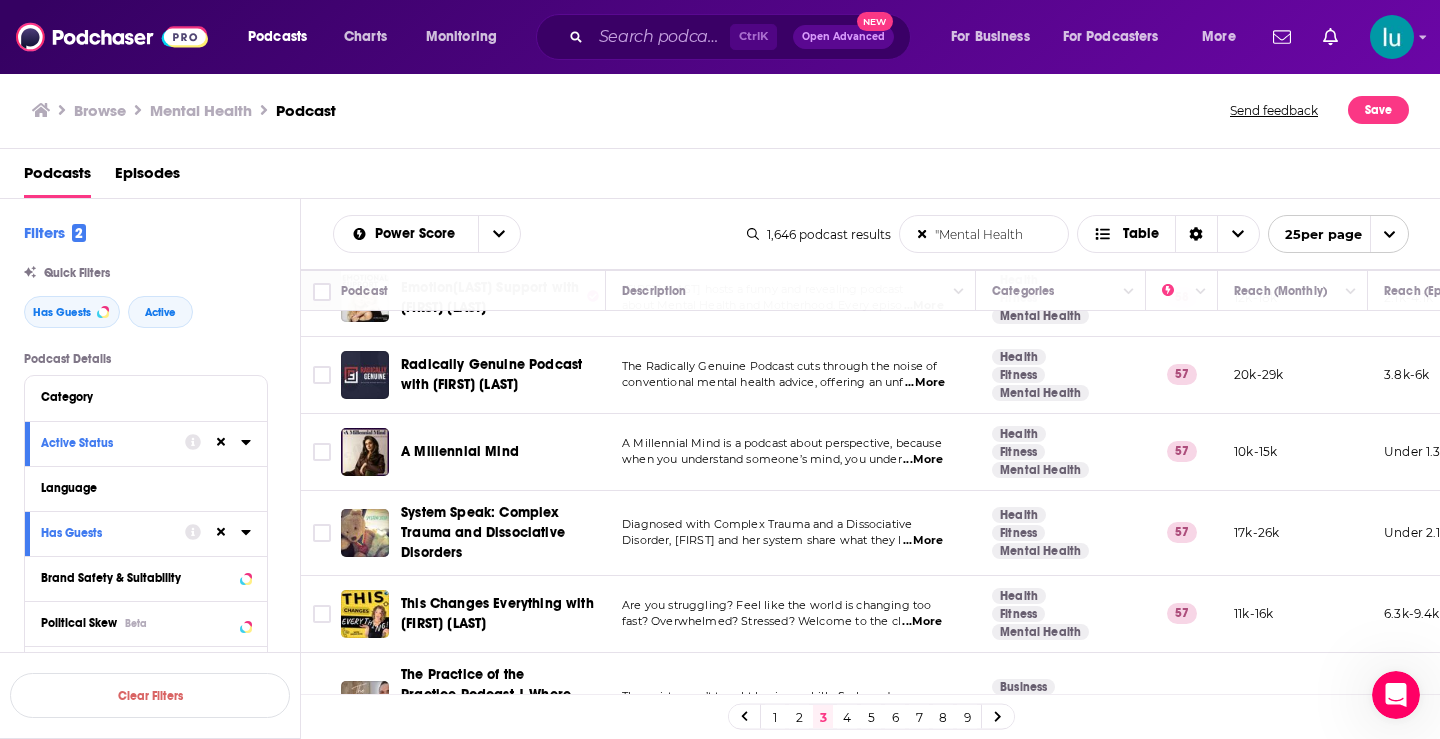 click on "...More" at bounding box center (923, 460) 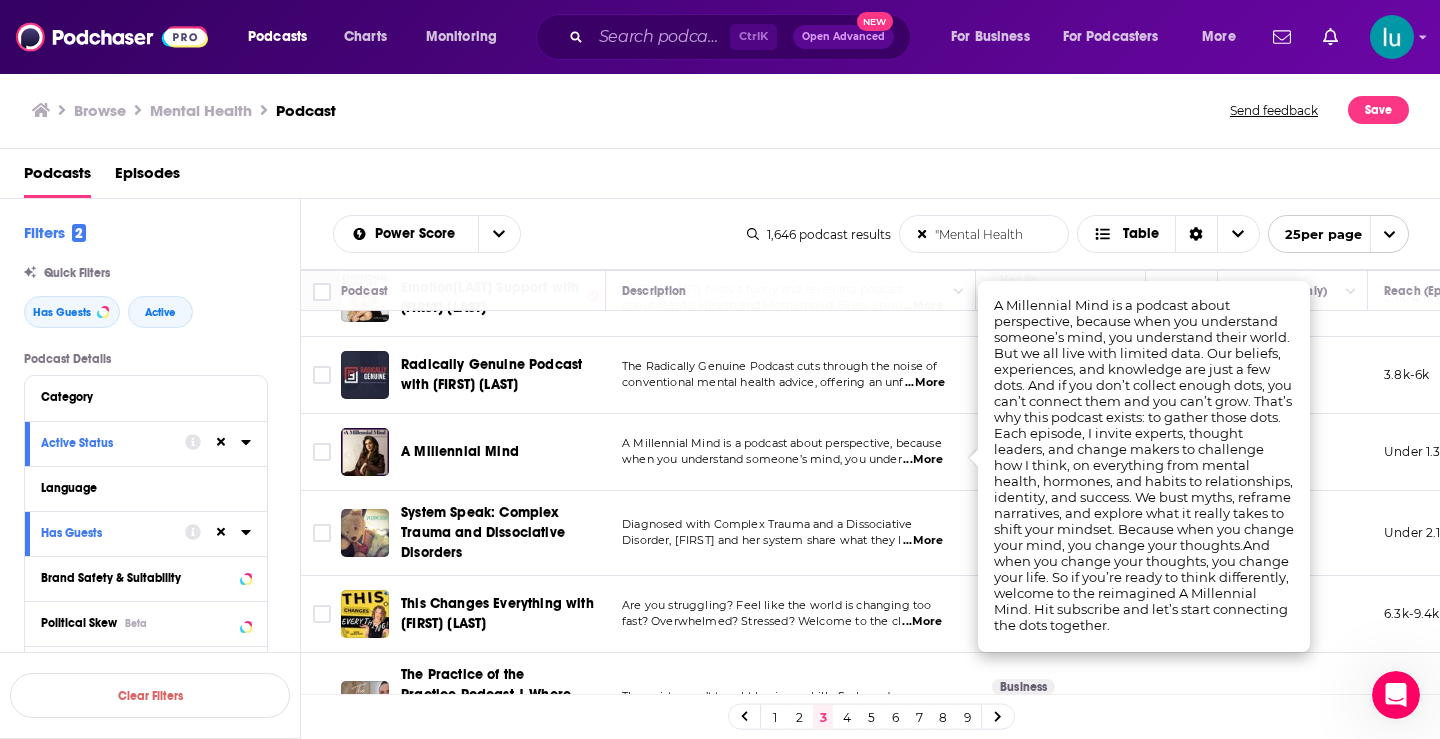 click on "...More" at bounding box center [922, 622] 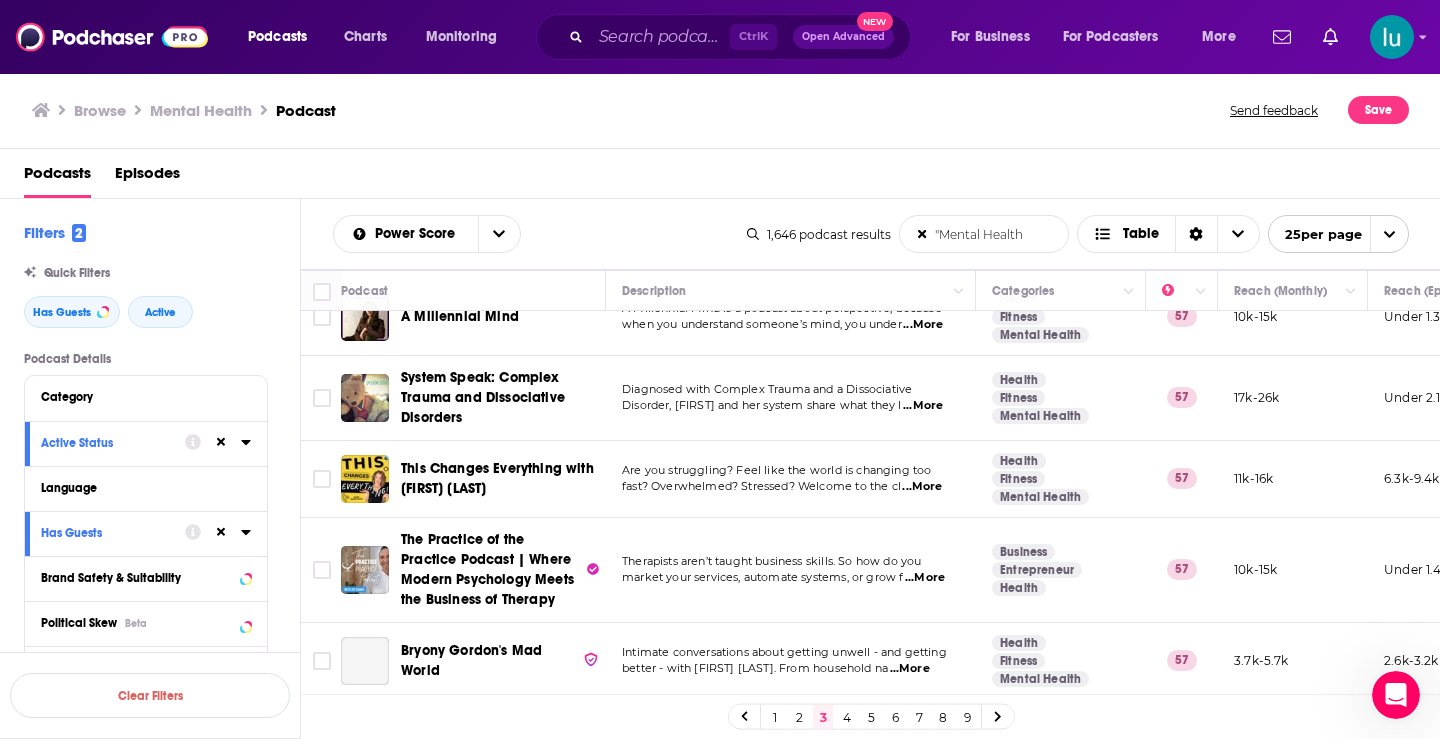 scroll, scrollTop: 995, scrollLeft: 0, axis: vertical 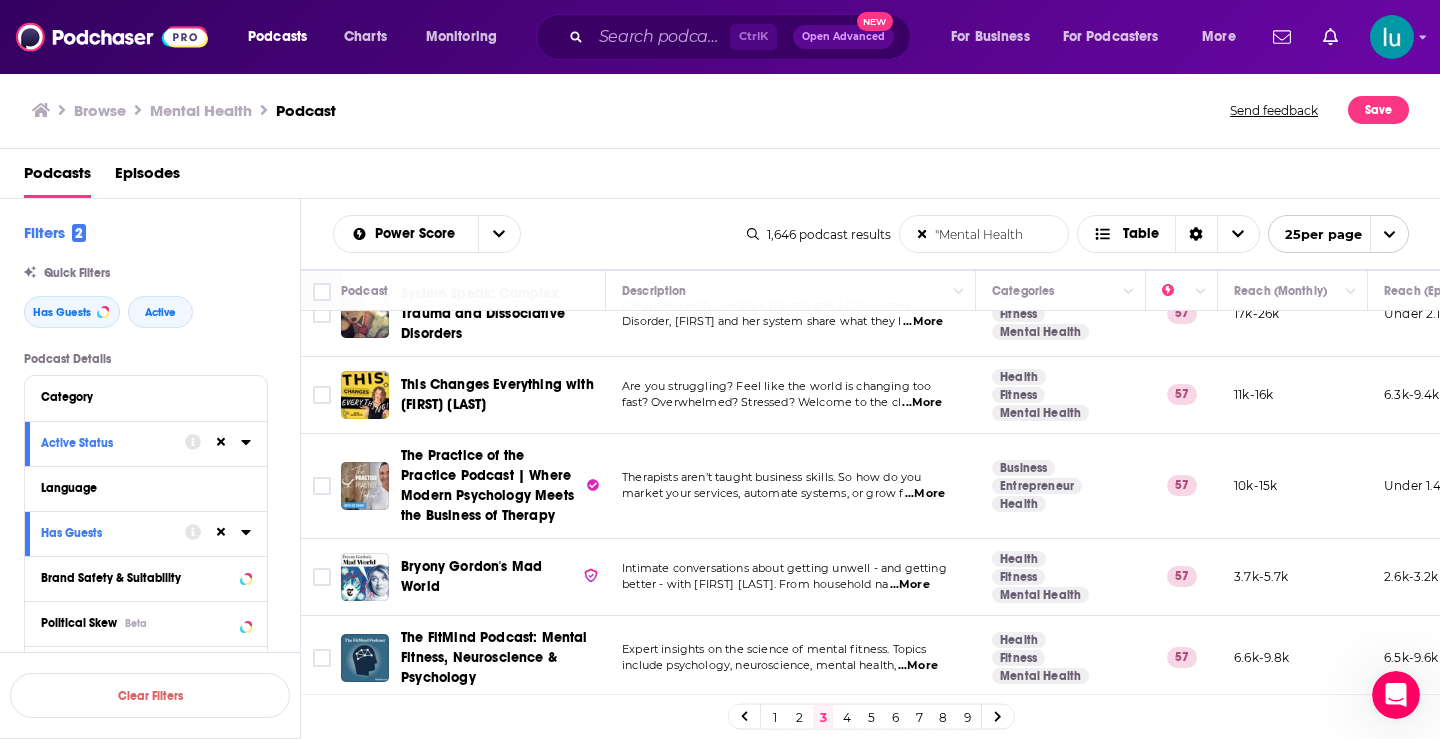 click on "...More" at bounding box center (925, 494) 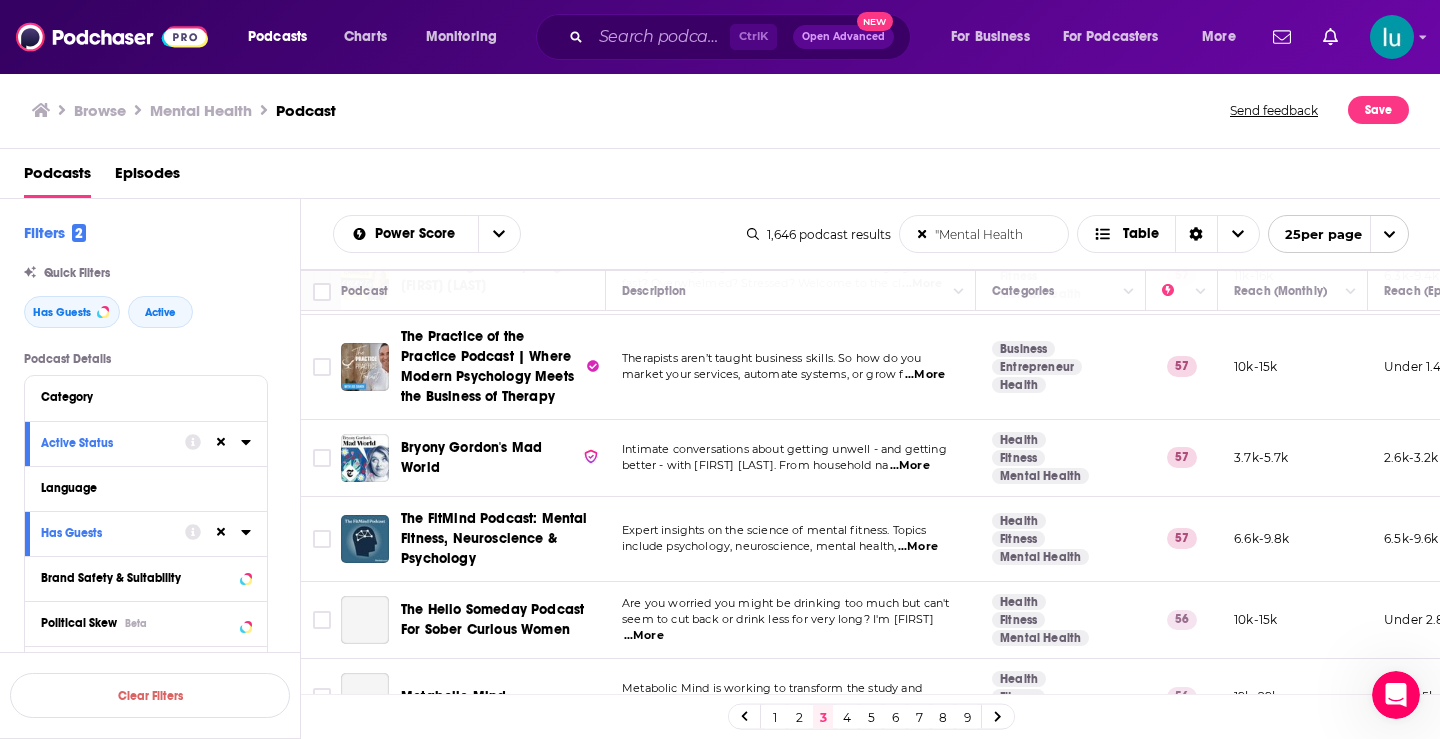 scroll, scrollTop: 1130, scrollLeft: 0, axis: vertical 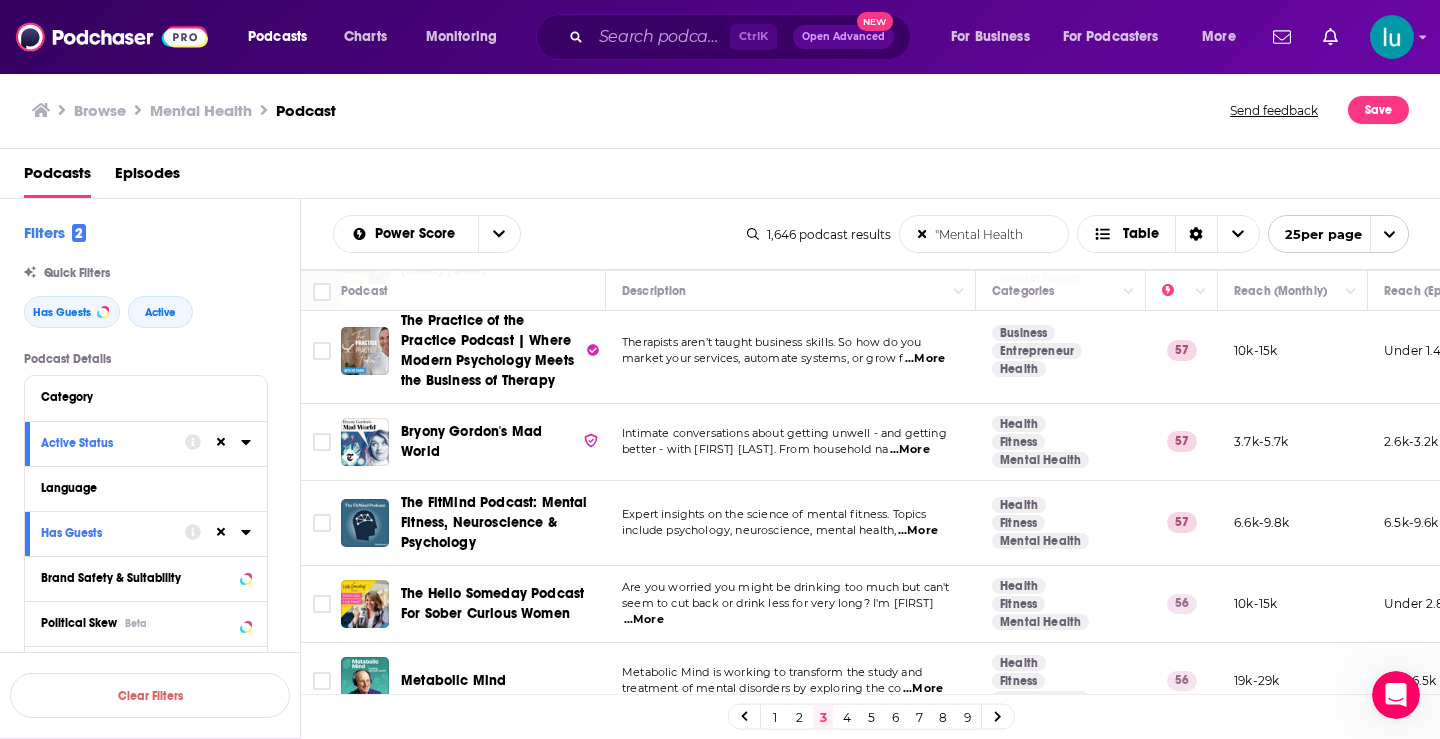 click on "...More" at bounding box center [918, 531] 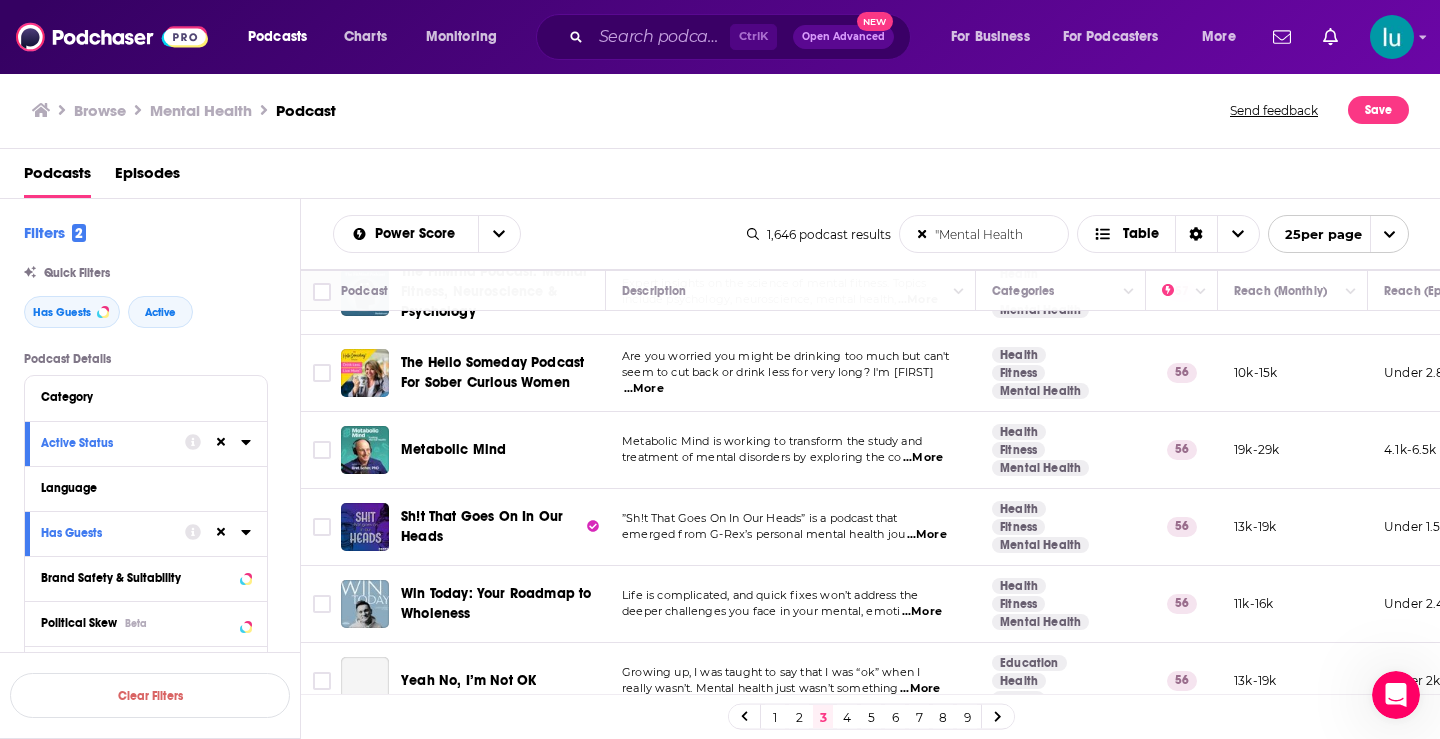 scroll, scrollTop: 1378, scrollLeft: 0, axis: vertical 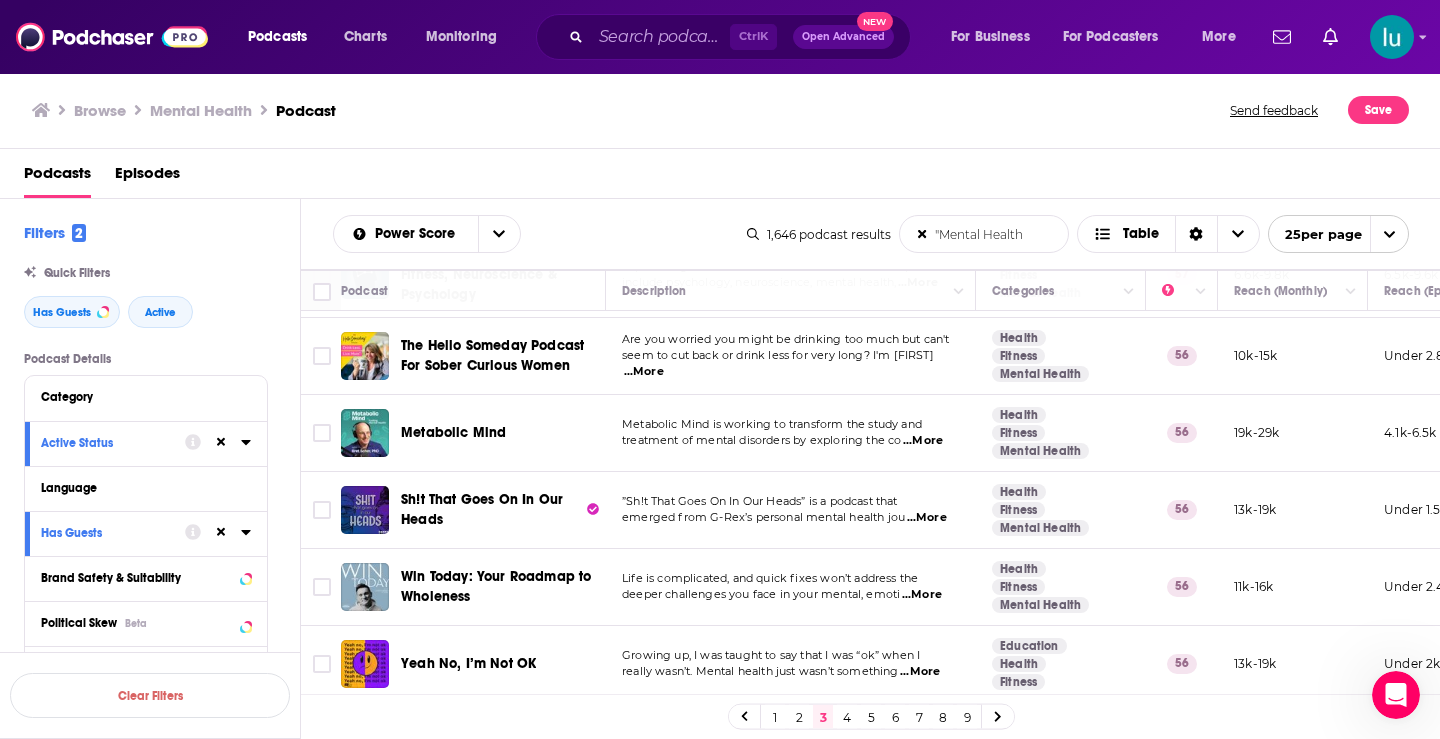 click on "...More" at bounding box center [922, 595] 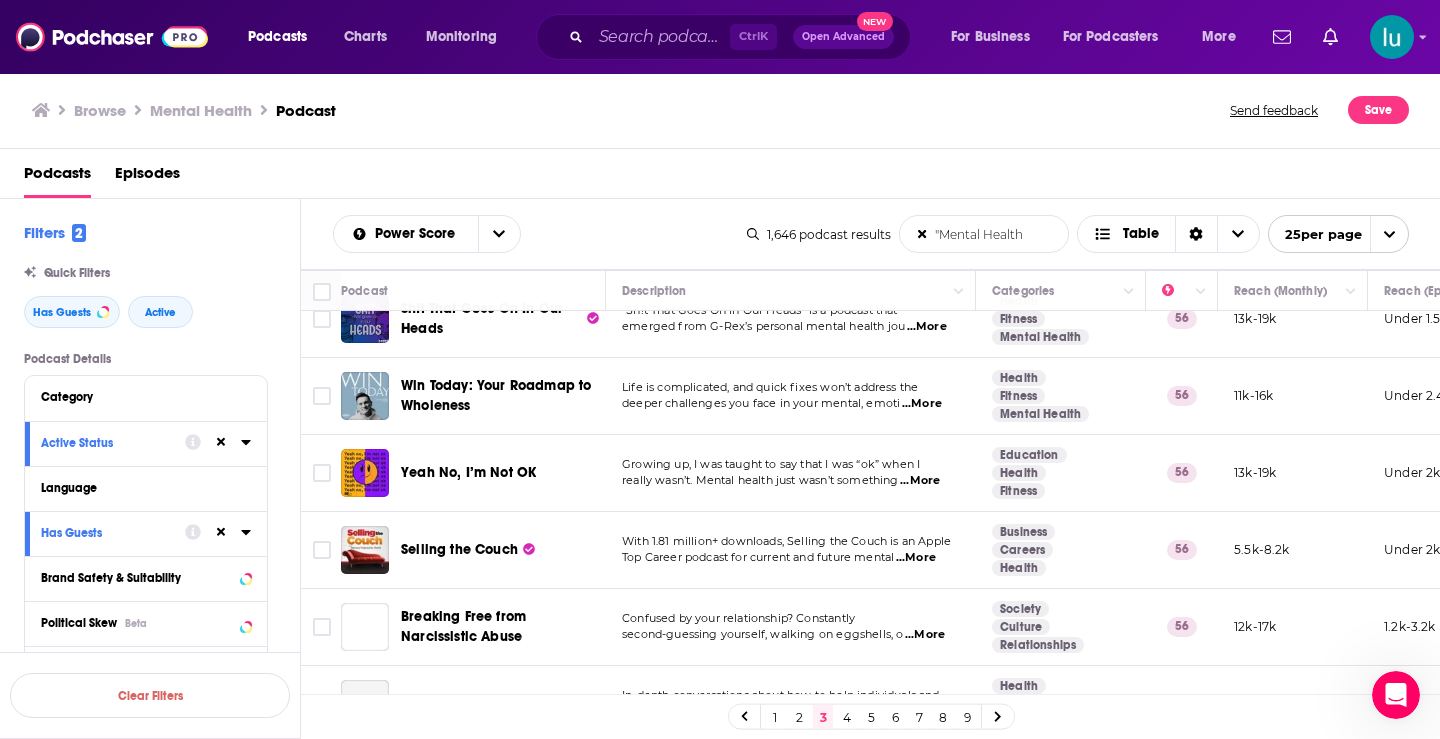 scroll, scrollTop: 1586, scrollLeft: 0, axis: vertical 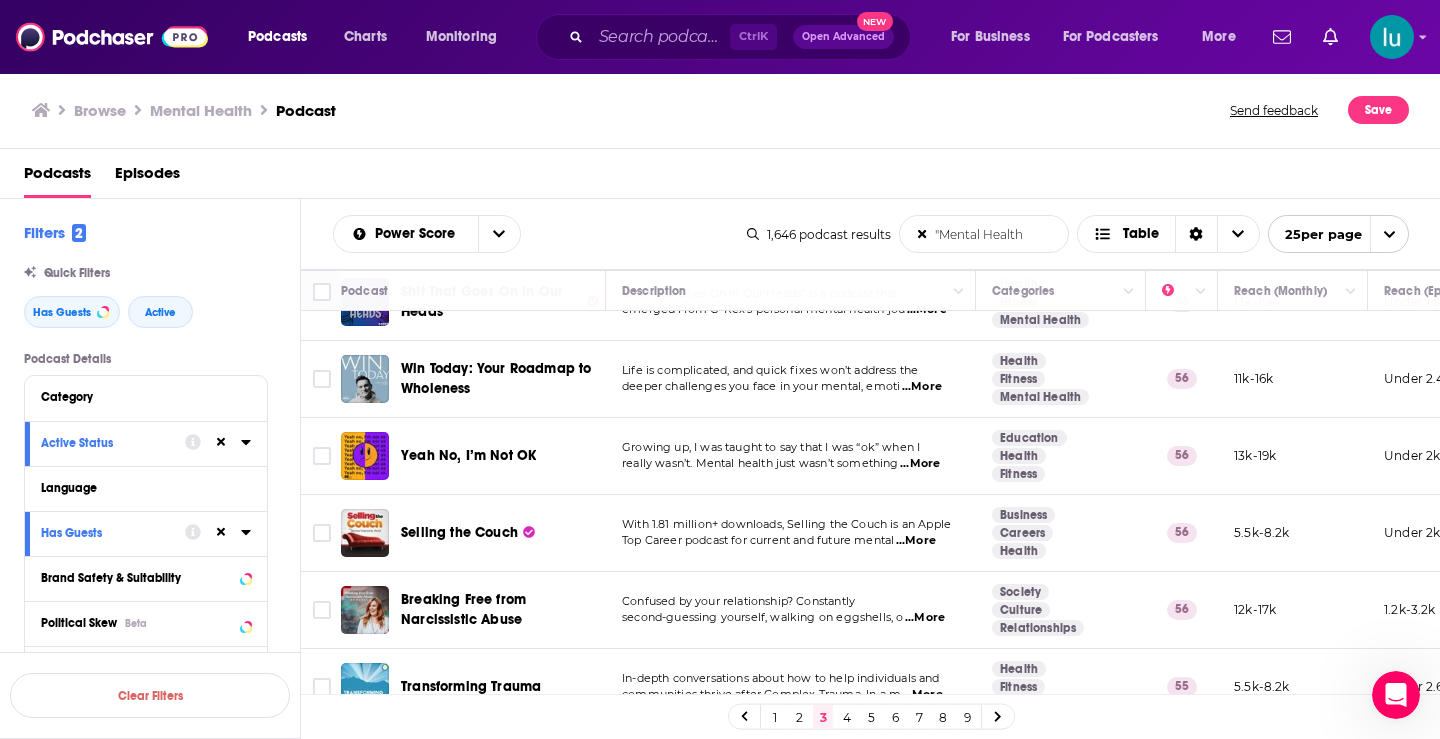 click on "...More" at bounding box center (916, 541) 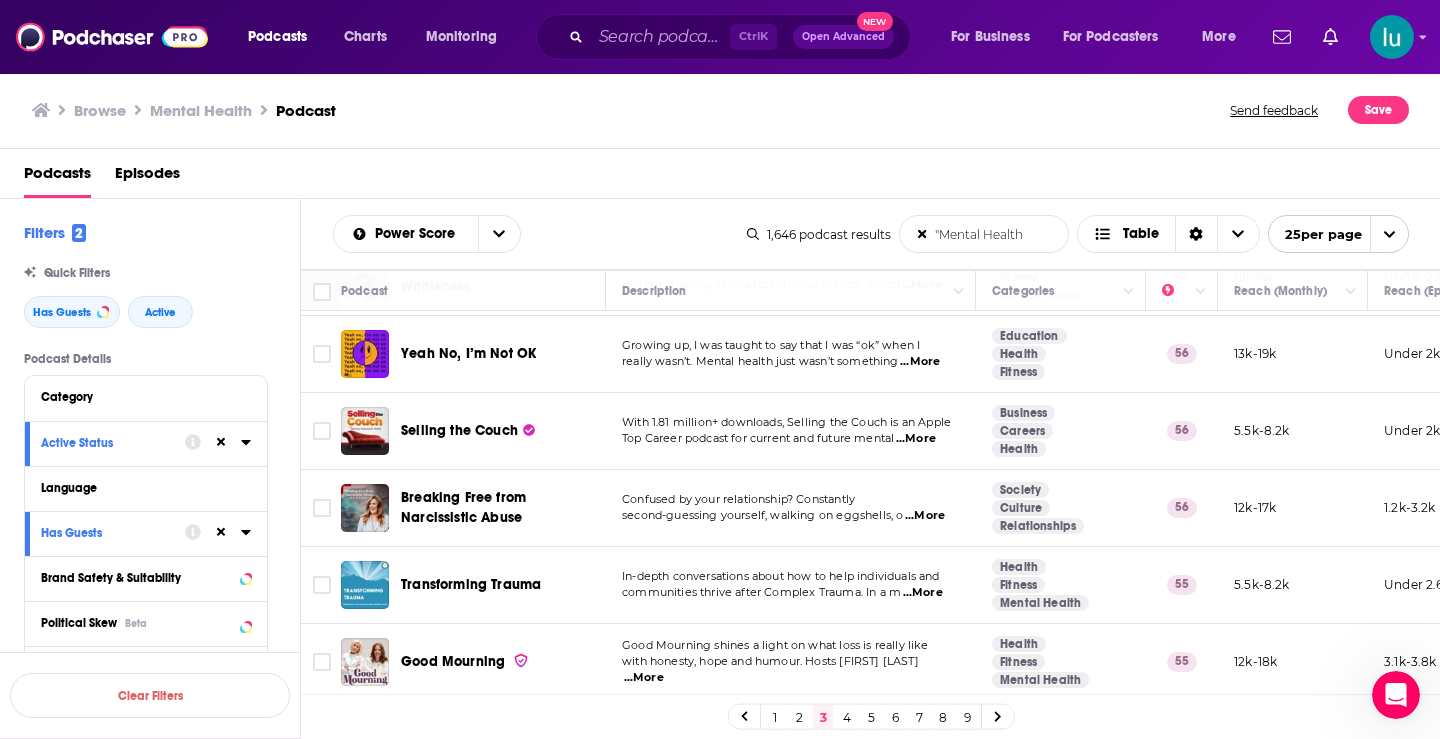 click on "...More" at bounding box center [644, 678] 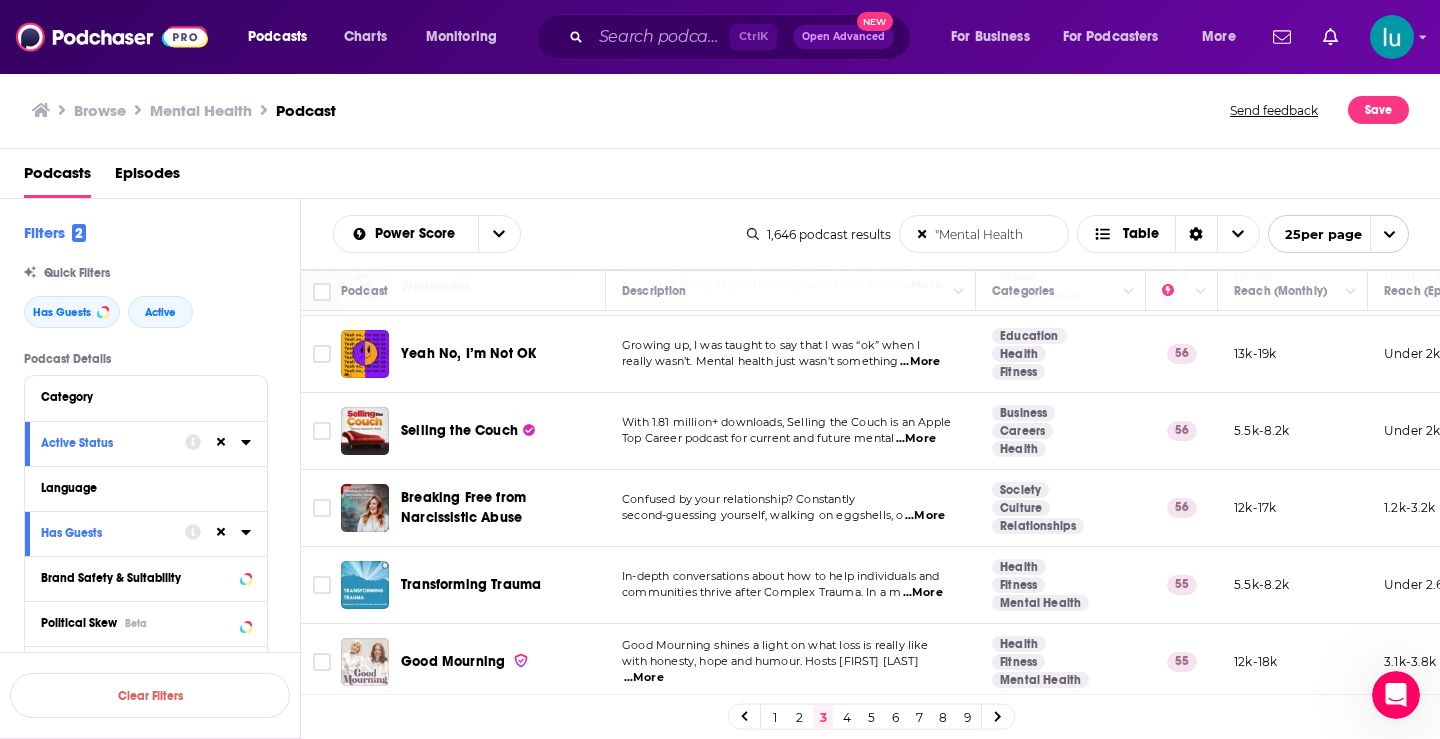 drag, startPoint x: 1438, startPoint y: 649, endPoint x: 47, endPoint y: 27, distance: 1523.7339 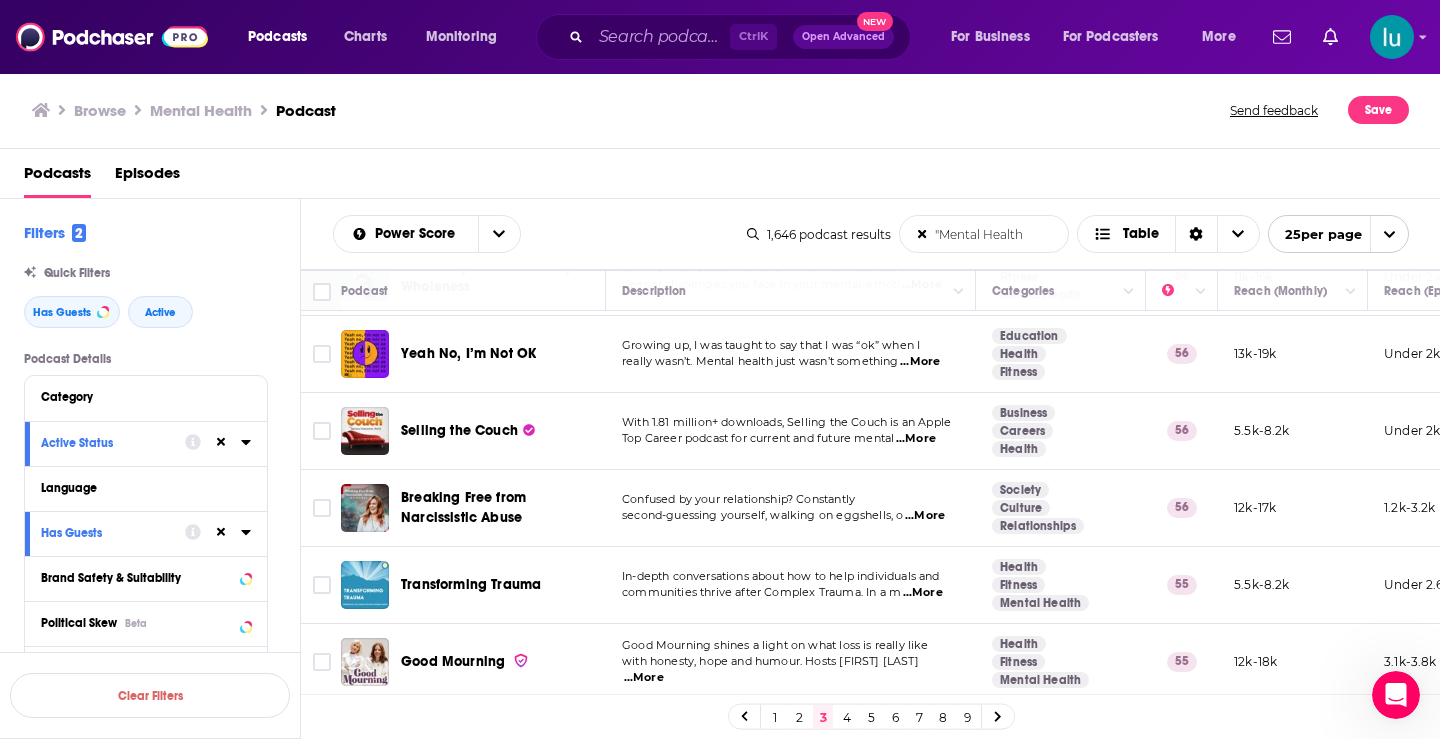 click 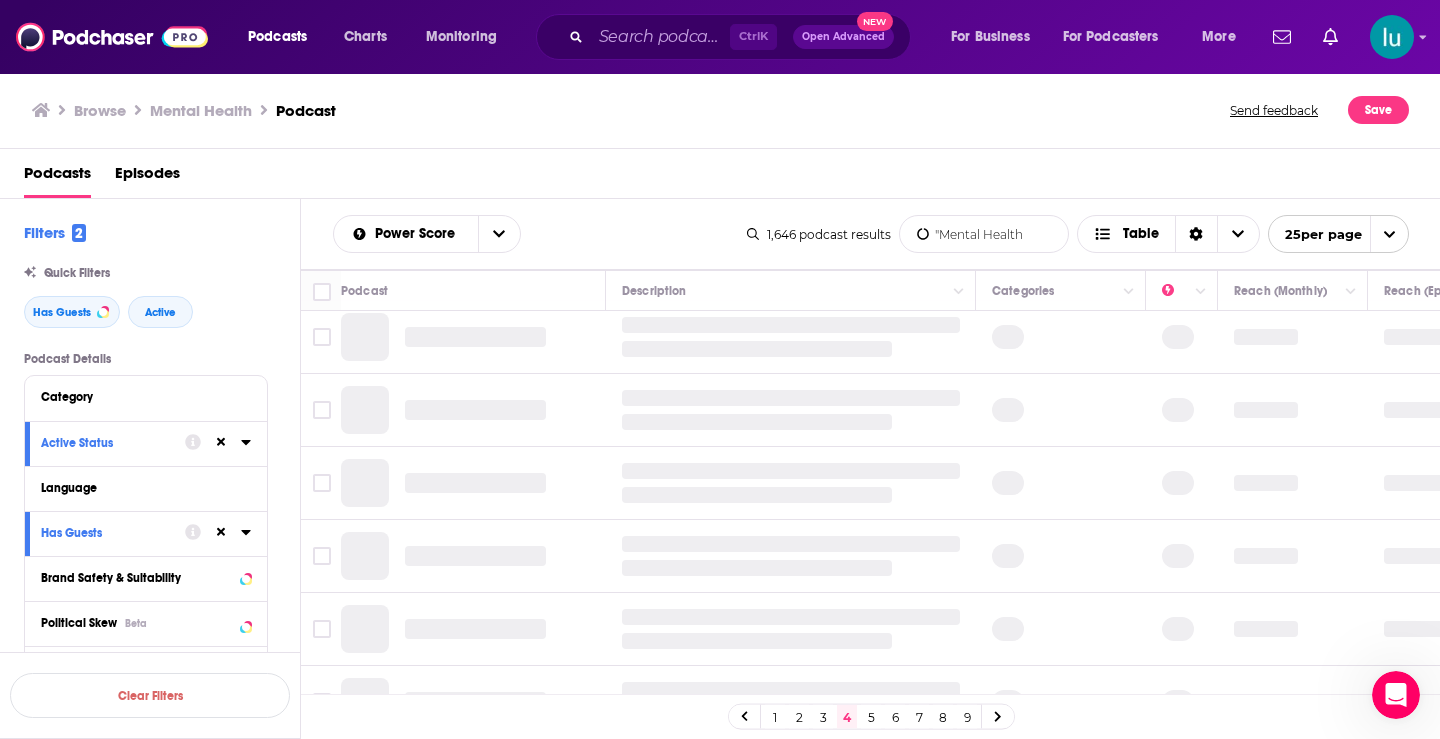 scroll, scrollTop: 0, scrollLeft: 0, axis: both 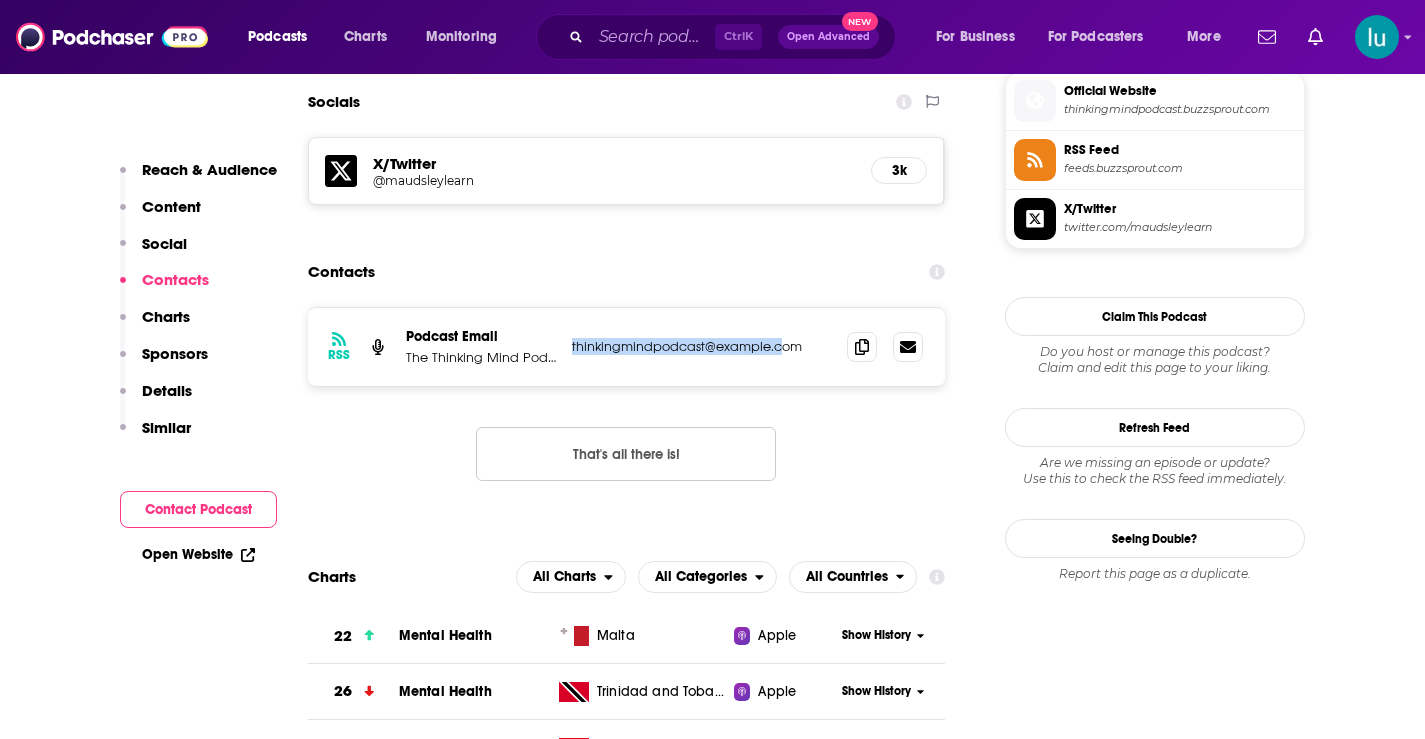 drag, startPoint x: 785, startPoint y: 345, endPoint x: 576, endPoint y: 343, distance: 209.00957 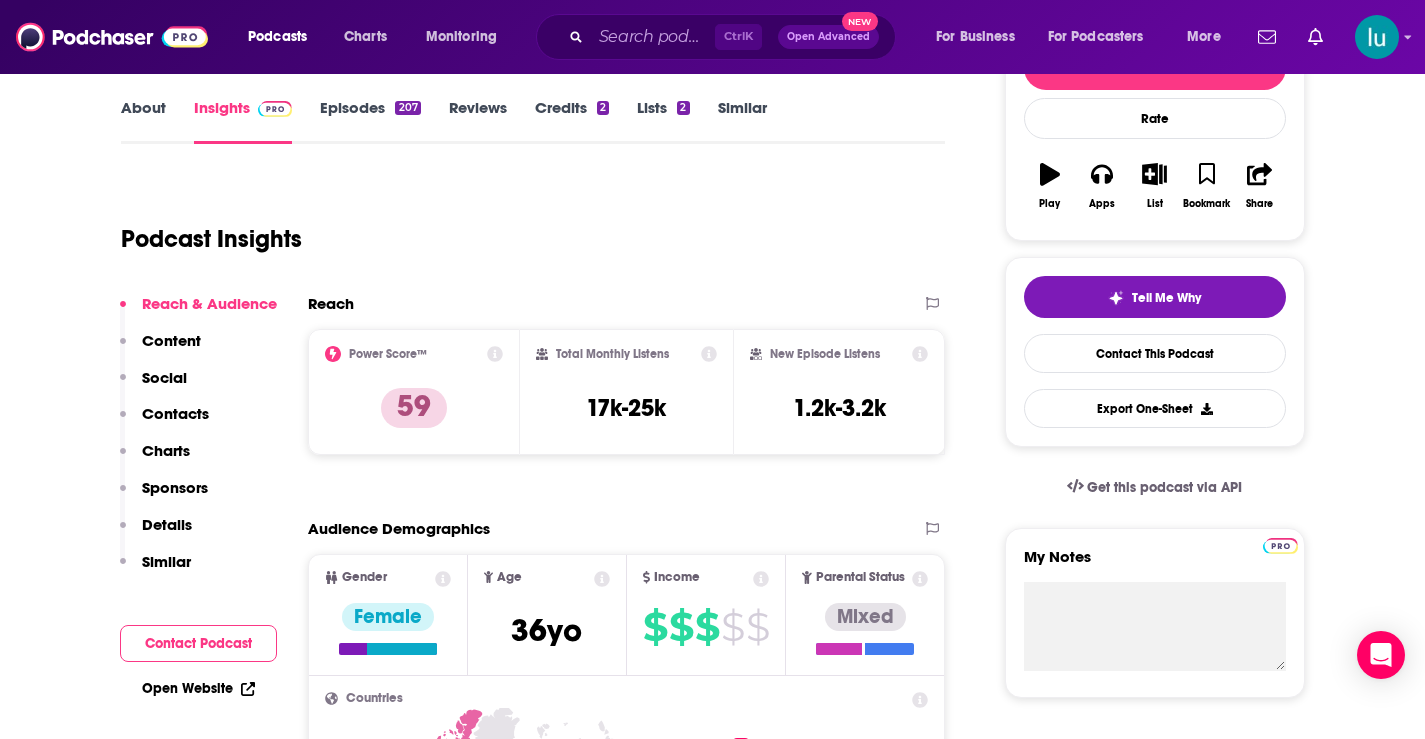 scroll, scrollTop: 0, scrollLeft: 0, axis: both 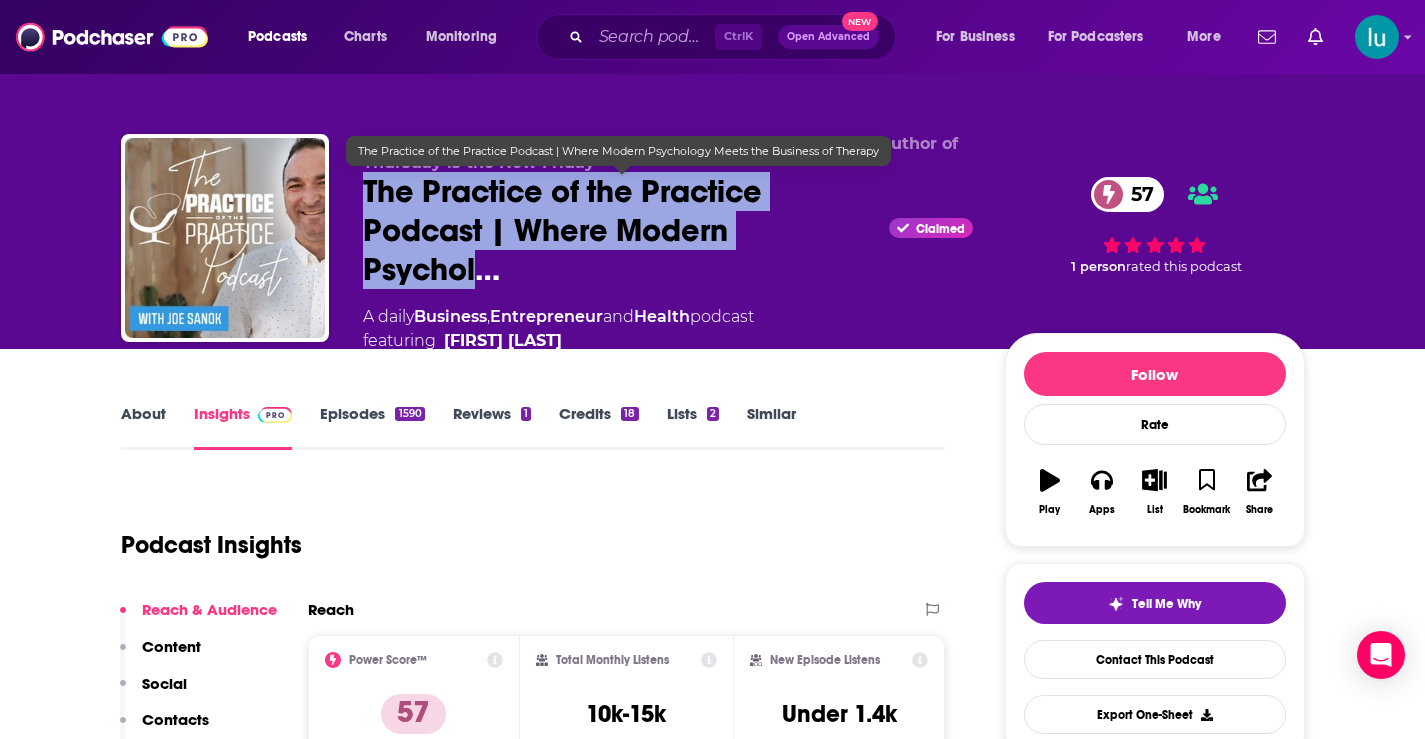 drag, startPoint x: 364, startPoint y: 188, endPoint x: 487, endPoint y: 261, distance: 143.03146 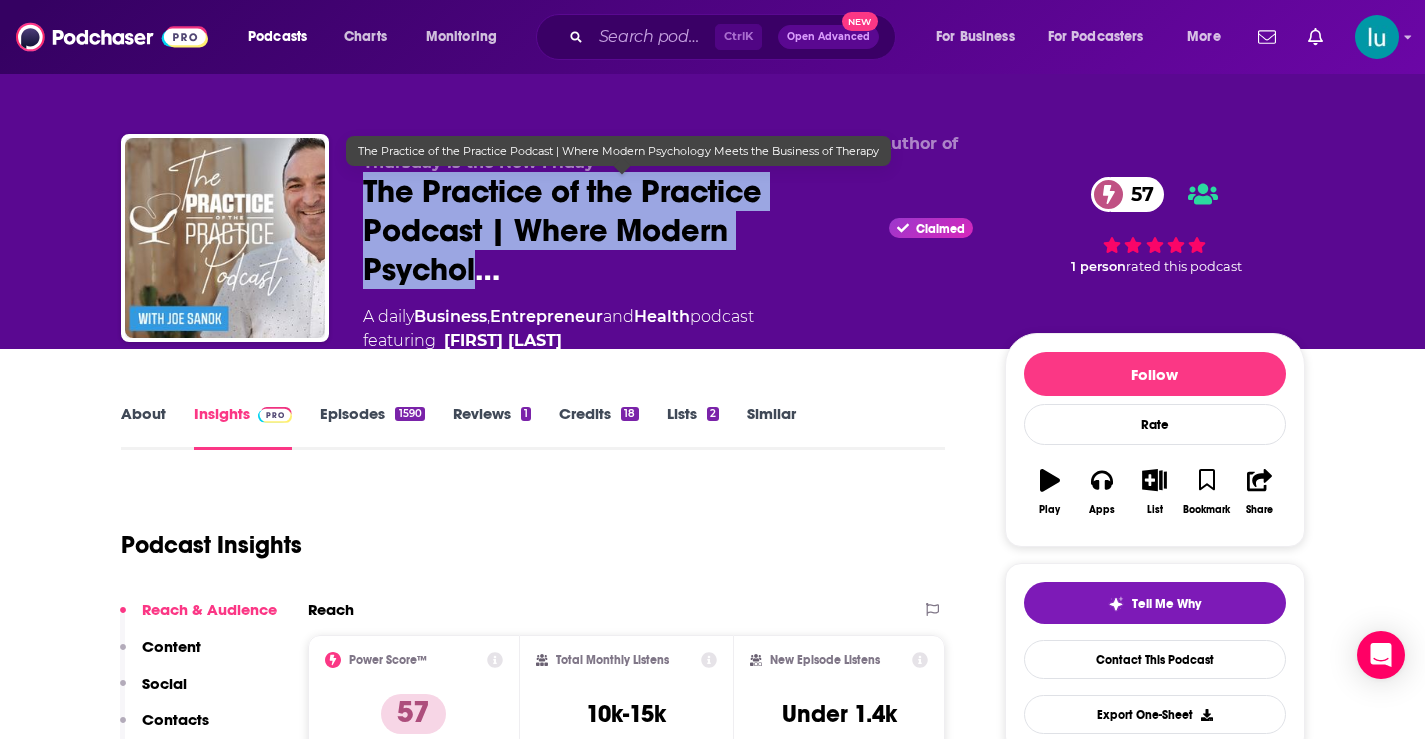 copy on "The Practice of the Practice Podcast | Where Modern Psychol" 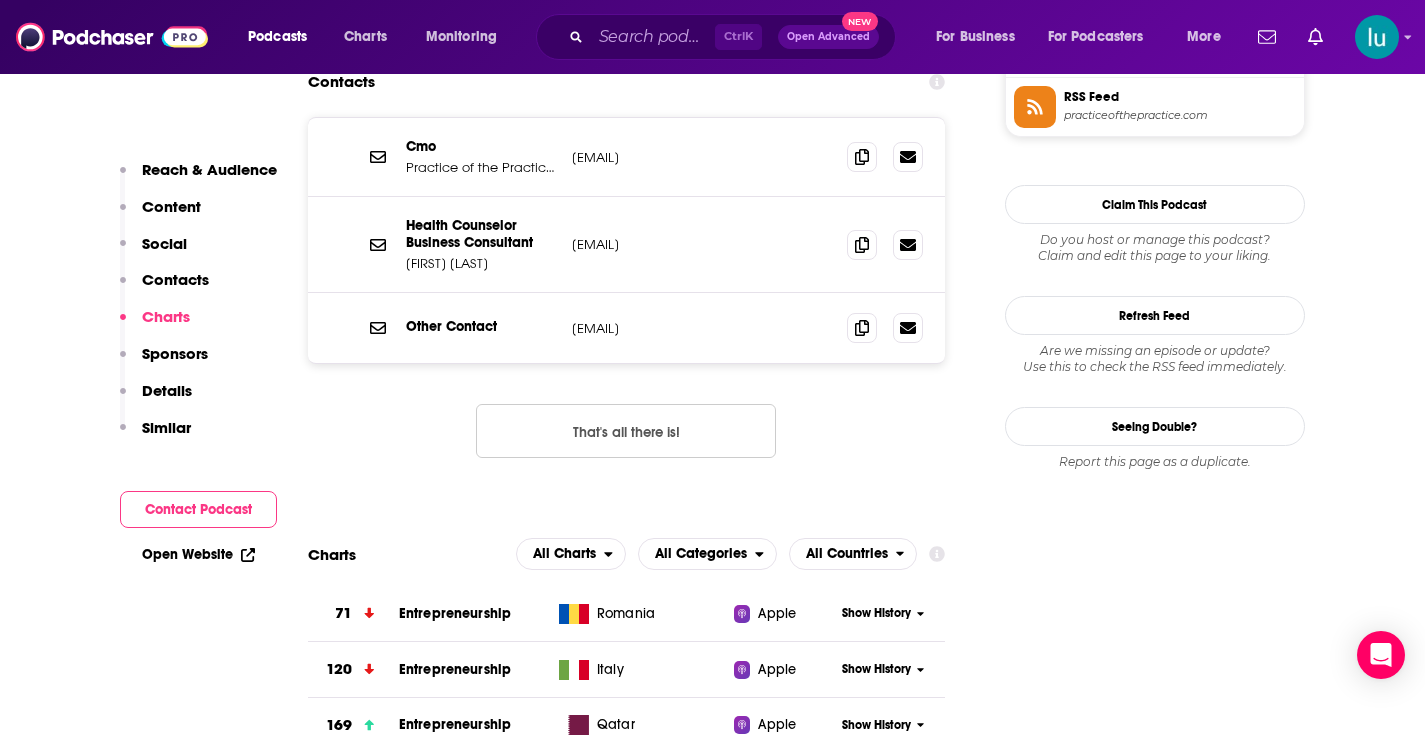scroll, scrollTop: 1870, scrollLeft: 0, axis: vertical 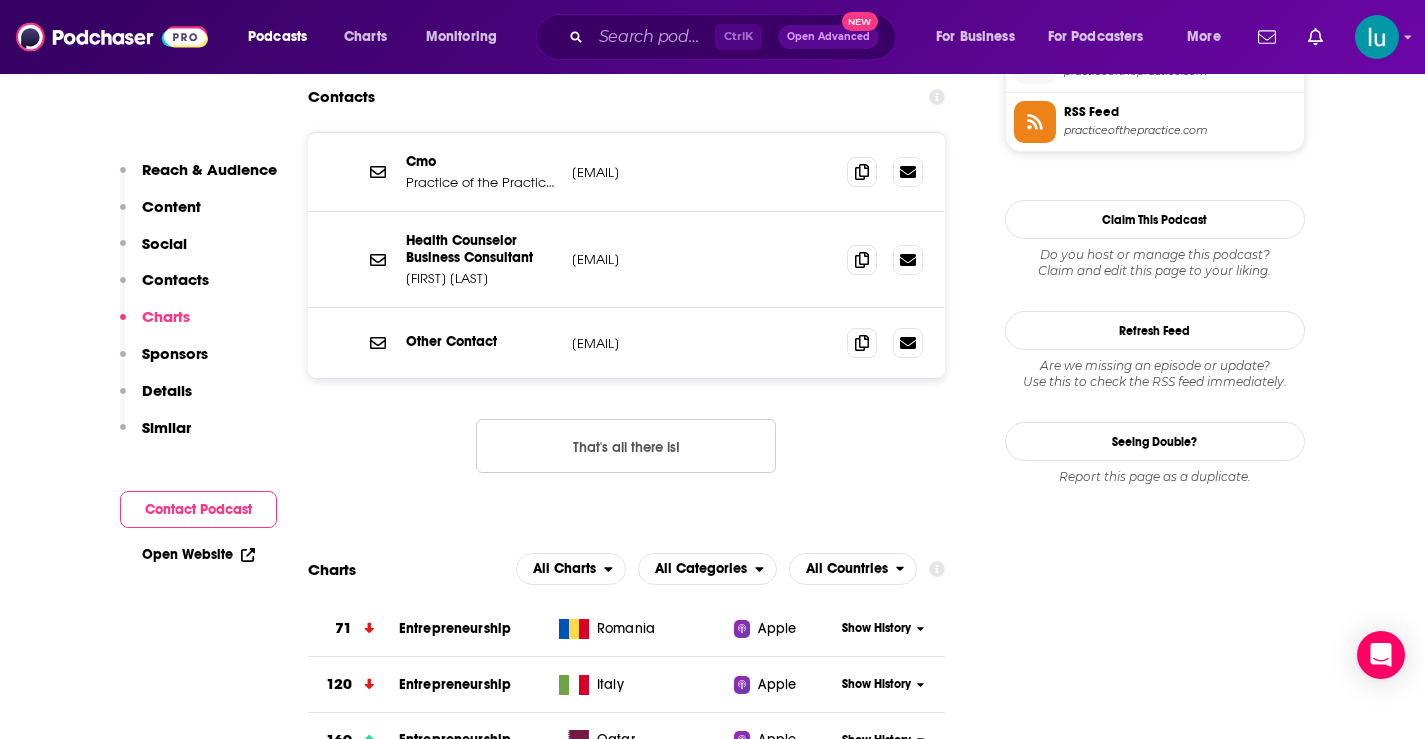 drag, startPoint x: 768, startPoint y: 253, endPoint x: 567, endPoint y: 249, distance: 201.0398 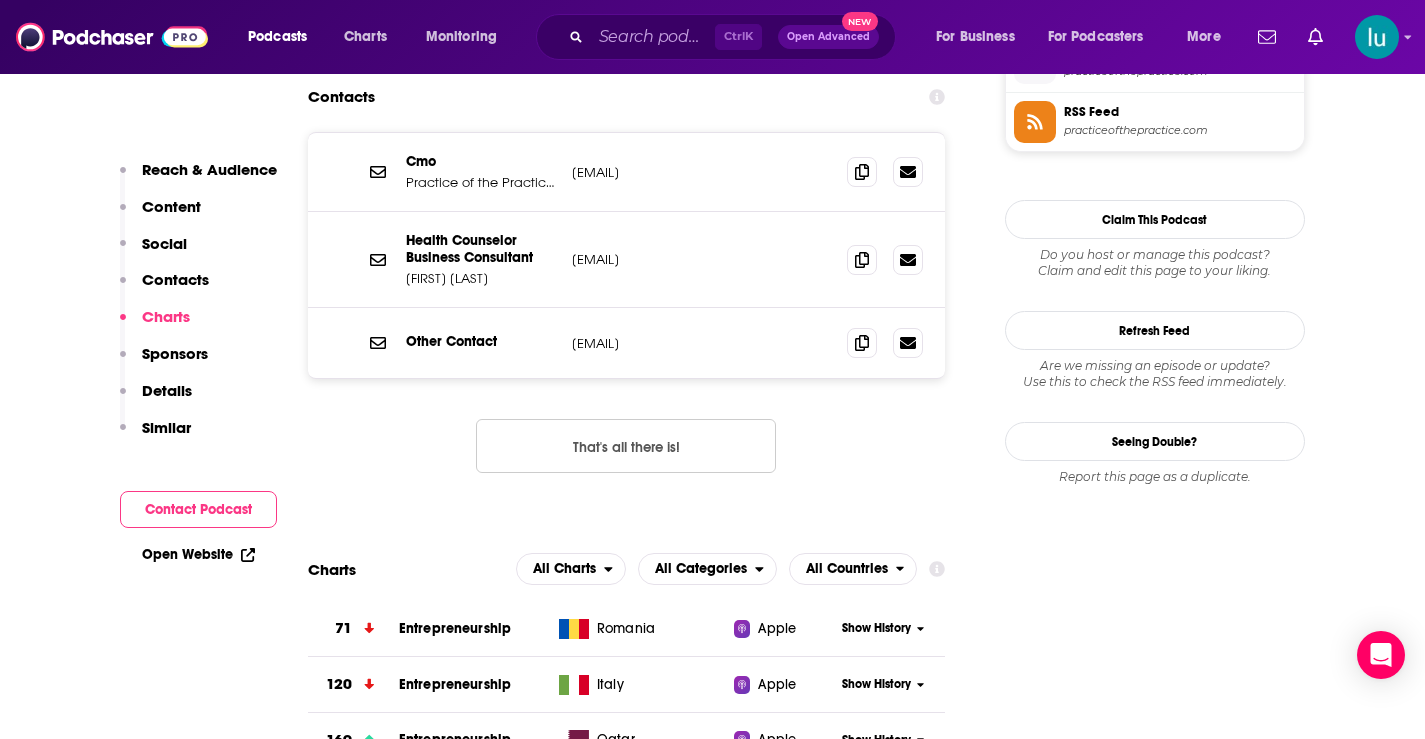 copy on "joe@practiceofthepractice.com" 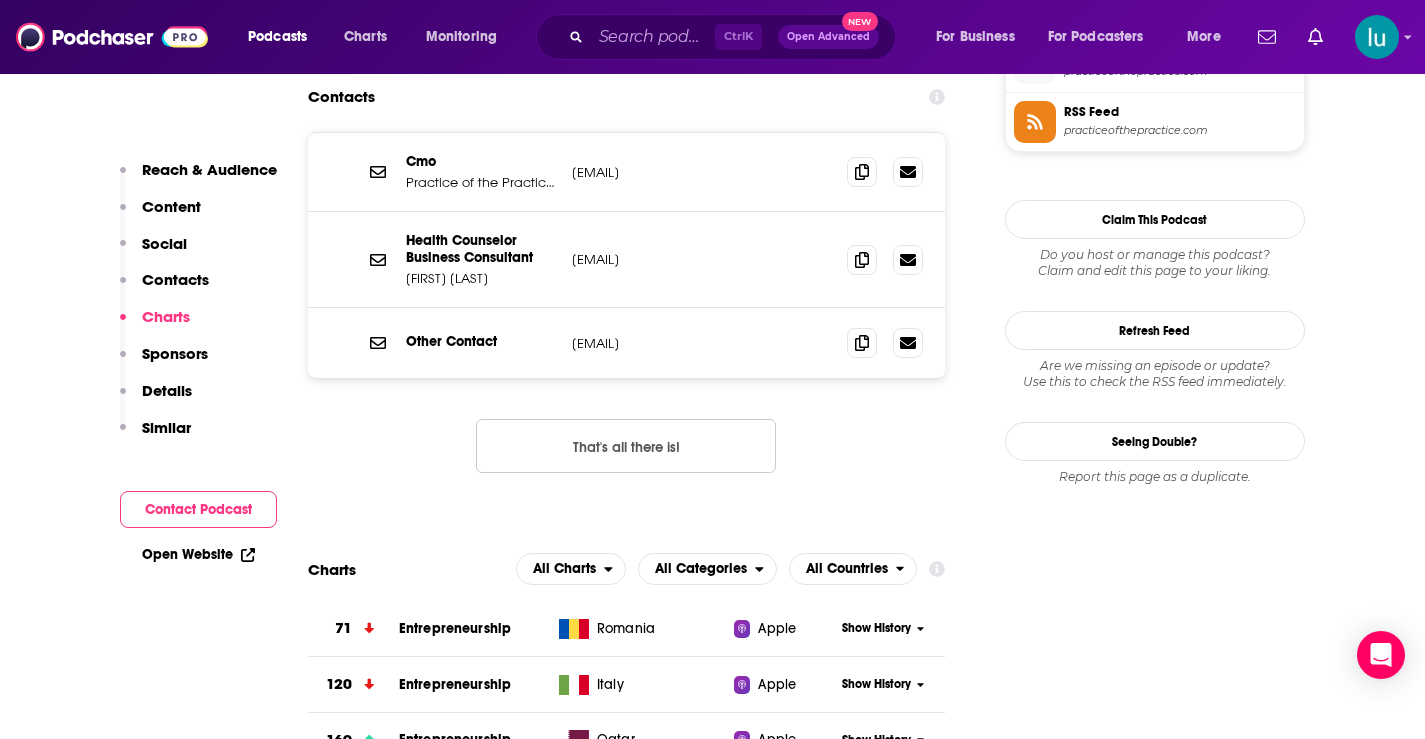drag, startPoint x: 784, startPoint y: 167, endPoint x: 575, endPoint y: 180, distance: 209.40392 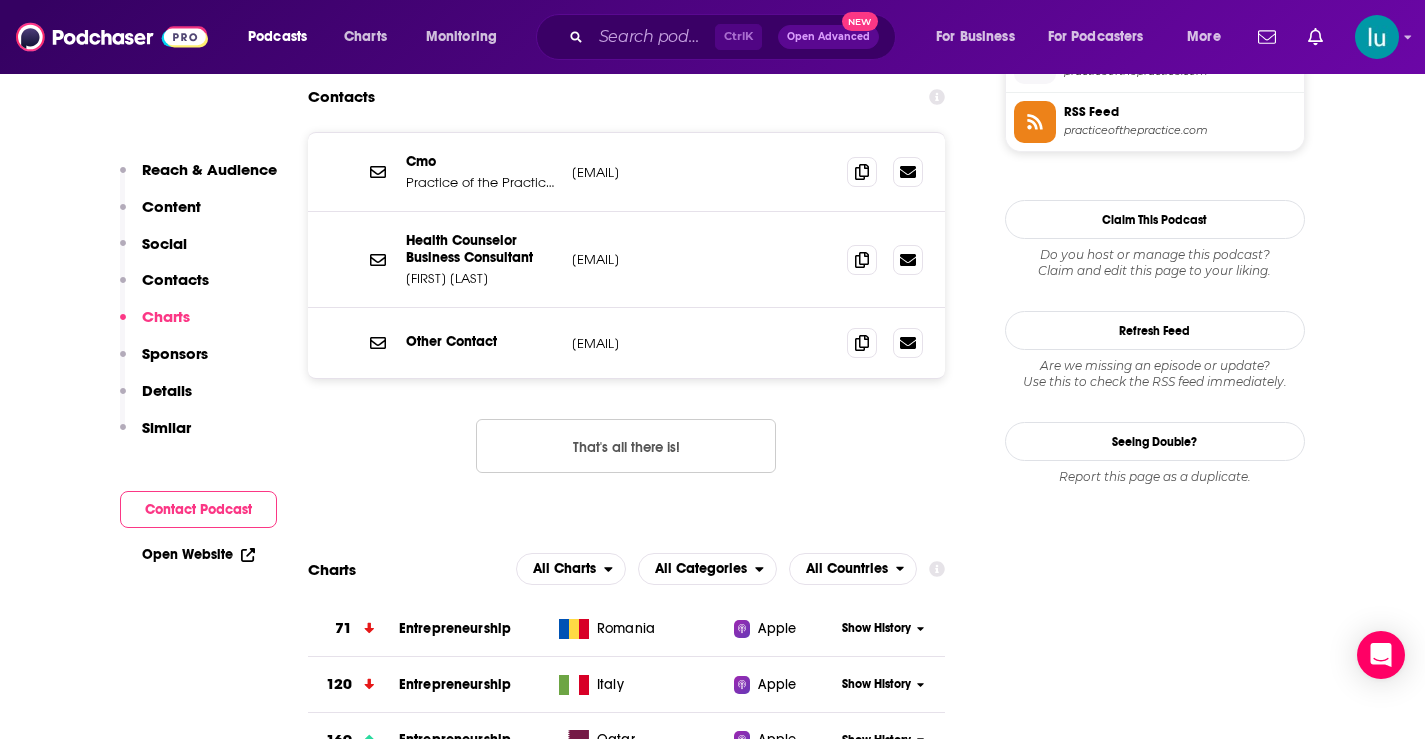 copy on "sam@practiceofthepractice.com" 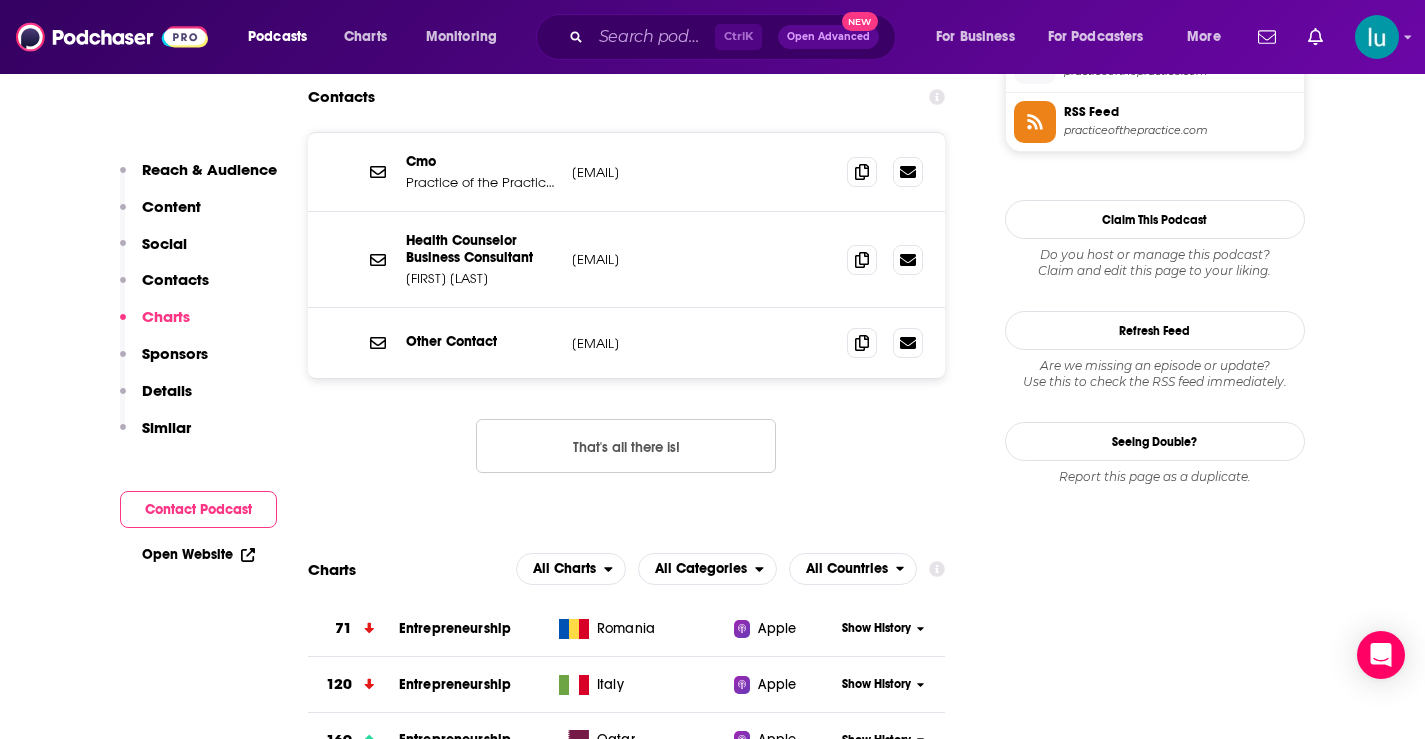 drag, startPoint x: 796, startPoint y: 345, endPoint x: 592, endPoint y: 338, distance: 204.12006 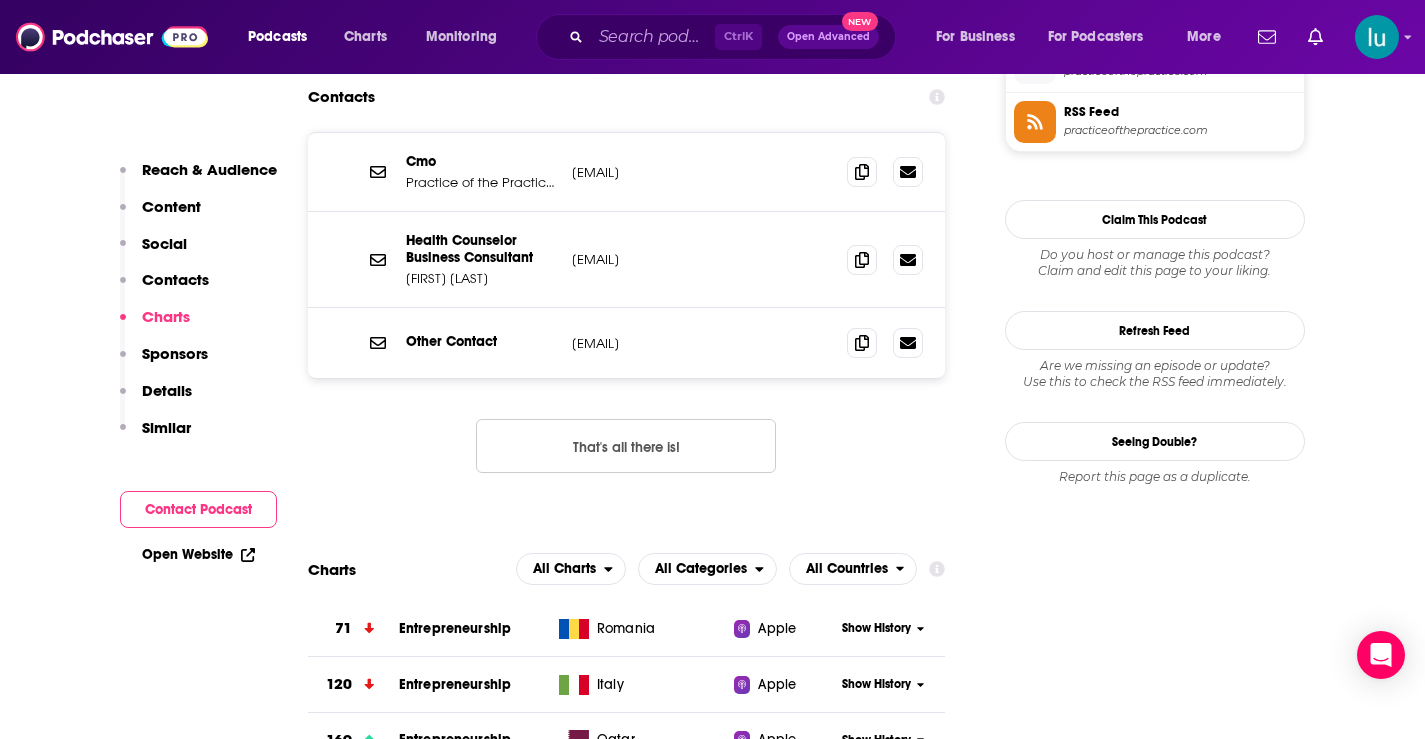 copy on "samrud@practiceofthepractice.com" 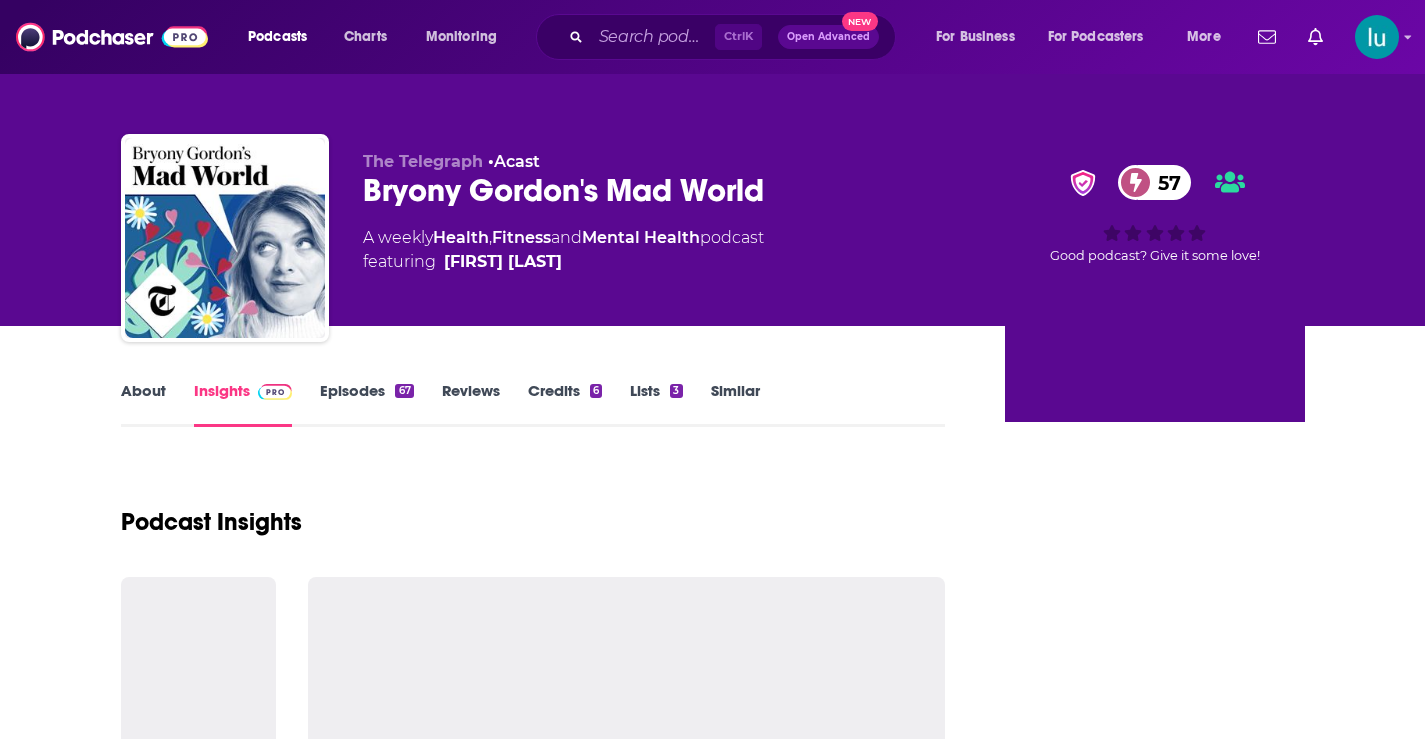 scroll, scrollTop: 0, scrollLeft: 0, axis: both 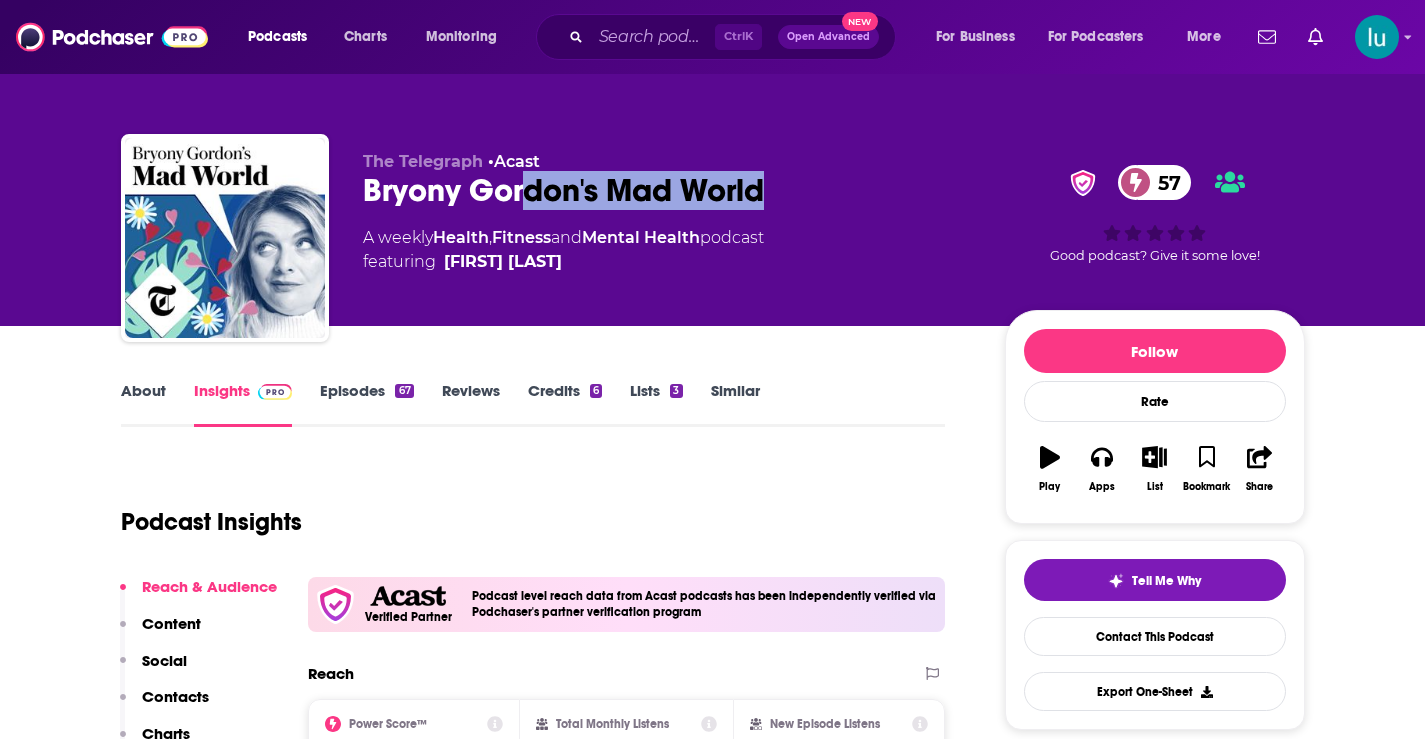 drag, startPoint x: 789, startPoint y: 189, endPoint x: 354, endPoint y: 177, distance: 435.1655 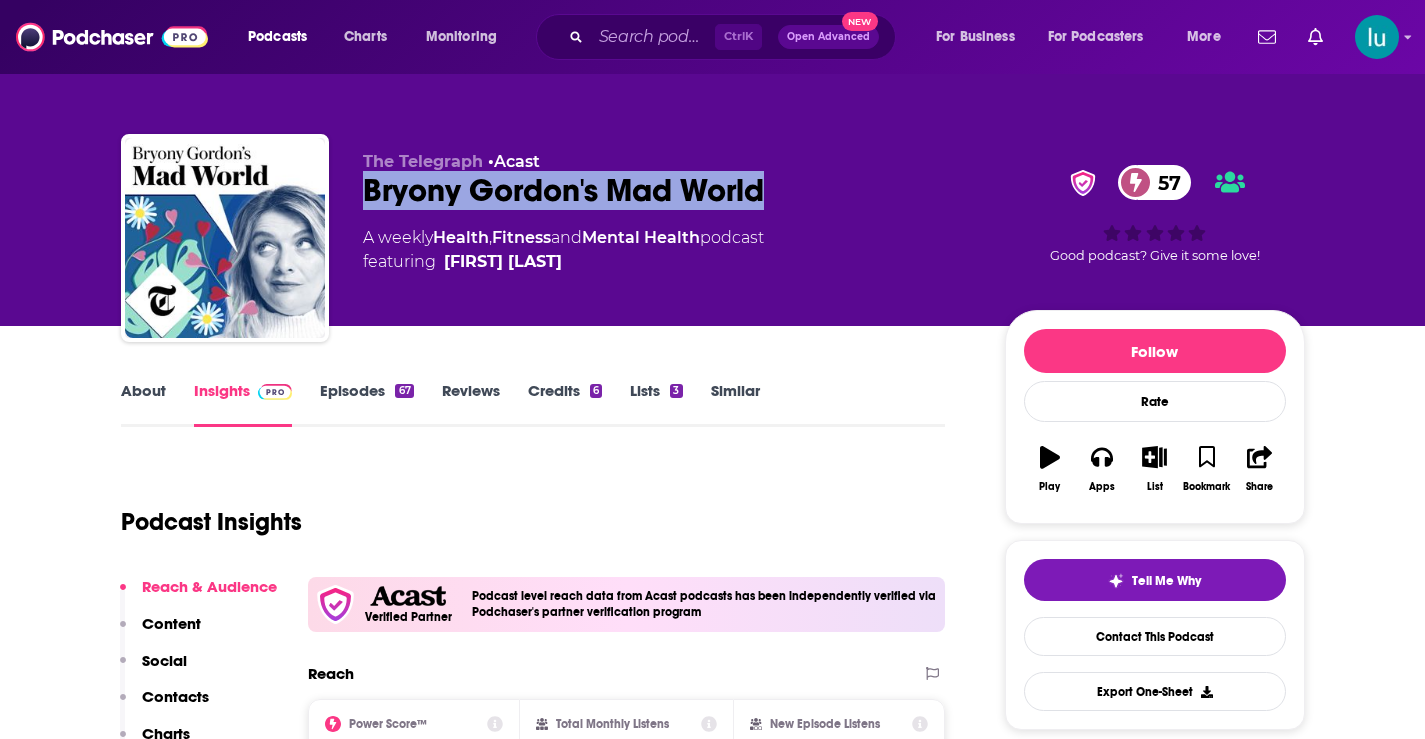copy on "Bryony Gordon's Mad World" 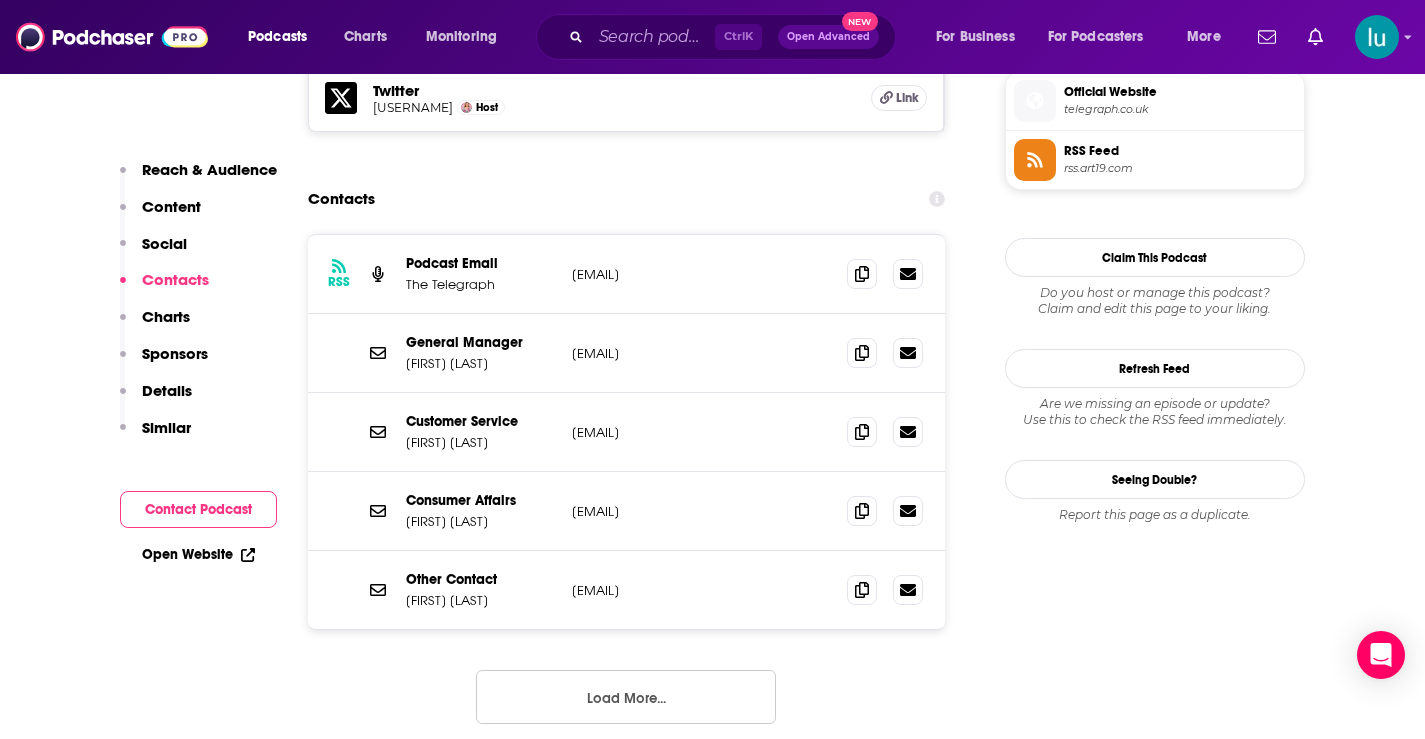 scroll, scrollTop: 1857, scrollLeft: 0, axis: vertical 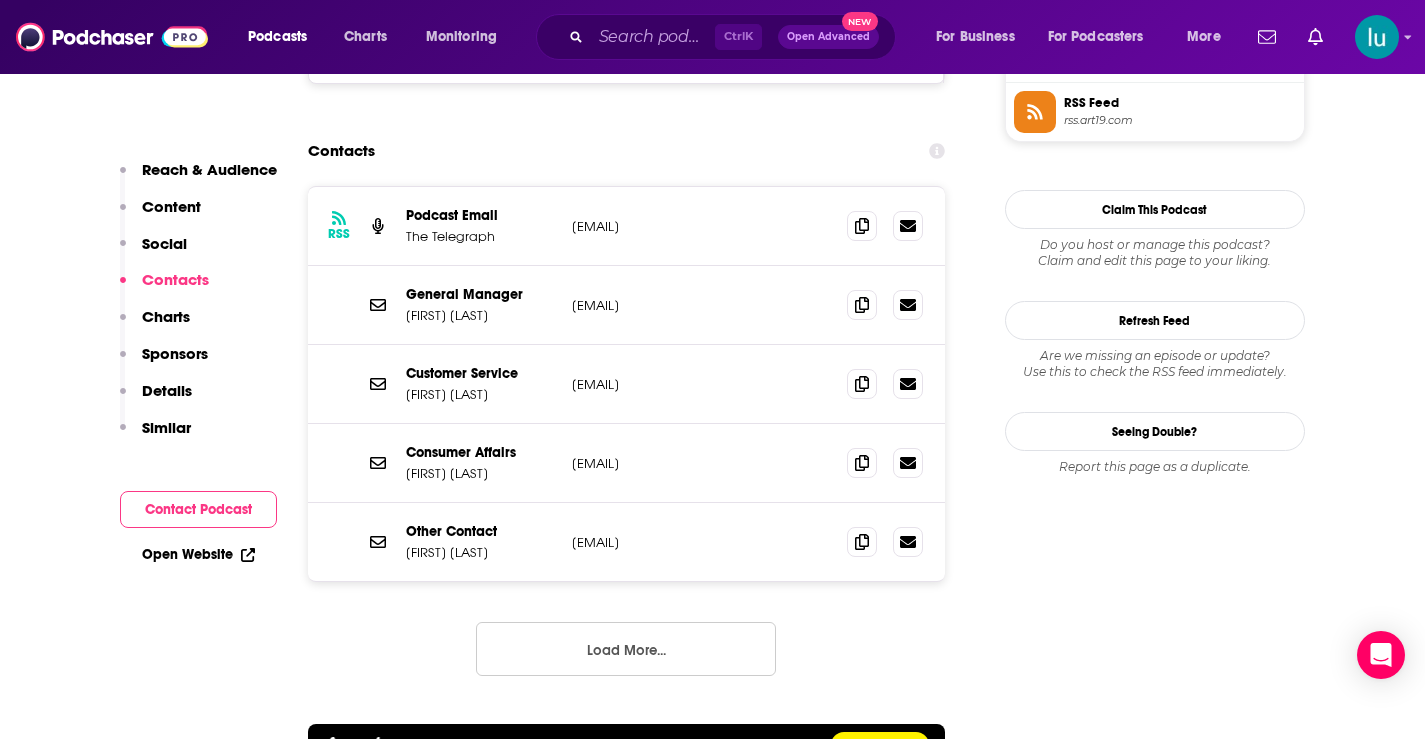 drag, startPoint x: 773, startPoint y: 299, endPoint x: 565, endPoint y: 305, distance: 208.08652 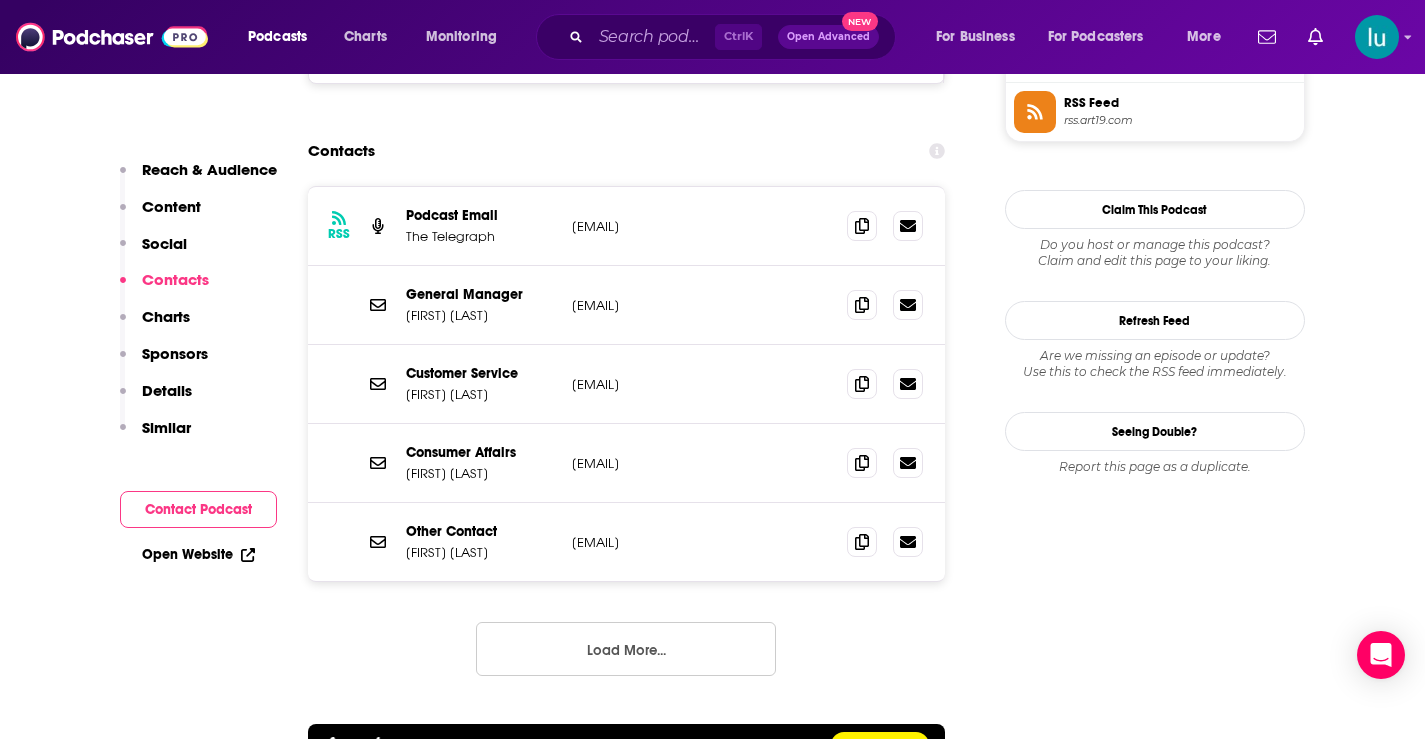 drag, startPoint x: 797, startPoint y: 538, endPoint x: 579, endPoint y: 548, distance: 218.22923 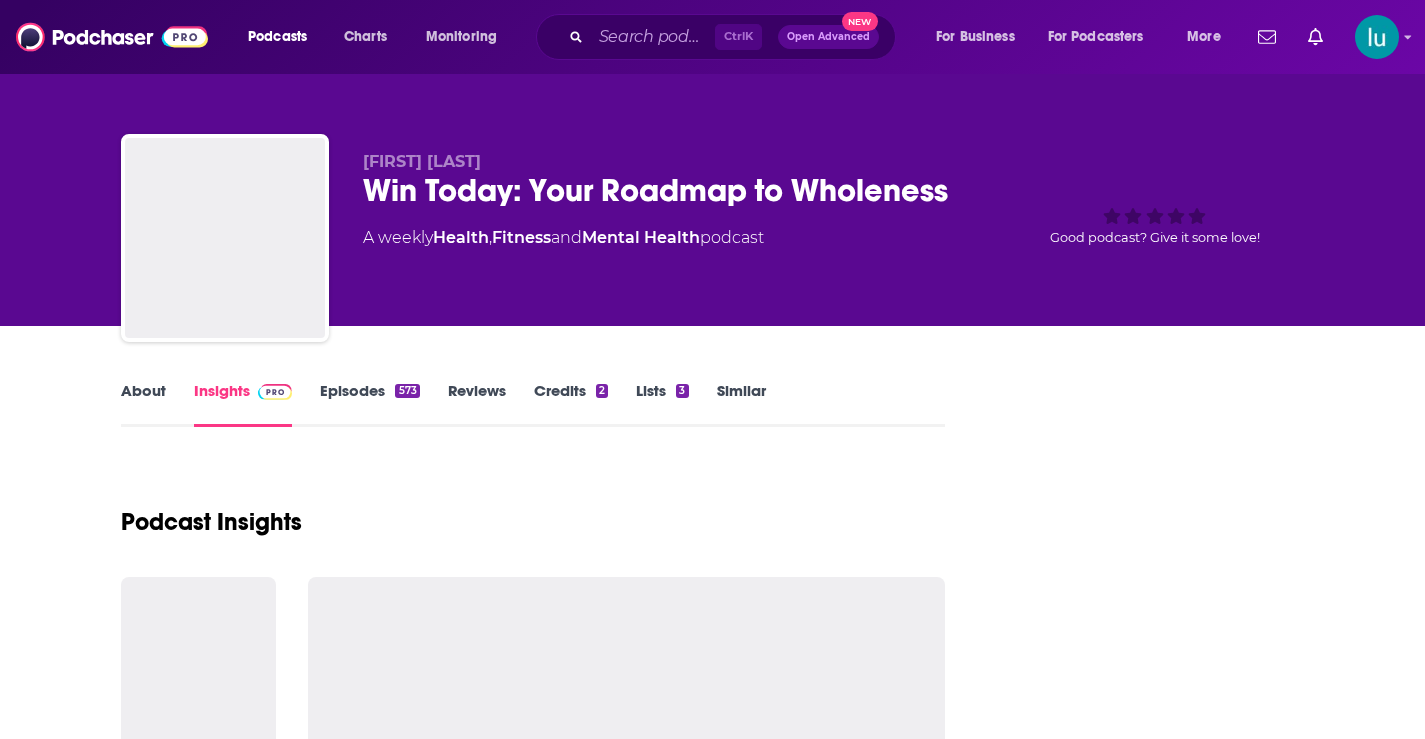 scroll, scrollTop: 0, scrollLeft: 0, axis: both 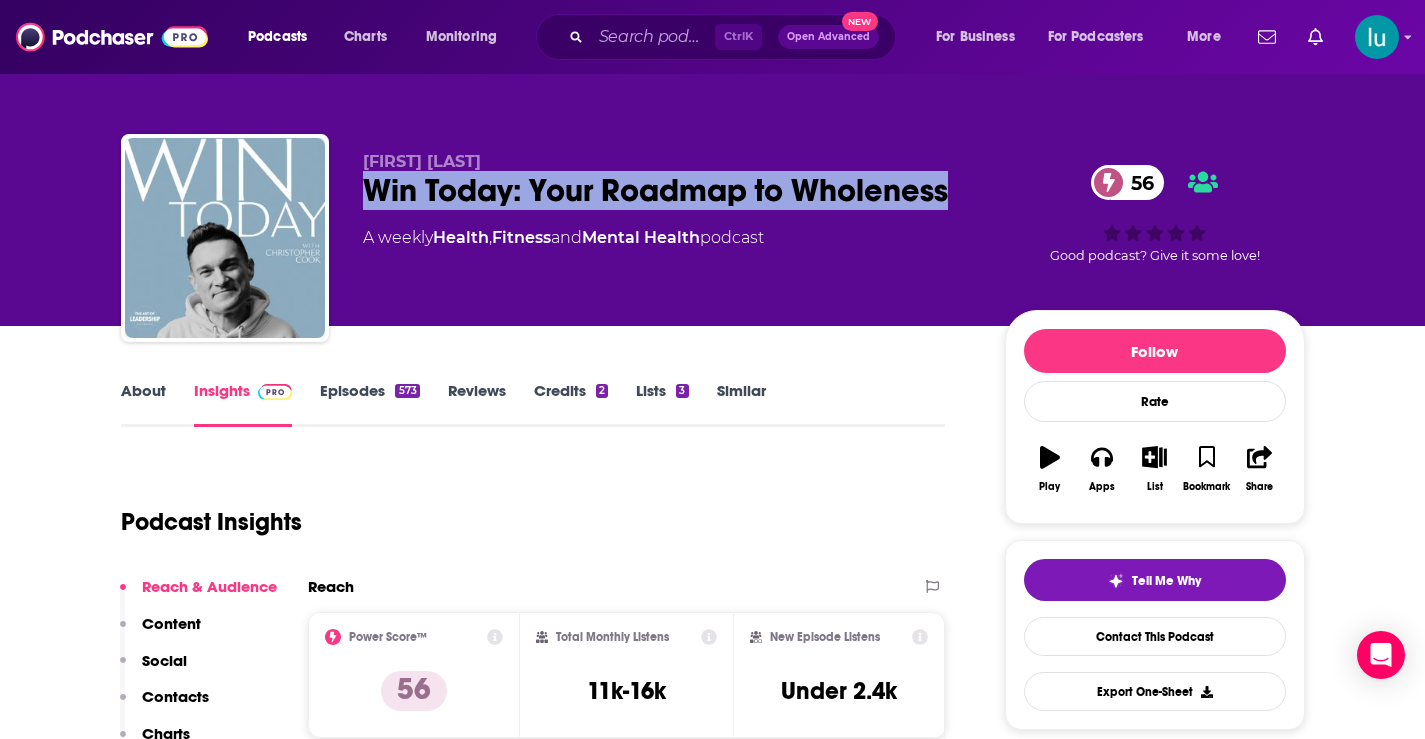 drag, startPoint x: 365, startPoint y: 186, endPoint x: 960, endPoint y: 186, distance: 595 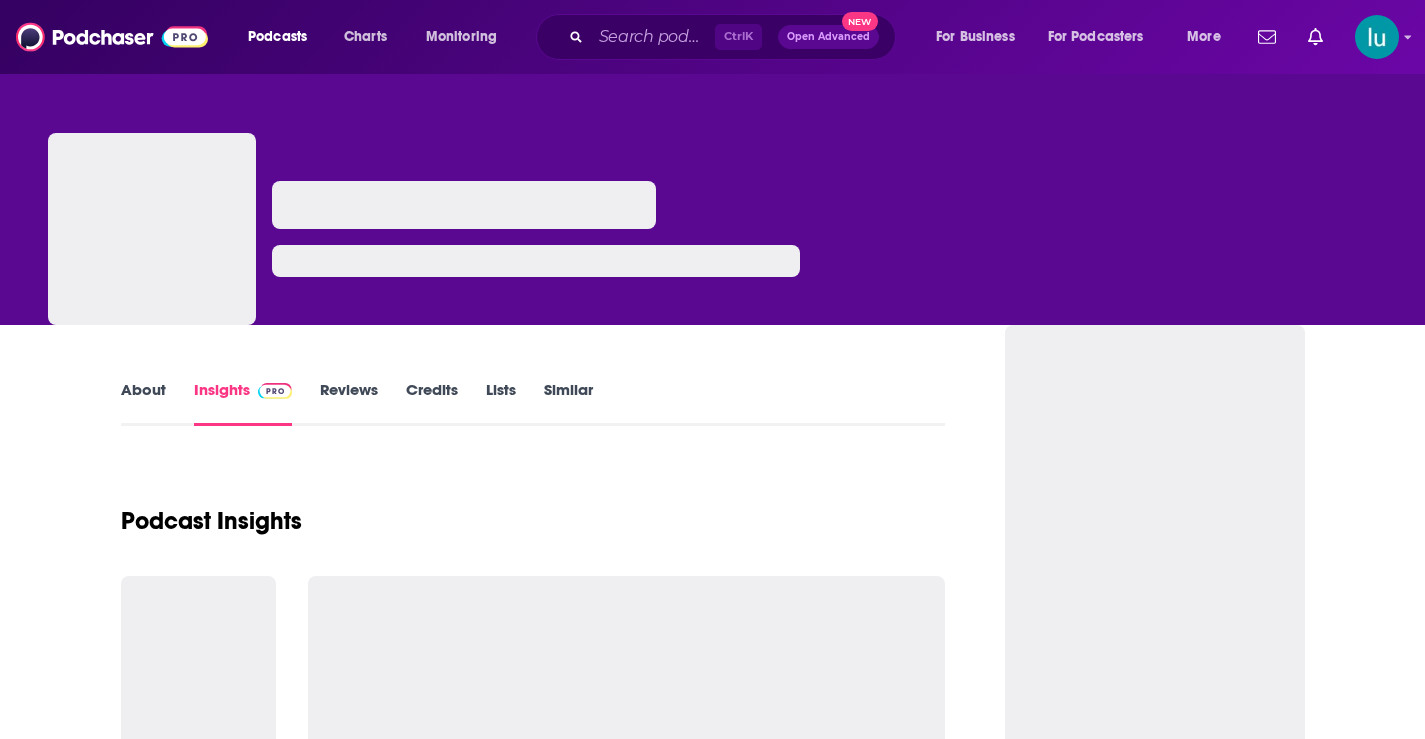 scroll, scrollTop: 0, scrollLeft: 0, axis: both 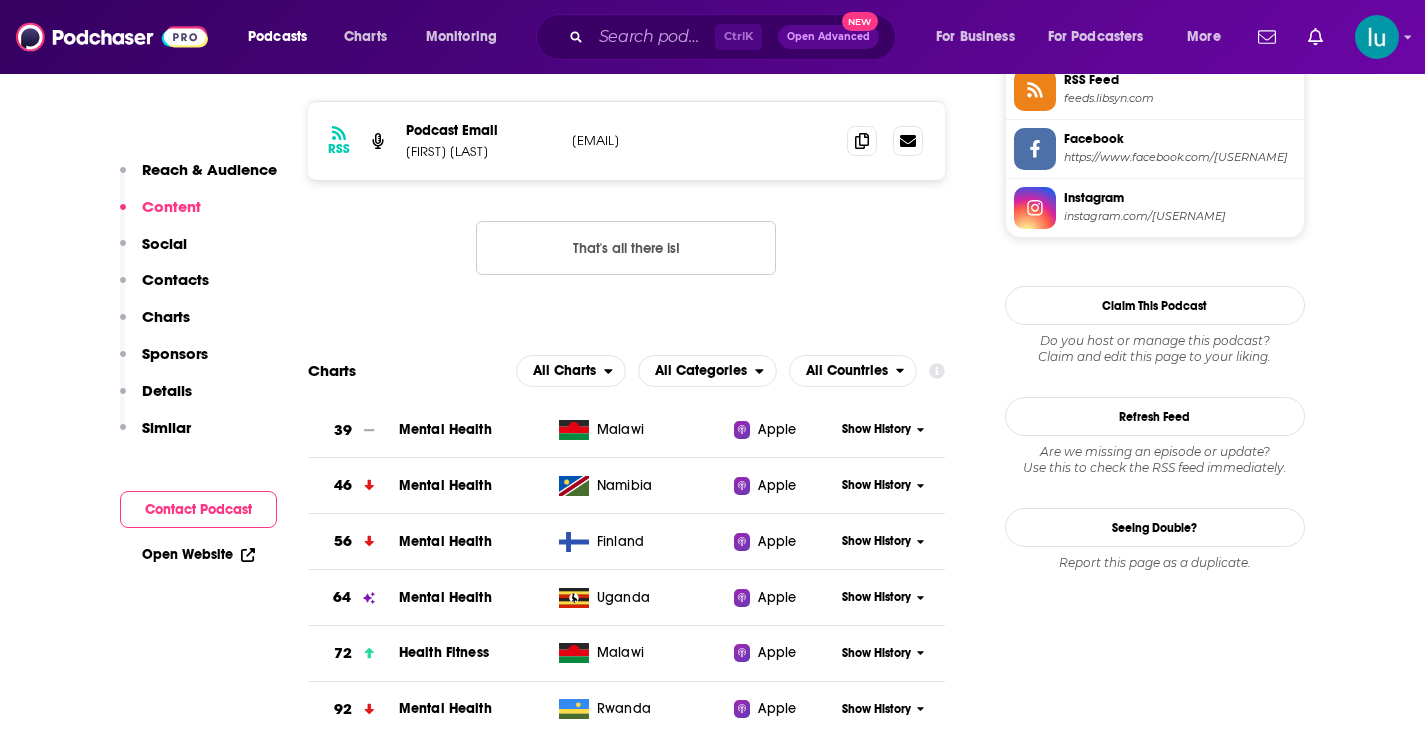 drag, startPoint x: 728, startPoint y: 137, endPoint x: 572, endPoint y: 146, distance: 156.2594 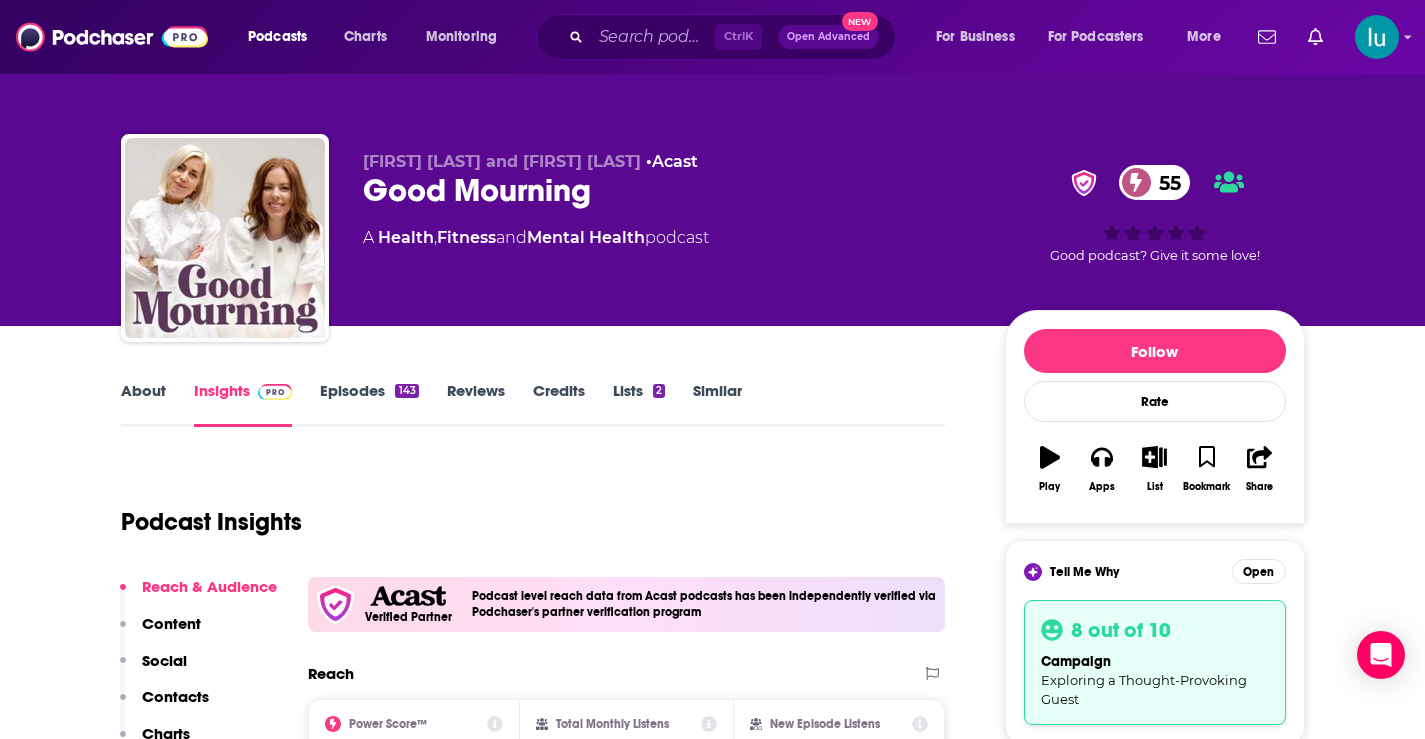 scroll, scrollTop: 0, scrollLeft: 0, axis: both 